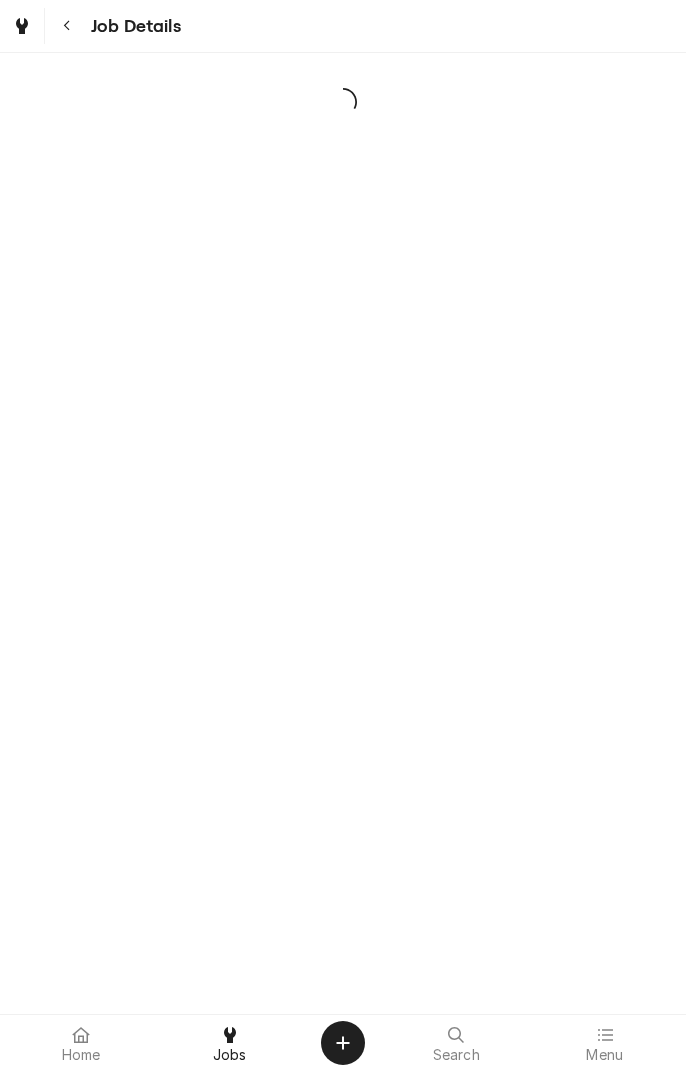 scroll, scrollTop: 0, scrollLeft: 0, axis: both 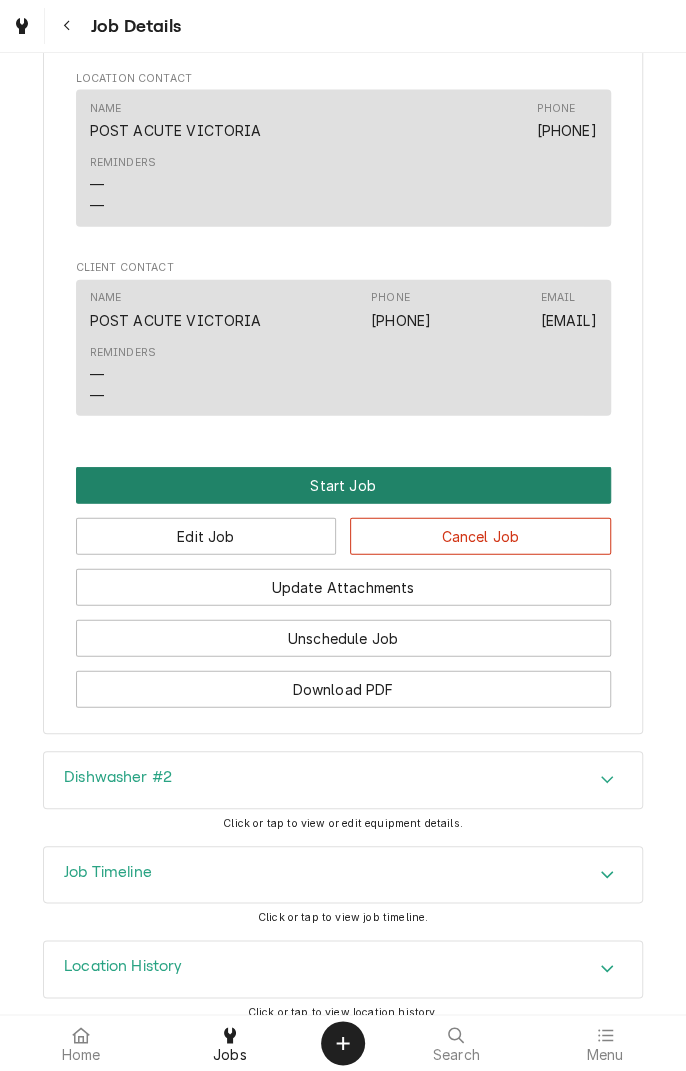click on "Start Job" at bounding box center [343, 485] 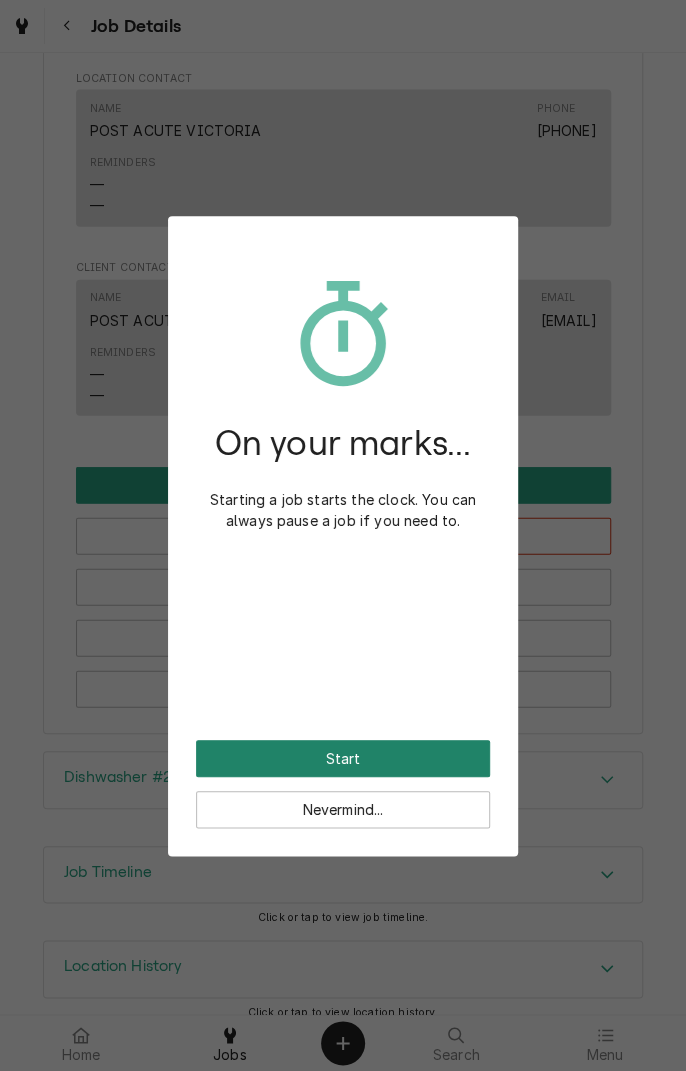 click on "Start" at bounding box center [343, 758] 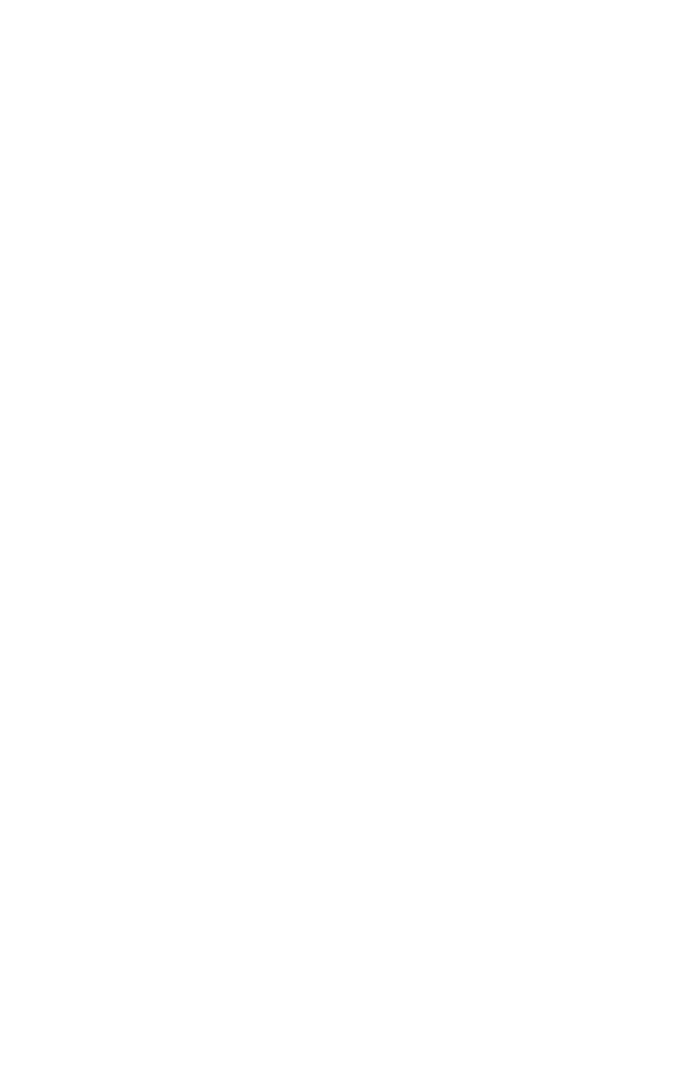 scroll, scrollTop: 0, scrollLeft: 0, axis: both 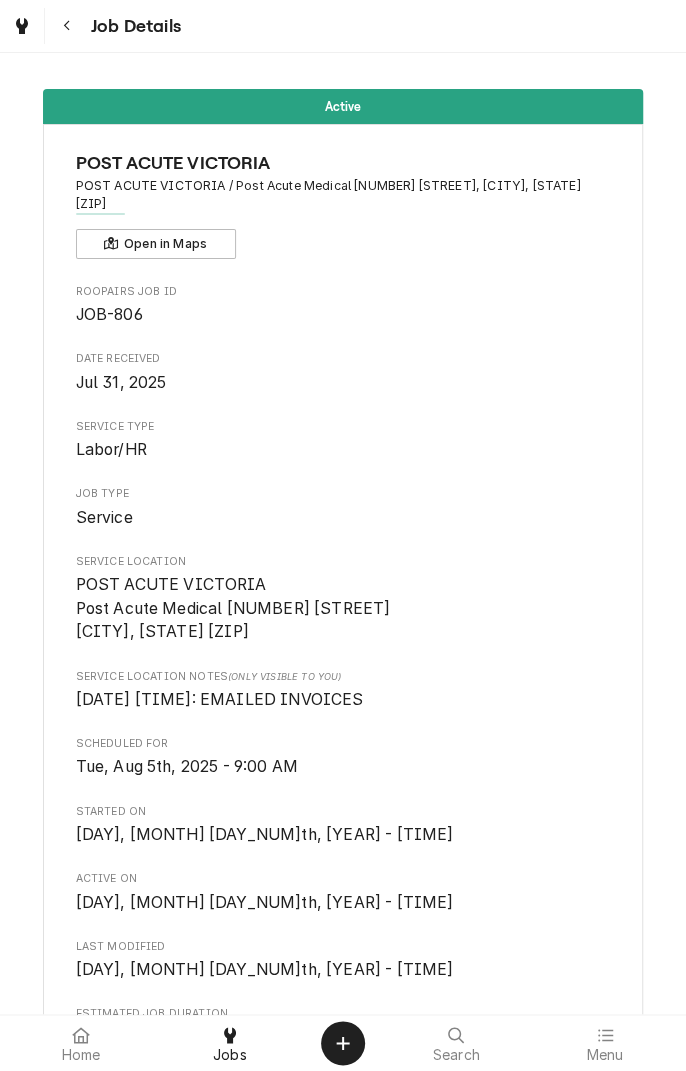 click on "1h" at bounding box center (343, 1038) 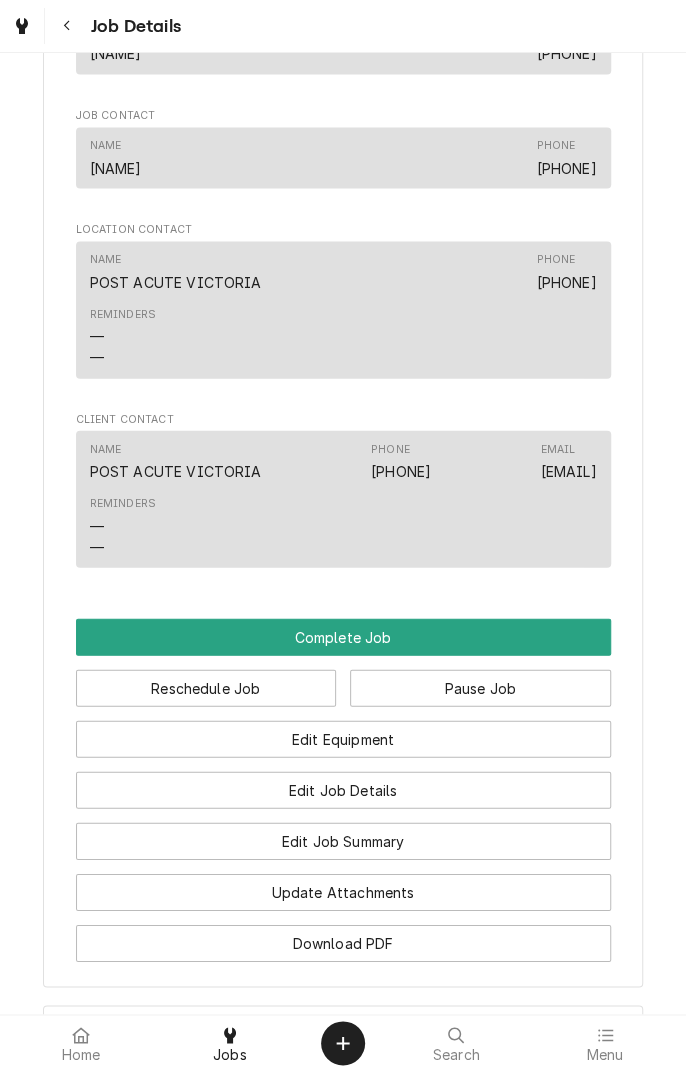 scroll, scrollTop: 1307, scrollLeft: 0, axis: vertical 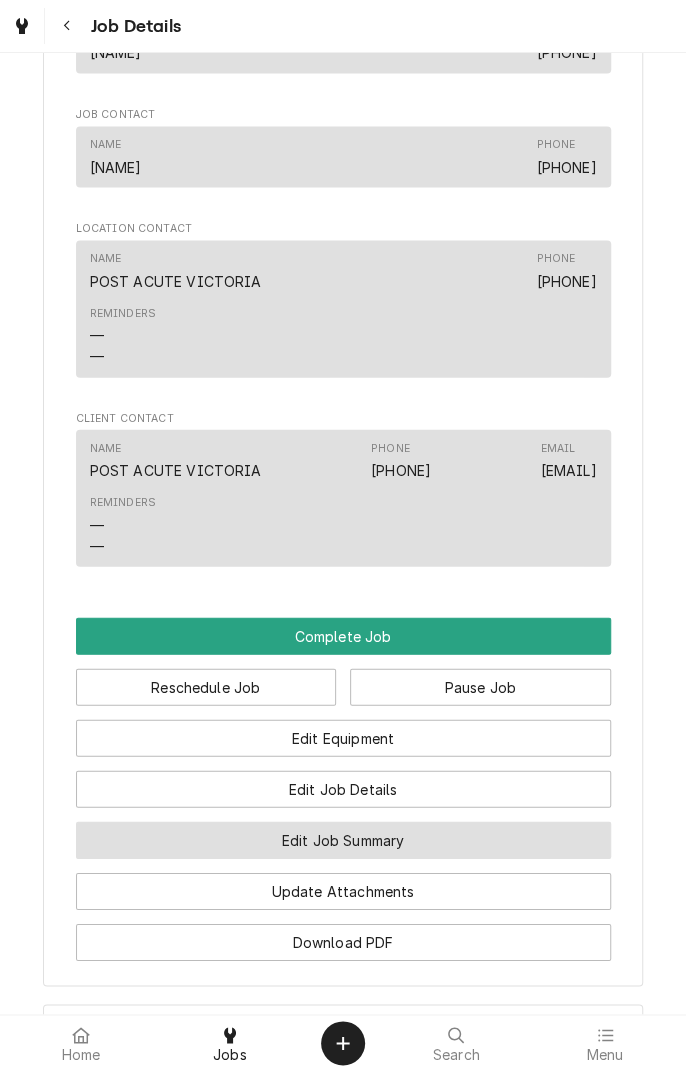 click on "Edit Job Summary" at bounding box center [343, 840] 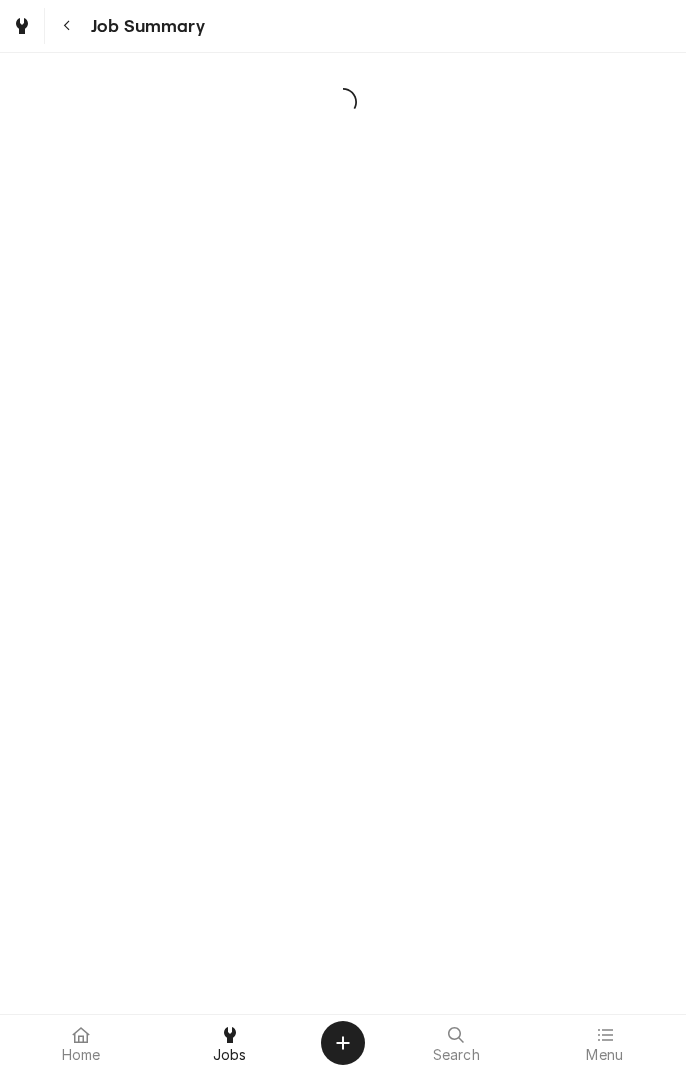 scroll, scrollTop: 0, scrollLeft: 0, axis: both 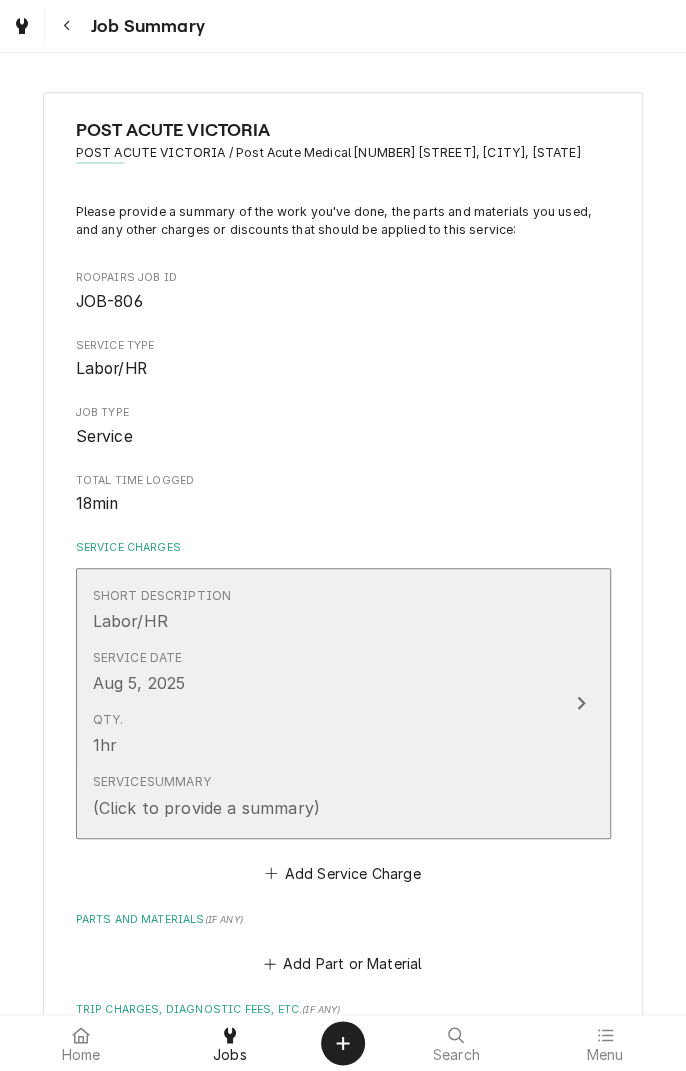 click on "Qty. 1hr" at bounding box center (322, 734) 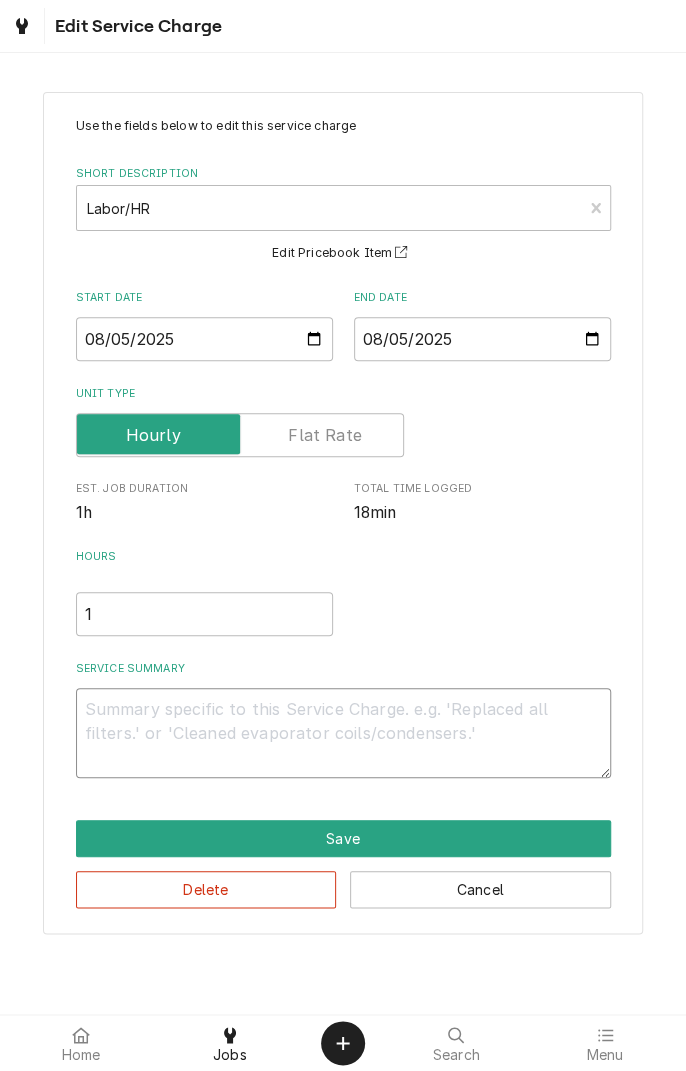 click on "Service Summary" at bounding box center [343, 733] 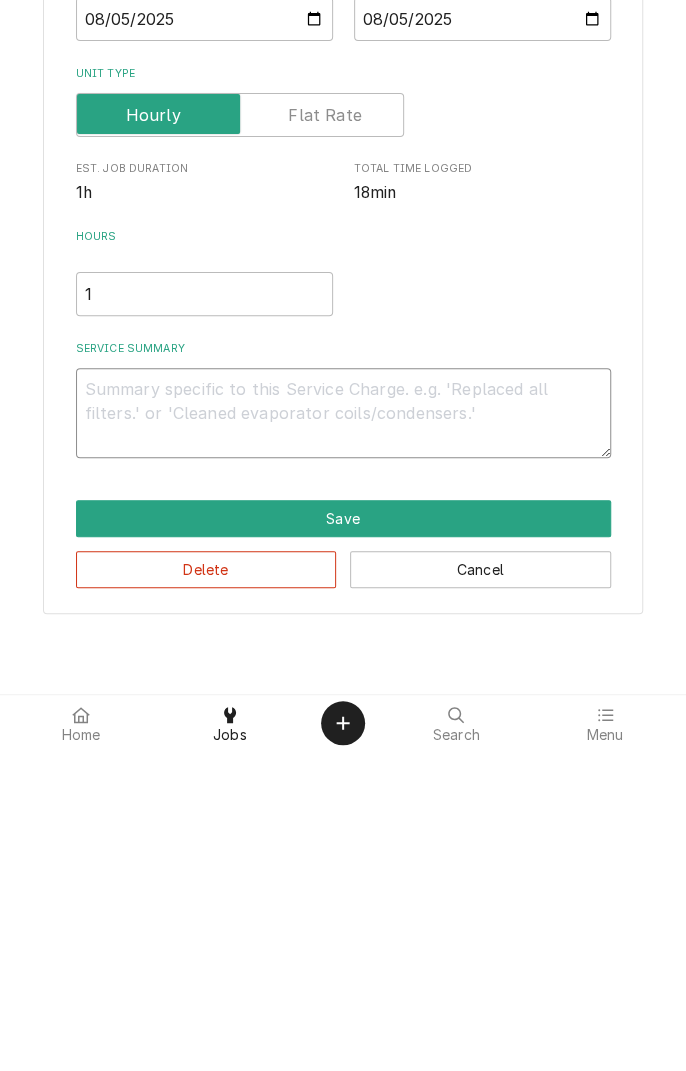 type on "D" 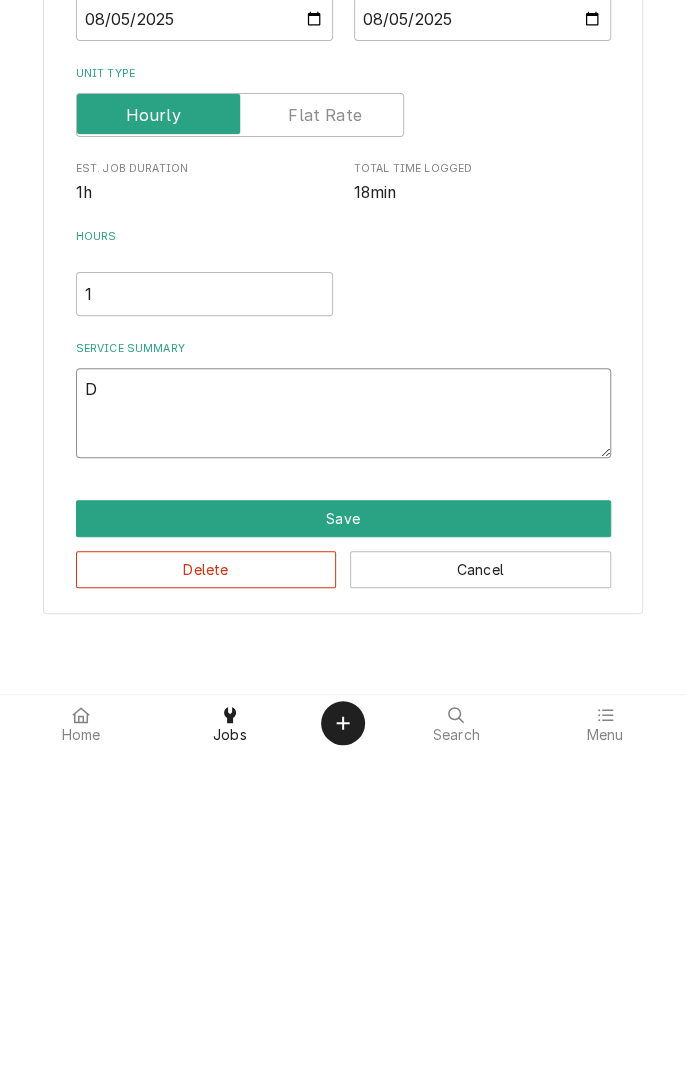 type on "x" 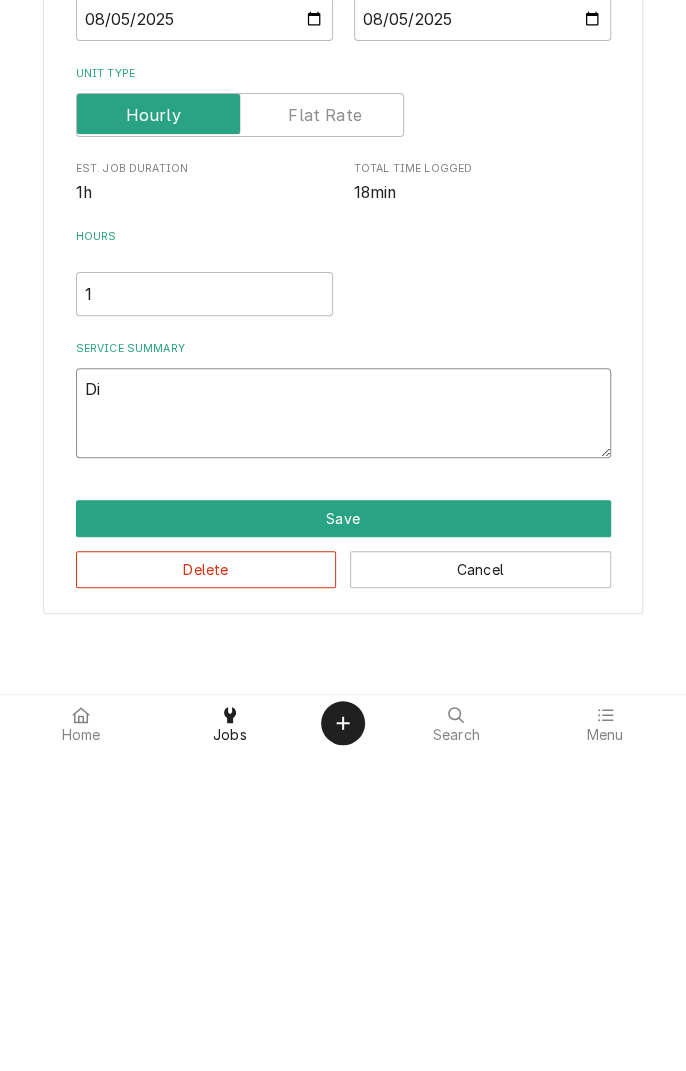 type on "x" 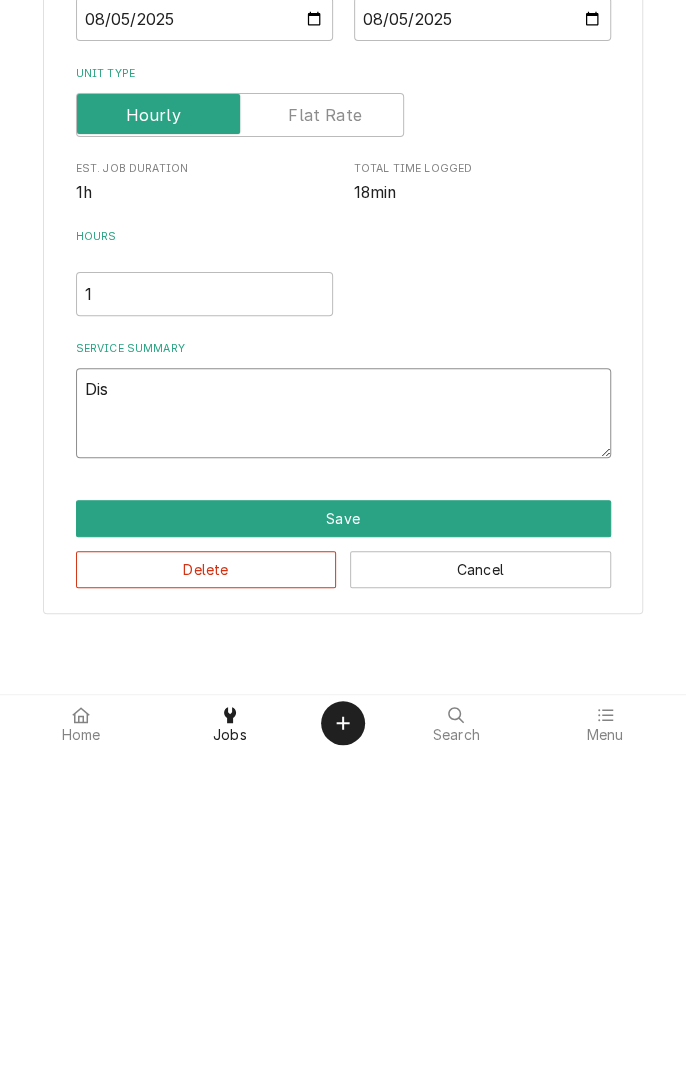 type on "x" 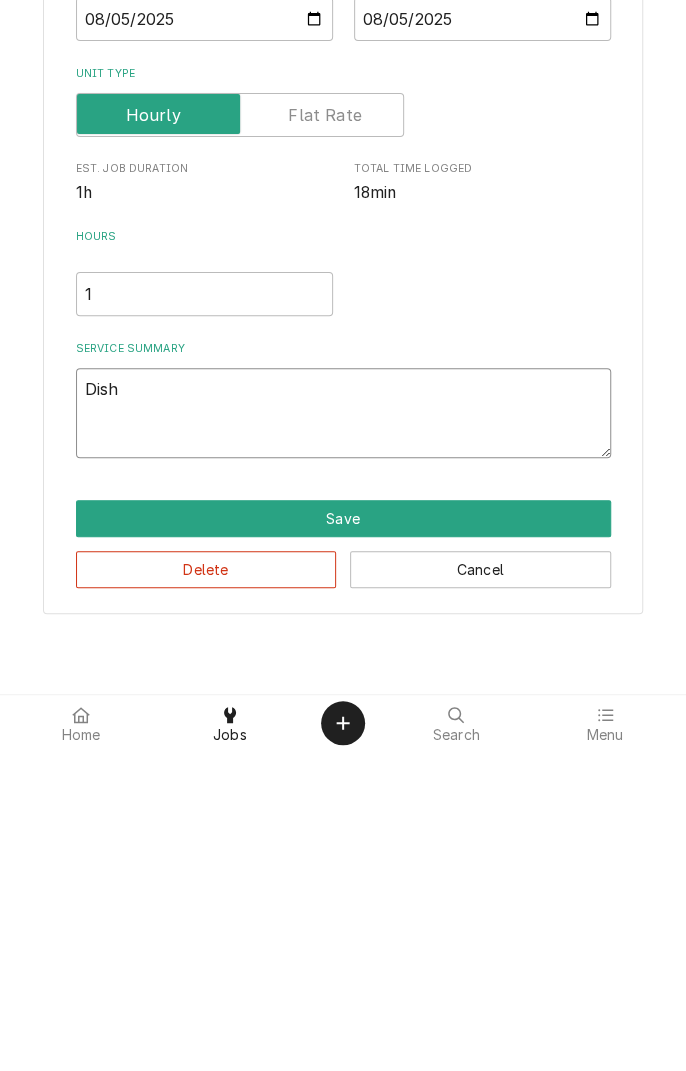 type on "x" 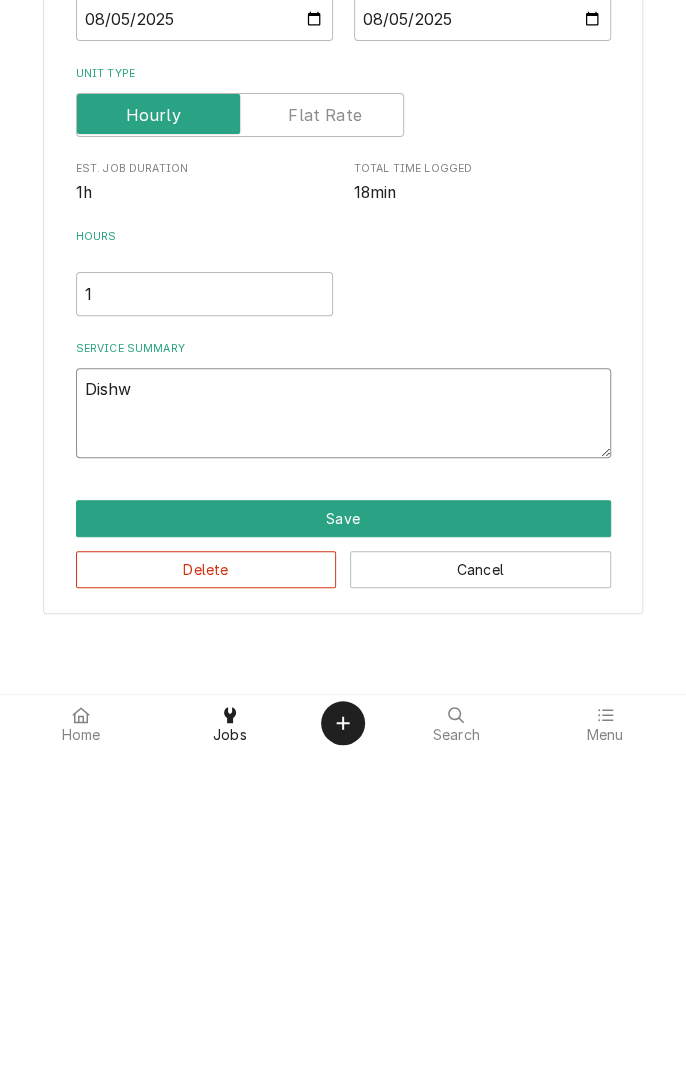 type on "x" 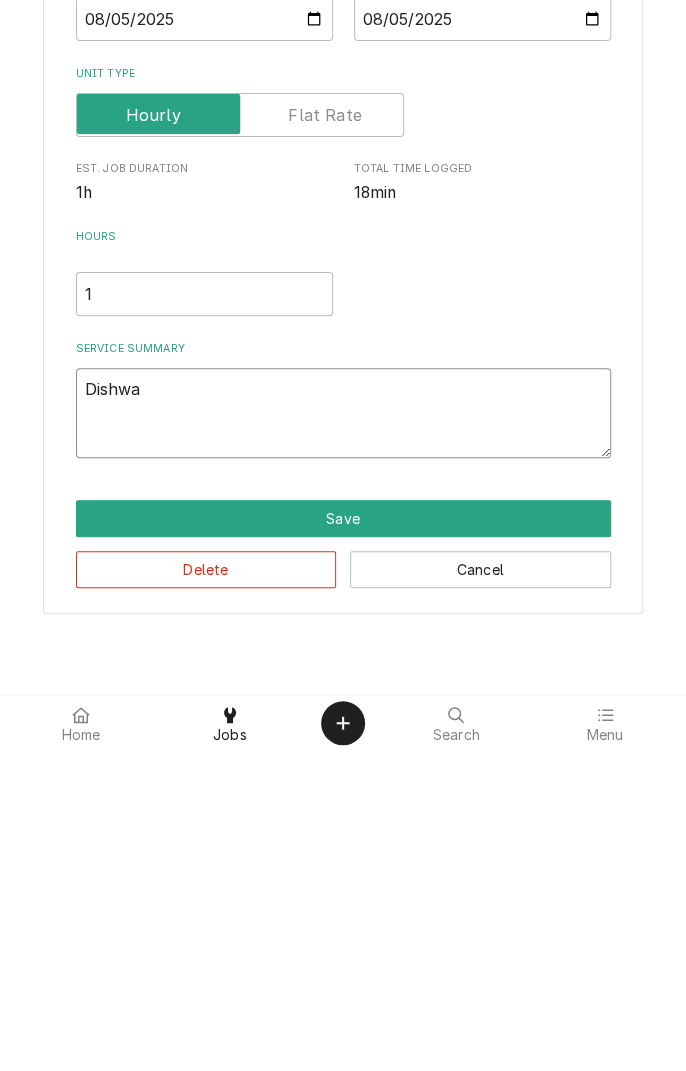 type on "x" 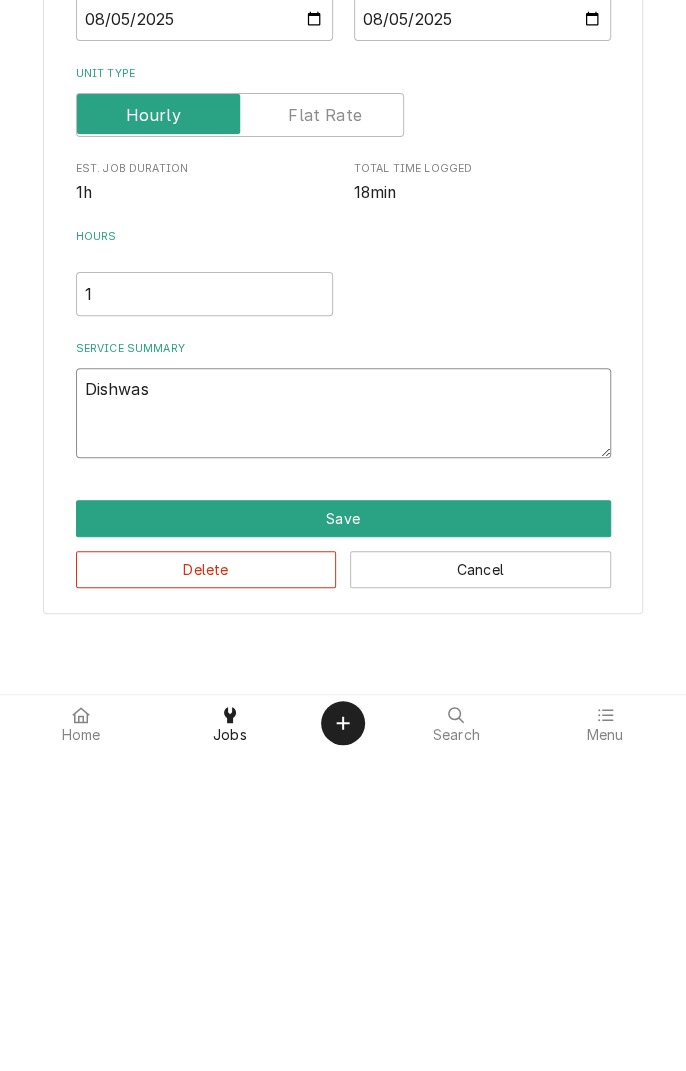 type on "x" 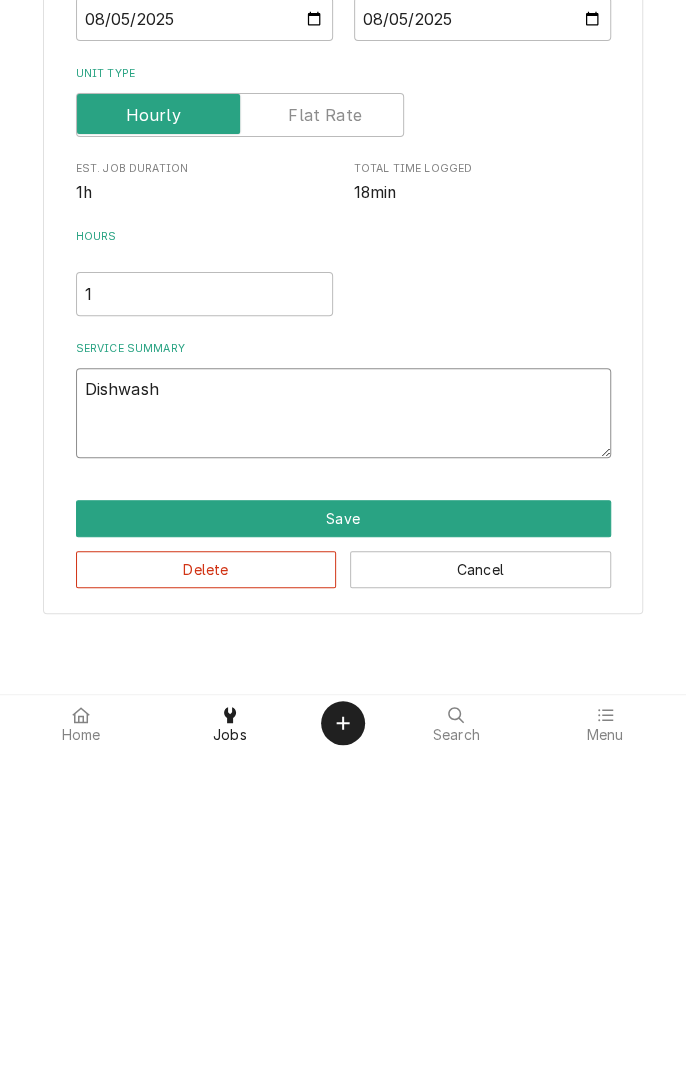 type on "x" 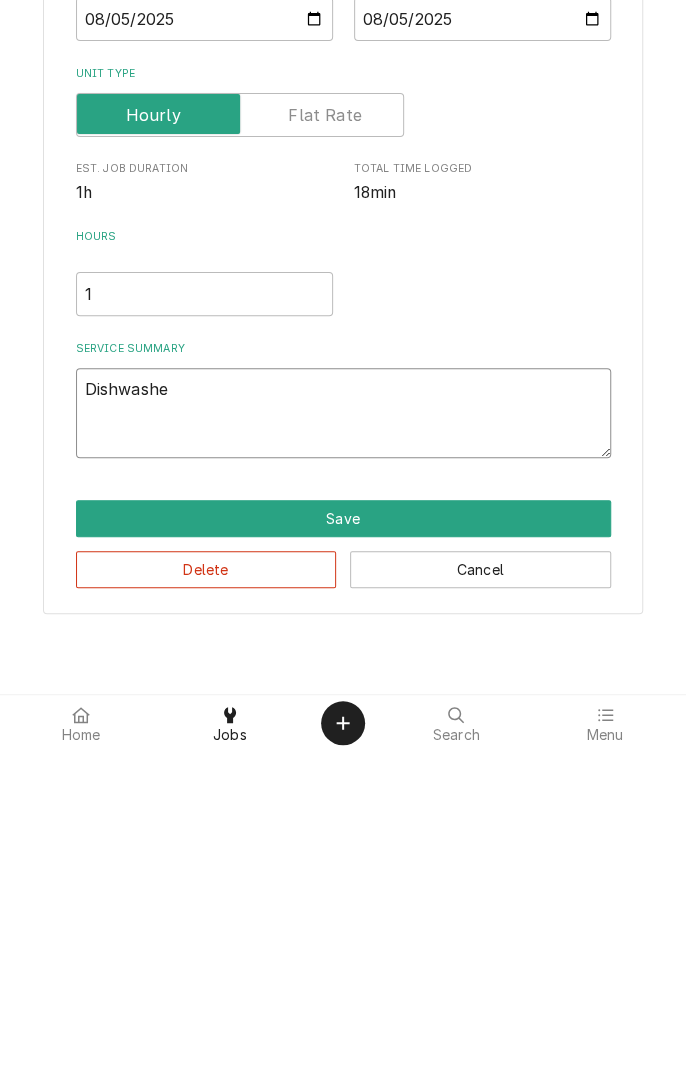type on "x" 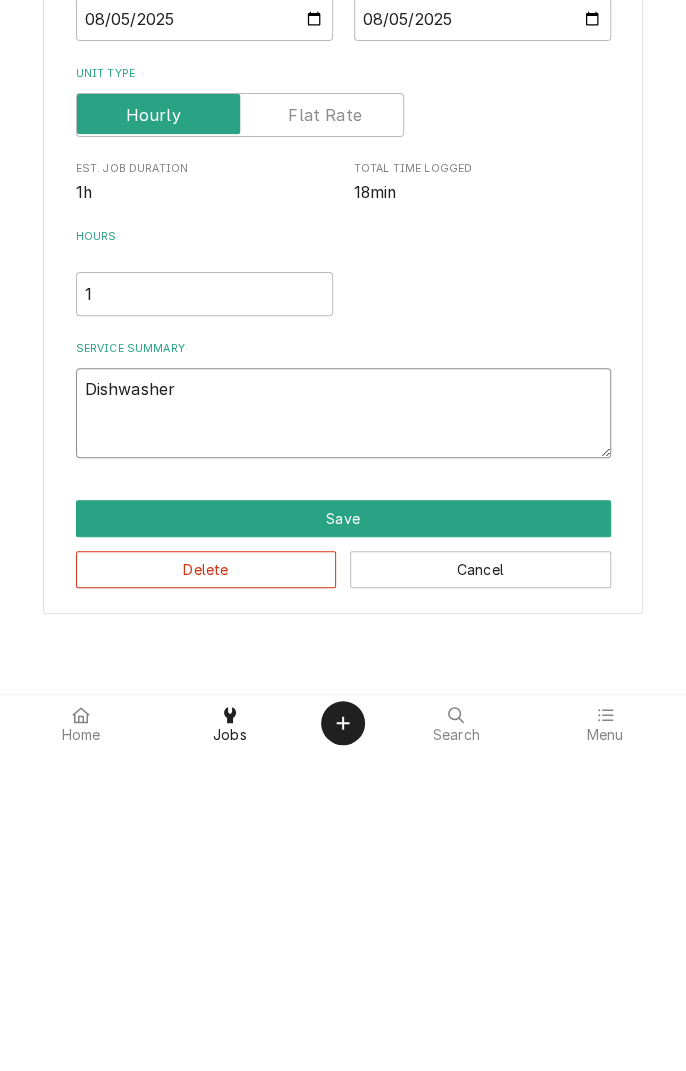 type on "x" 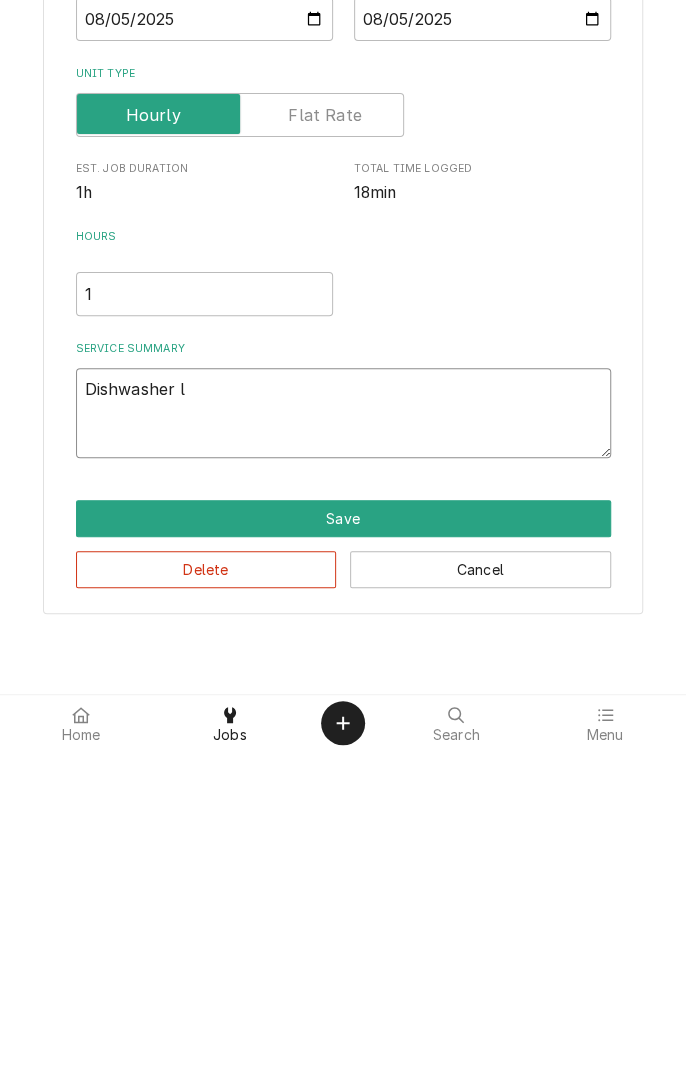 type on "x" 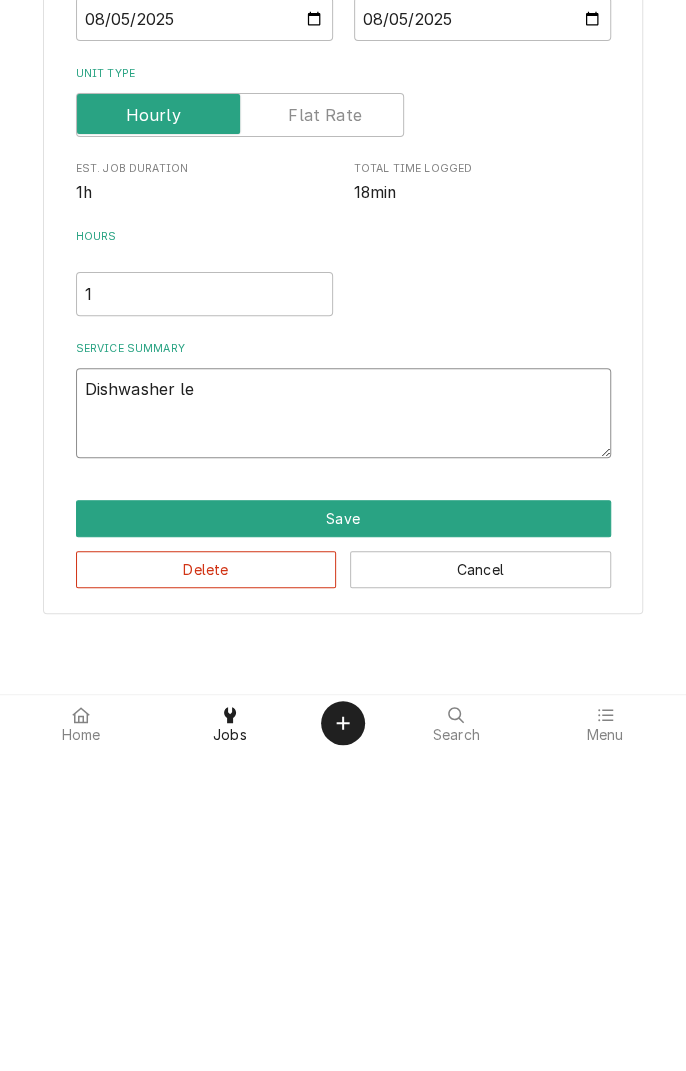 type on "x" 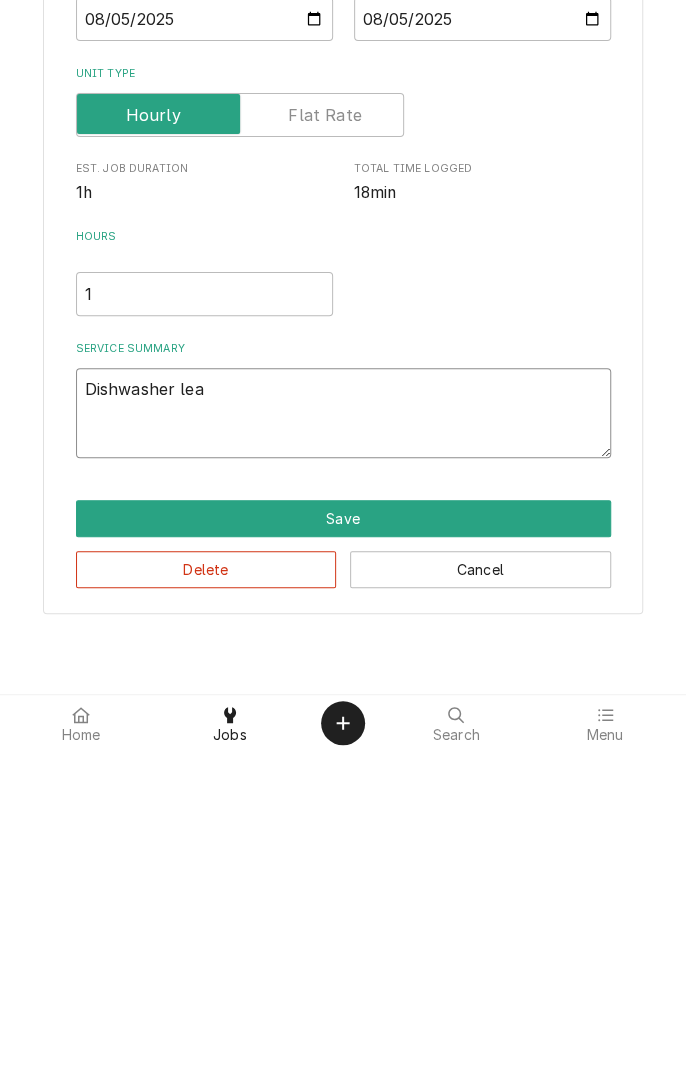 type on "x" 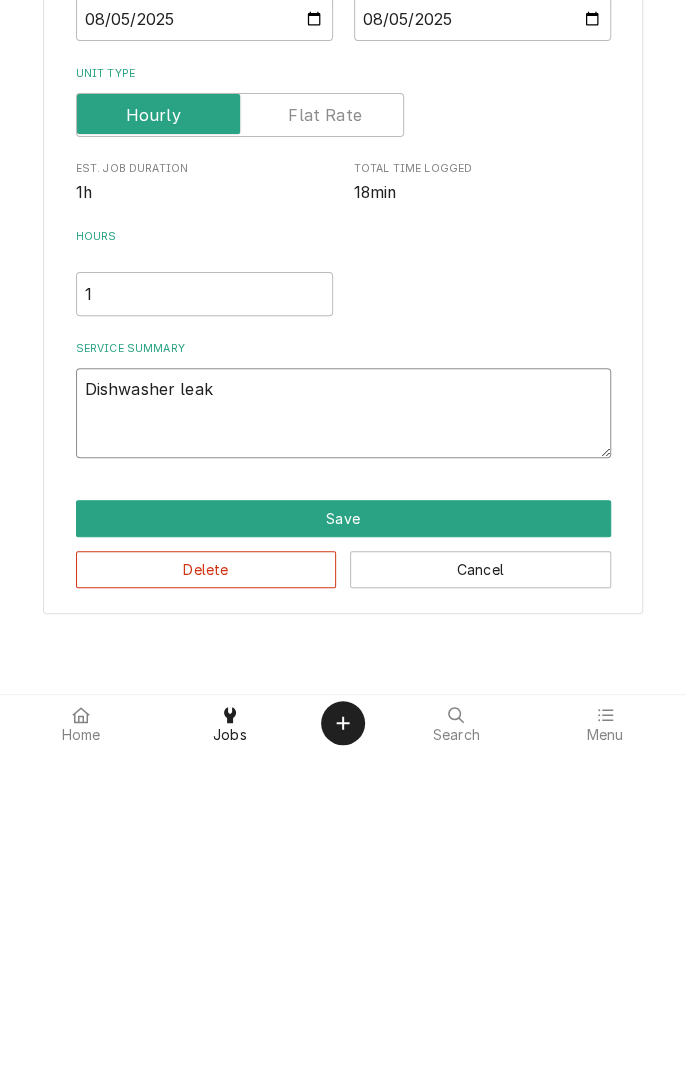 type on "x" 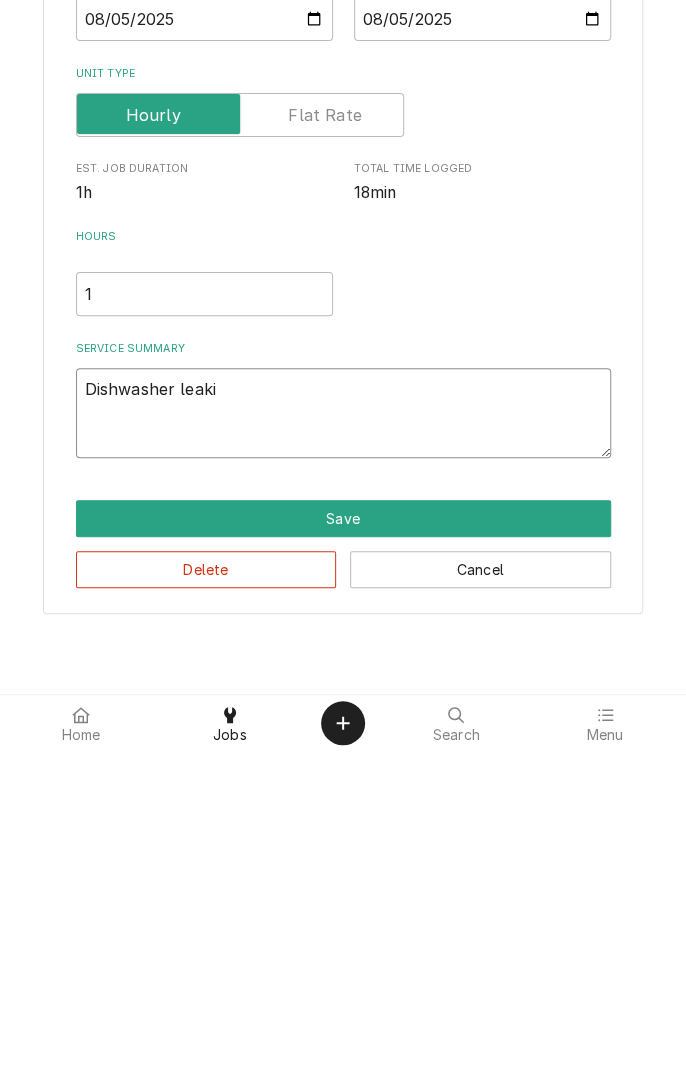 type on "x" 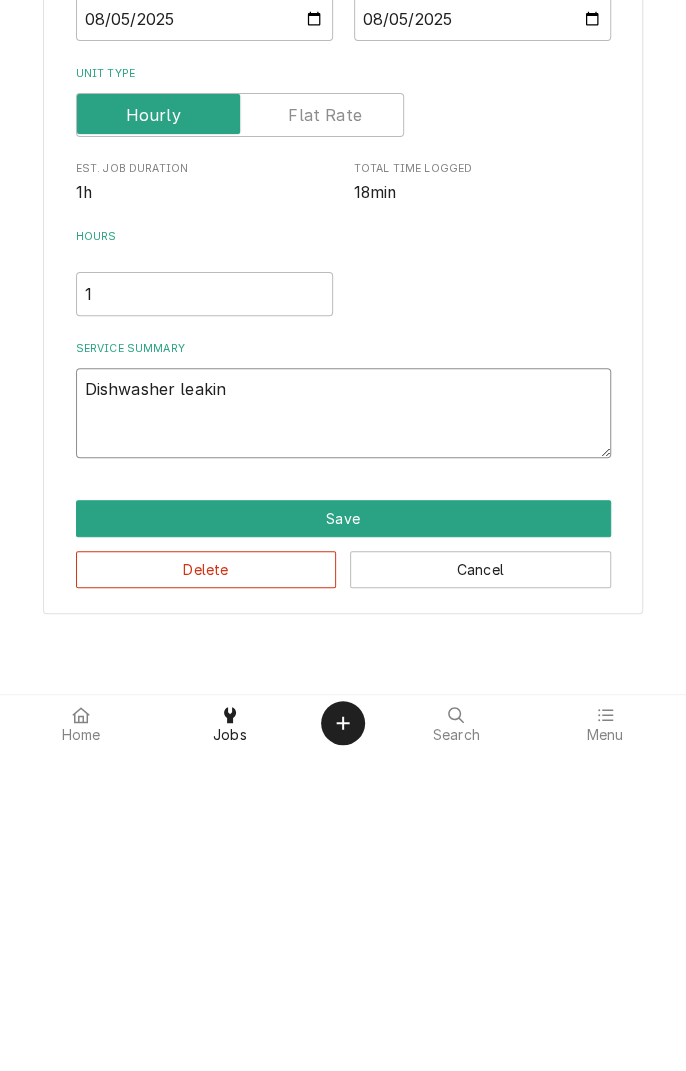 type on "x" 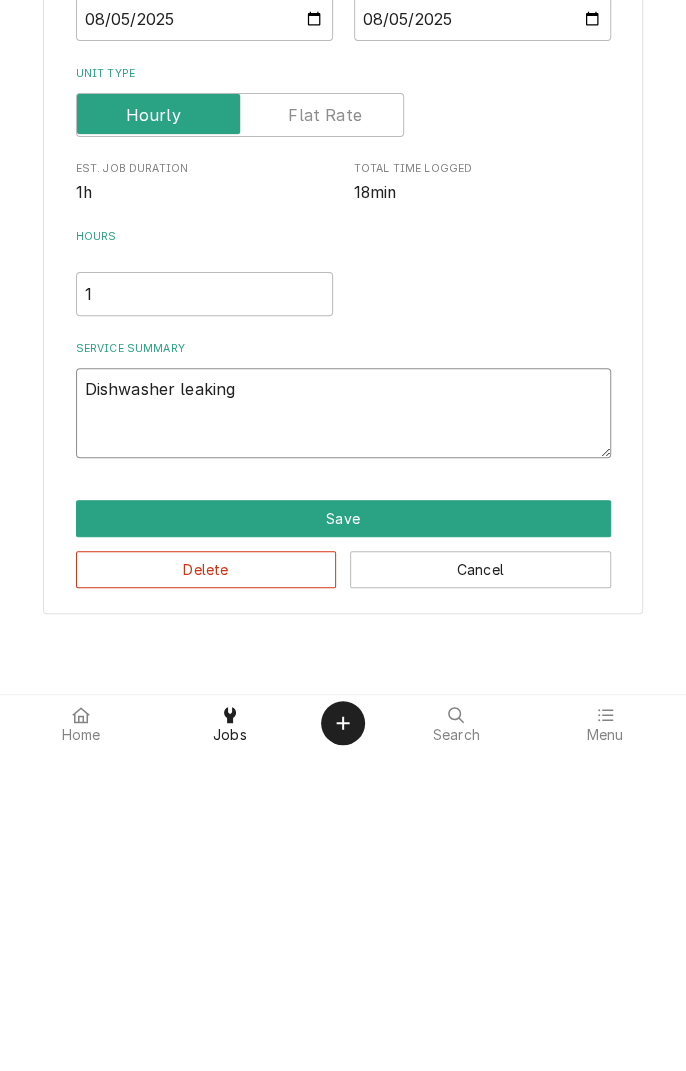 type on "x" 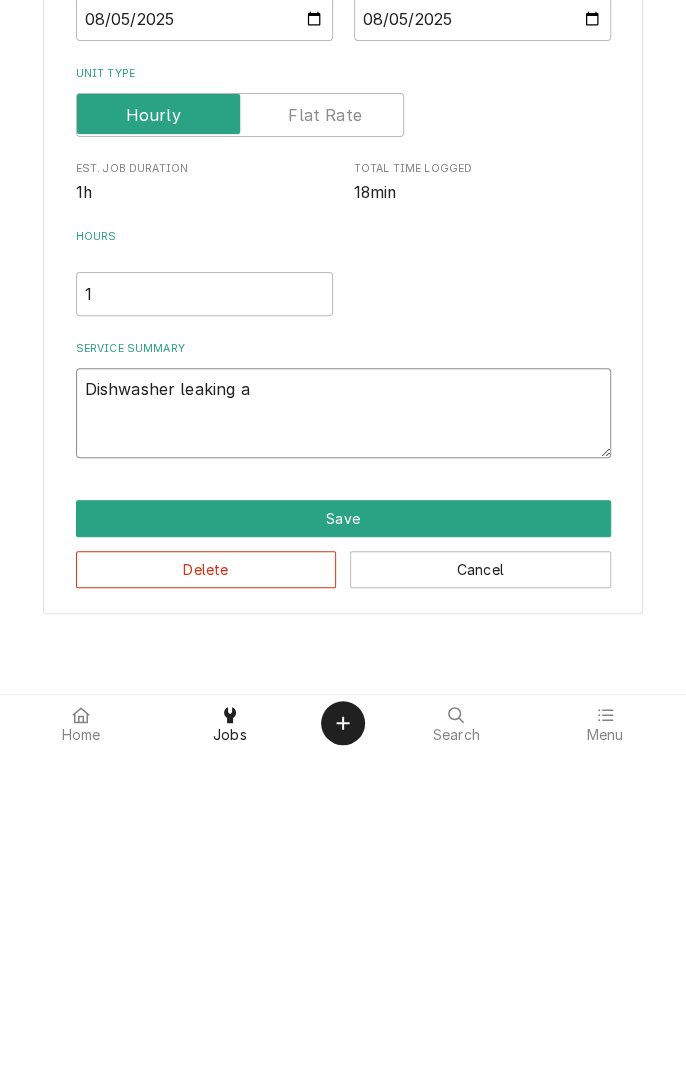 type on "x" 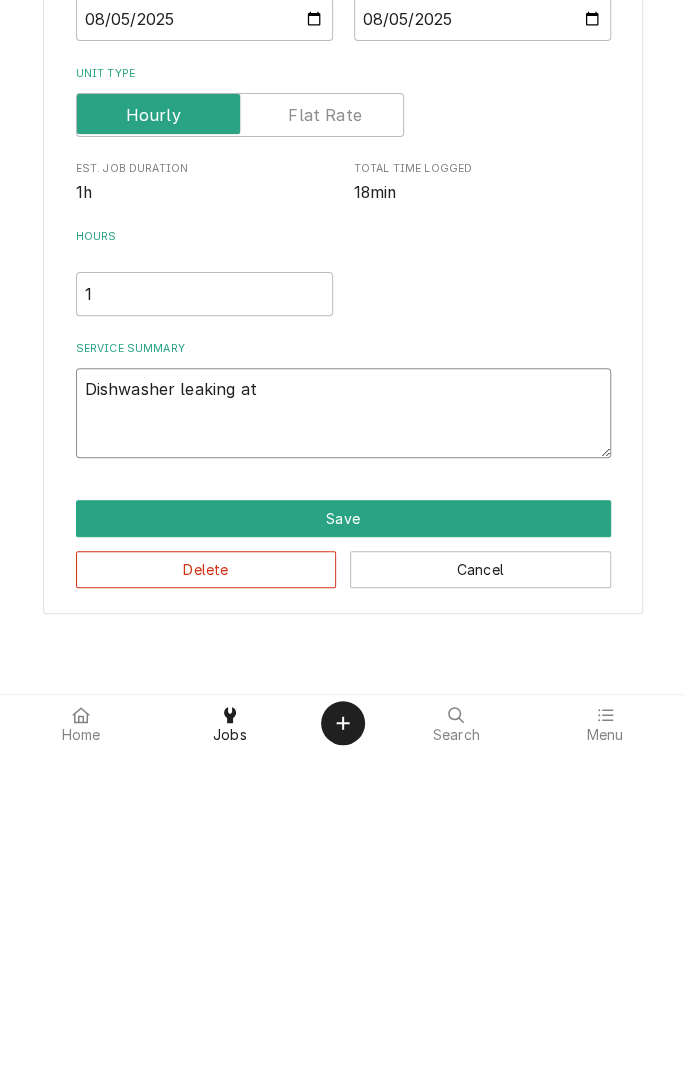 type on "x" 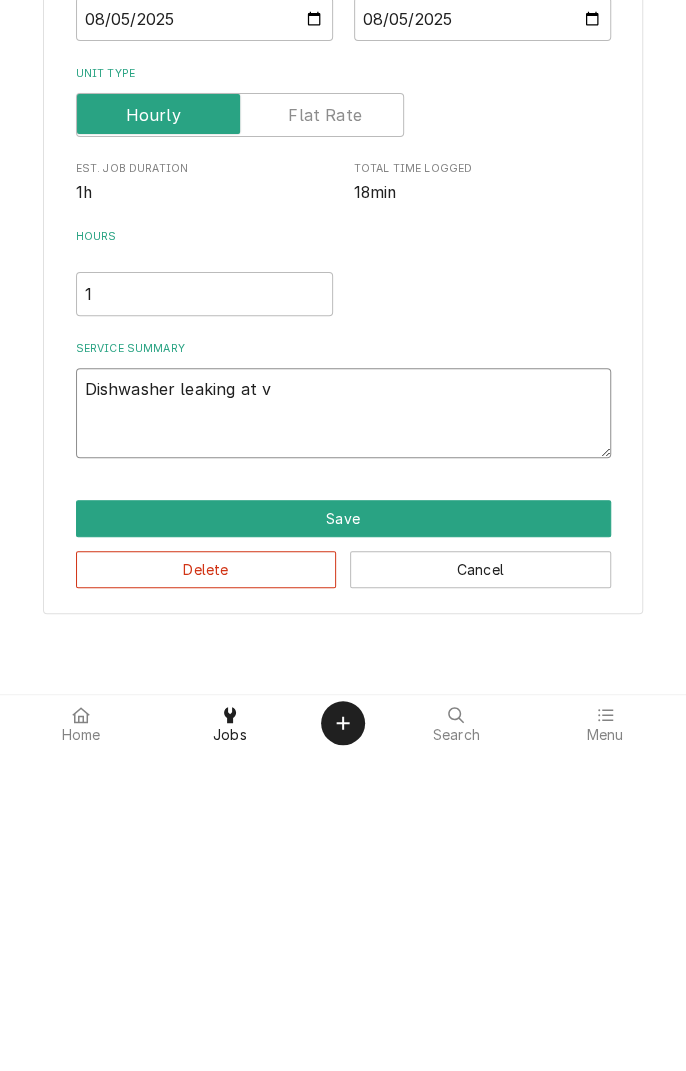 type on "x" 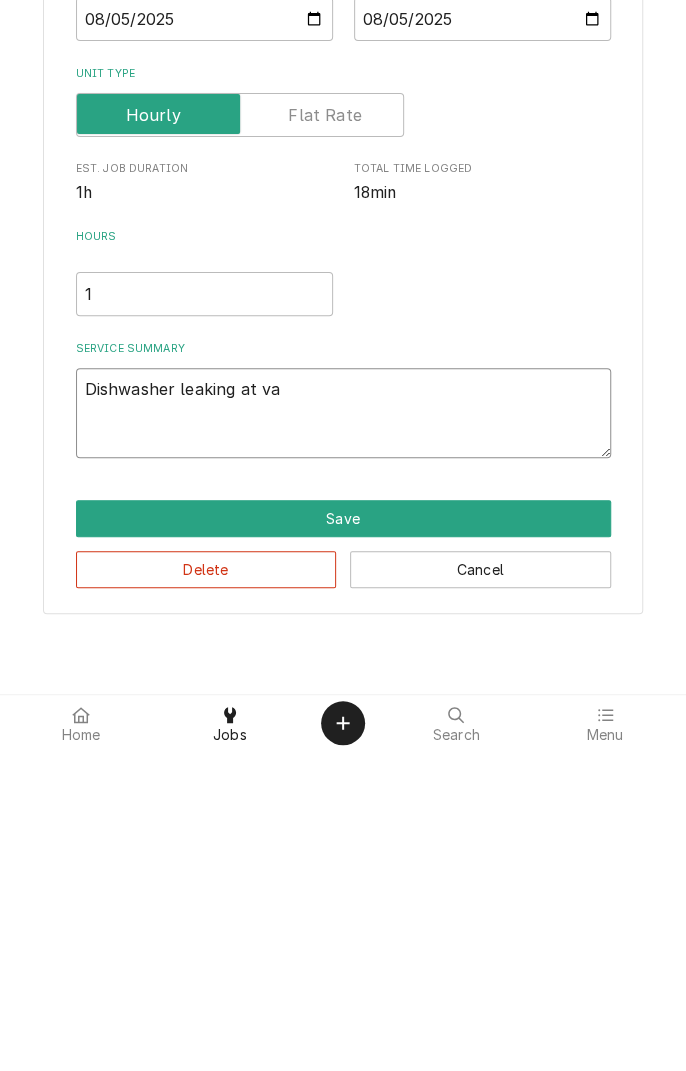 type on "x" 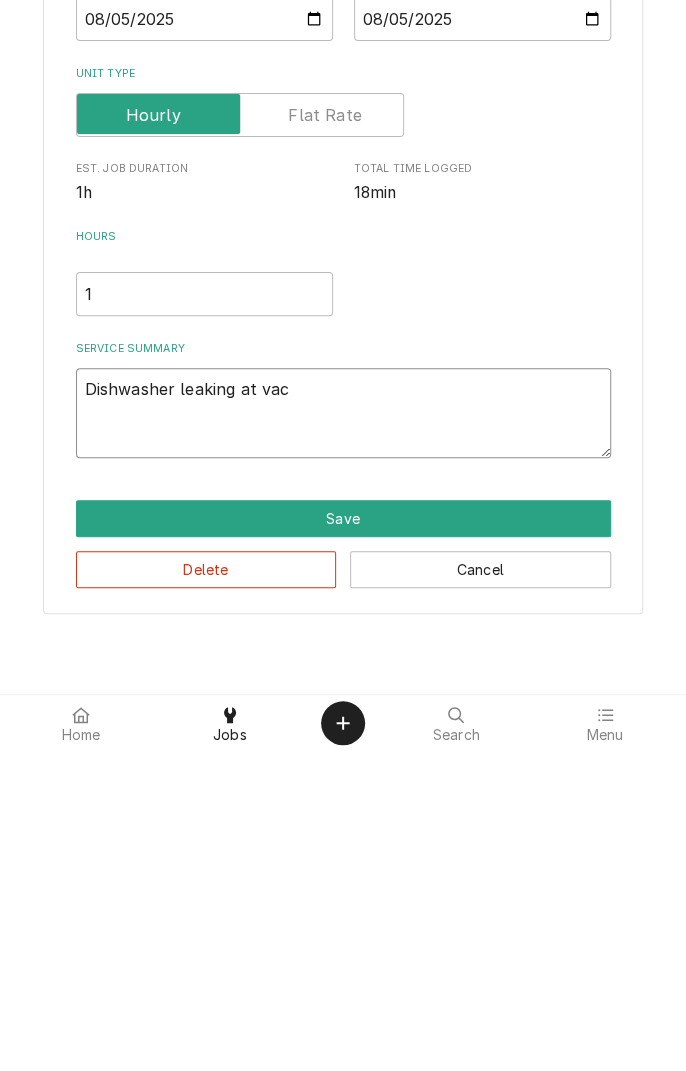 type on "x" 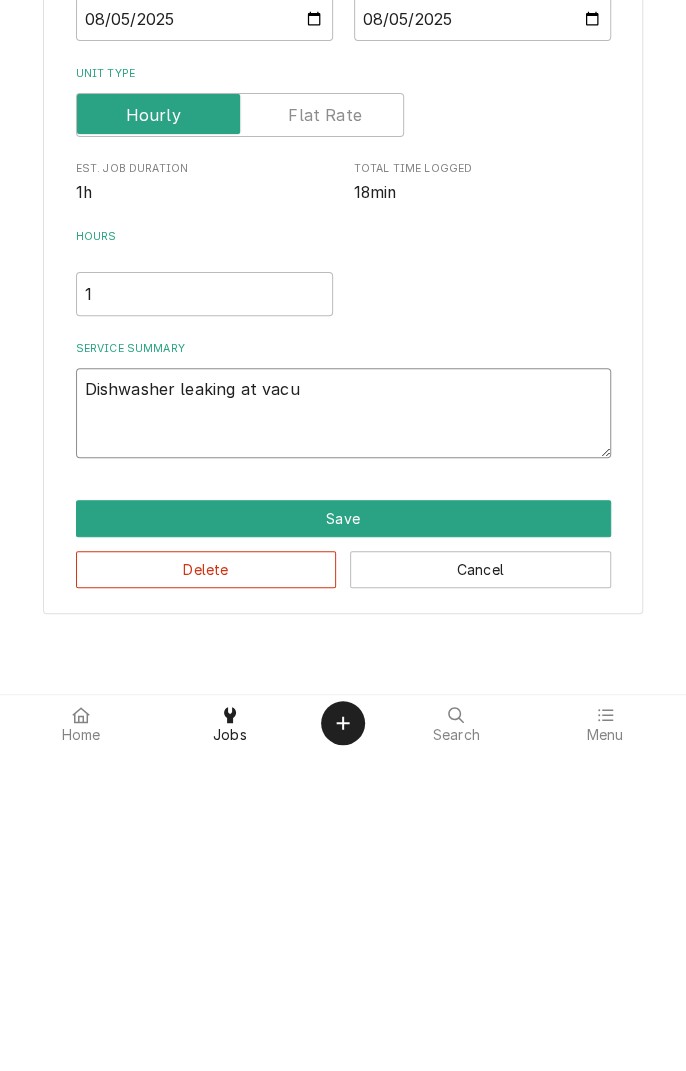 type on "x" 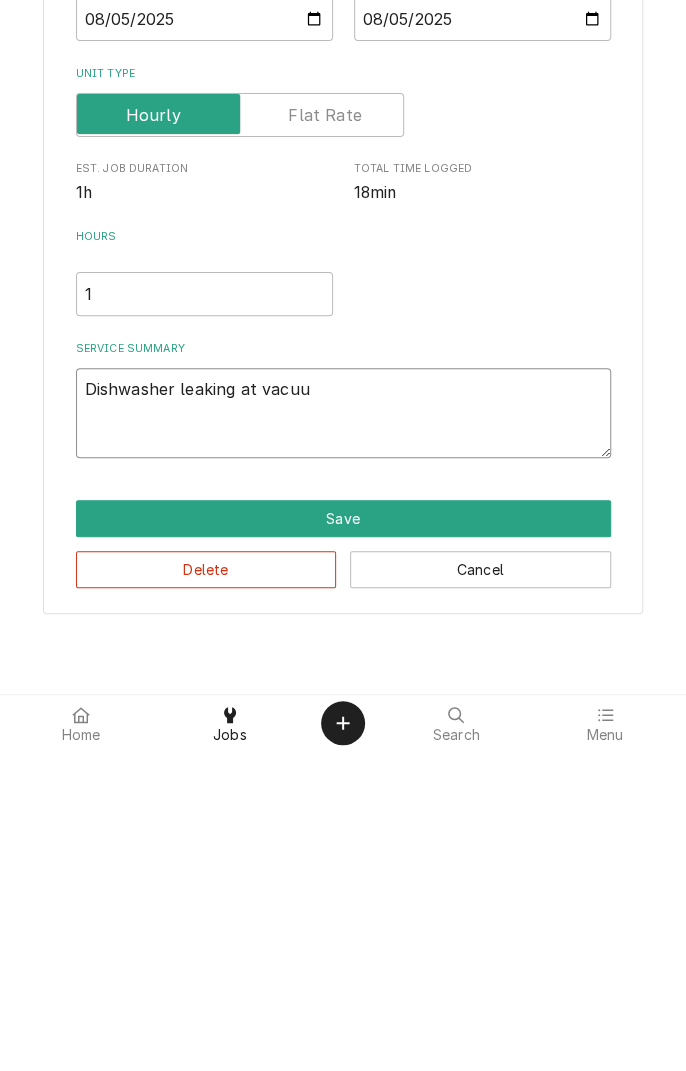 type on "x" 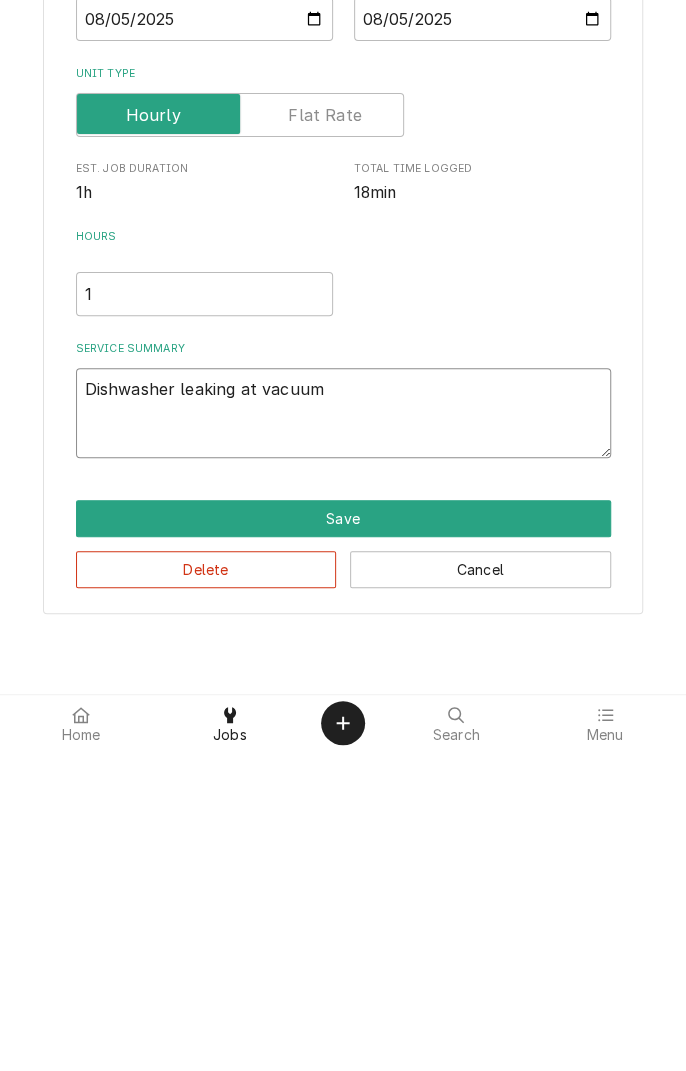 type on "x" 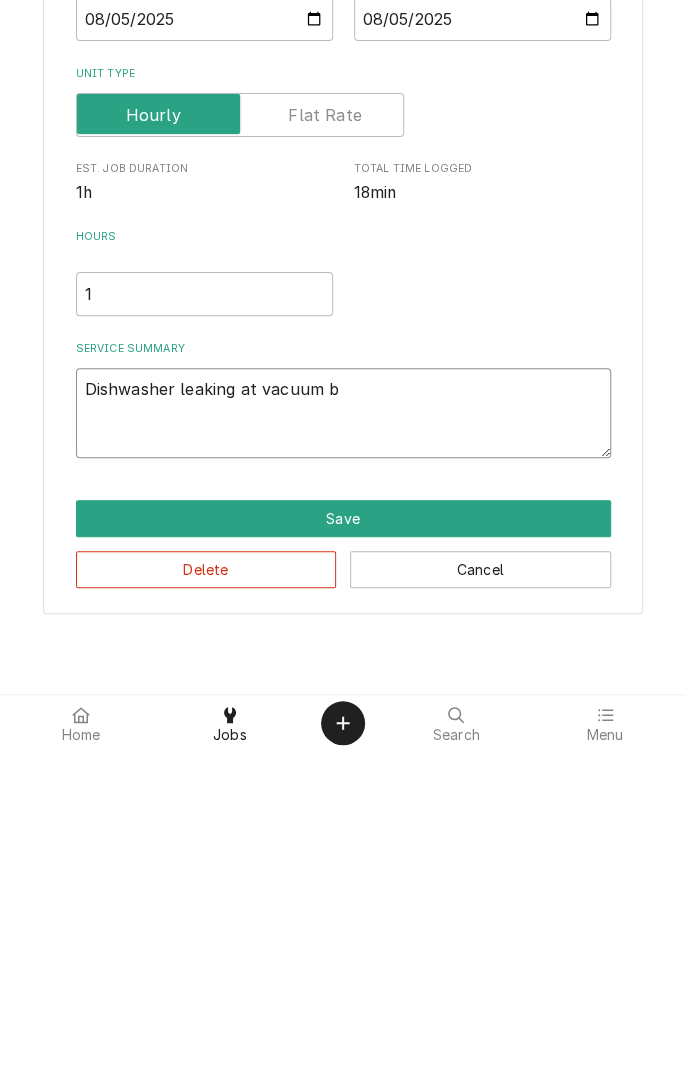 type on "x" 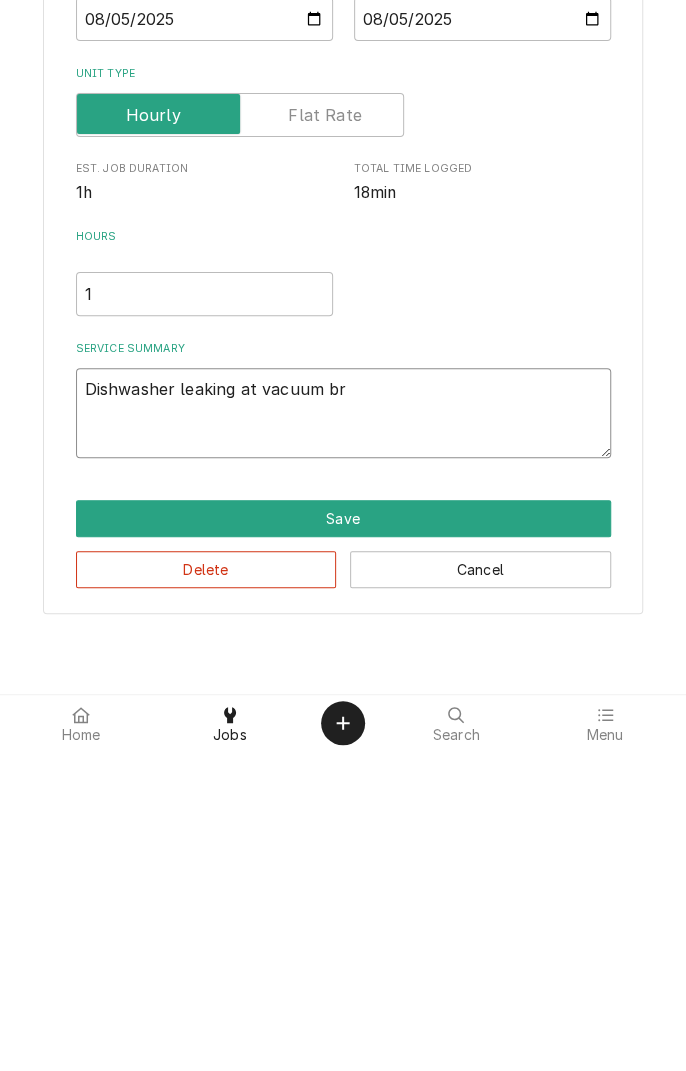 type on "x" 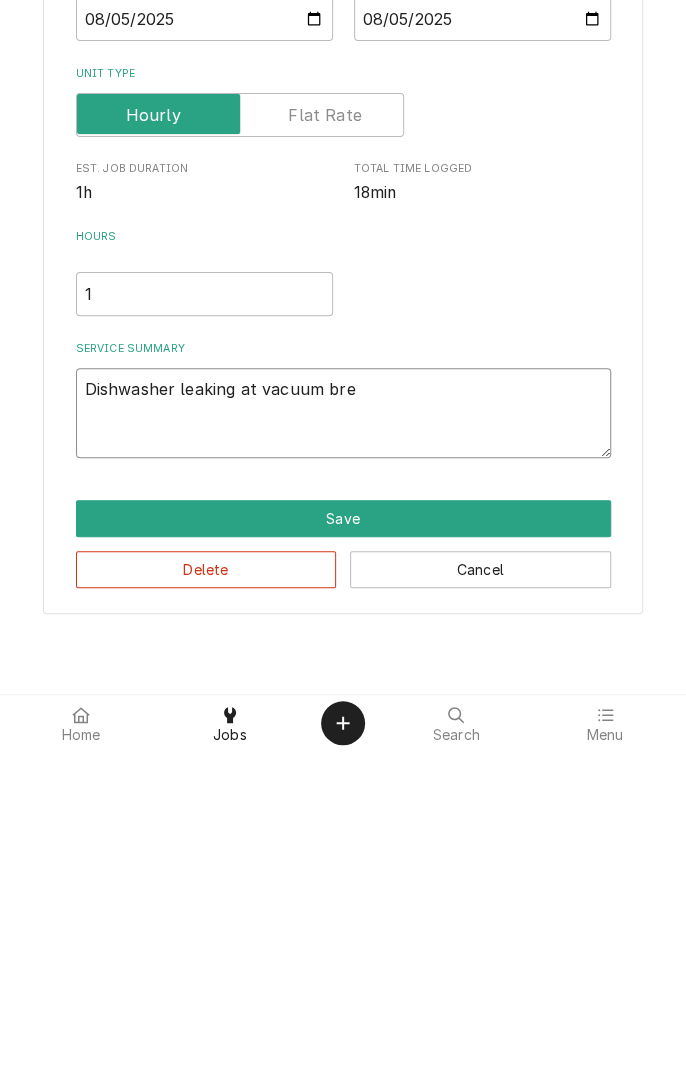 type on "x" 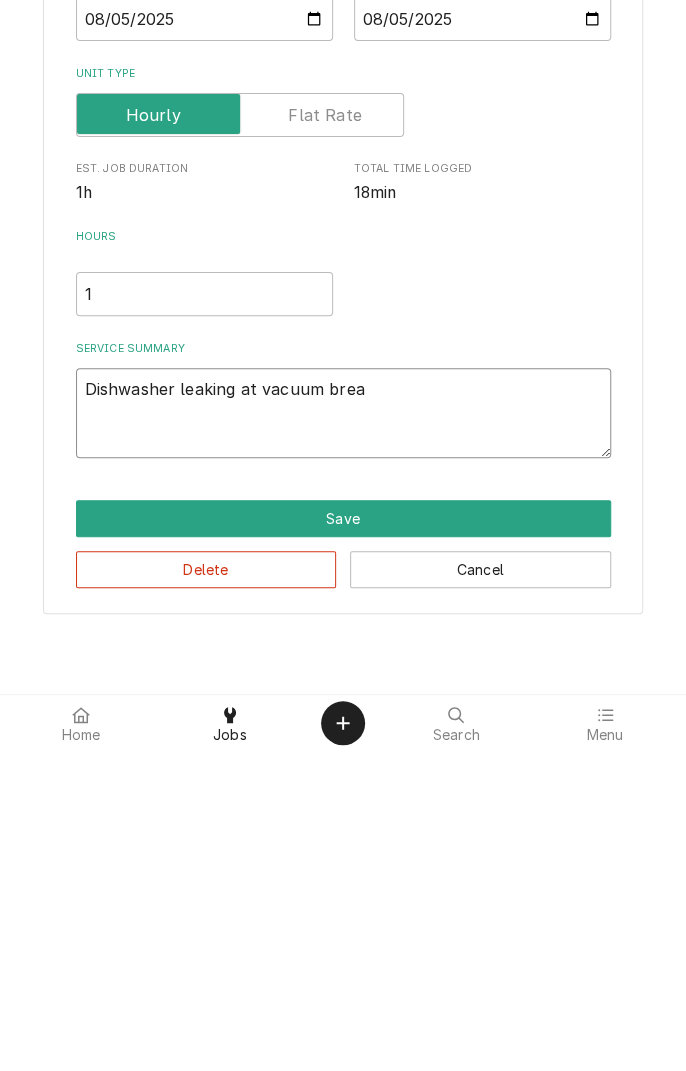 type on "x" 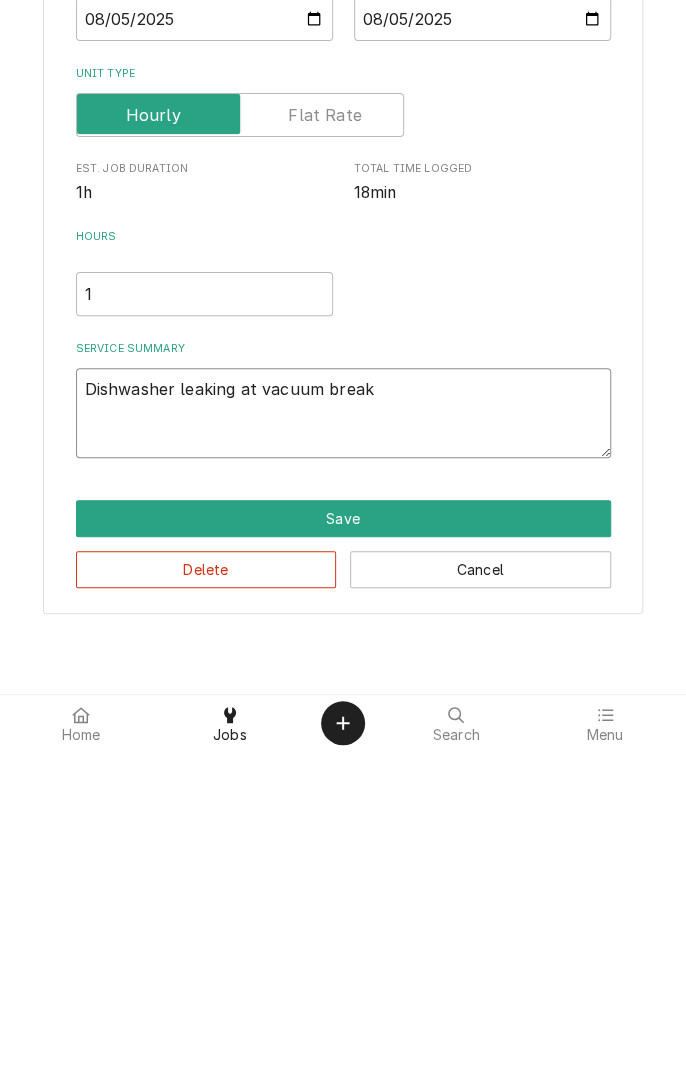 type on "x" 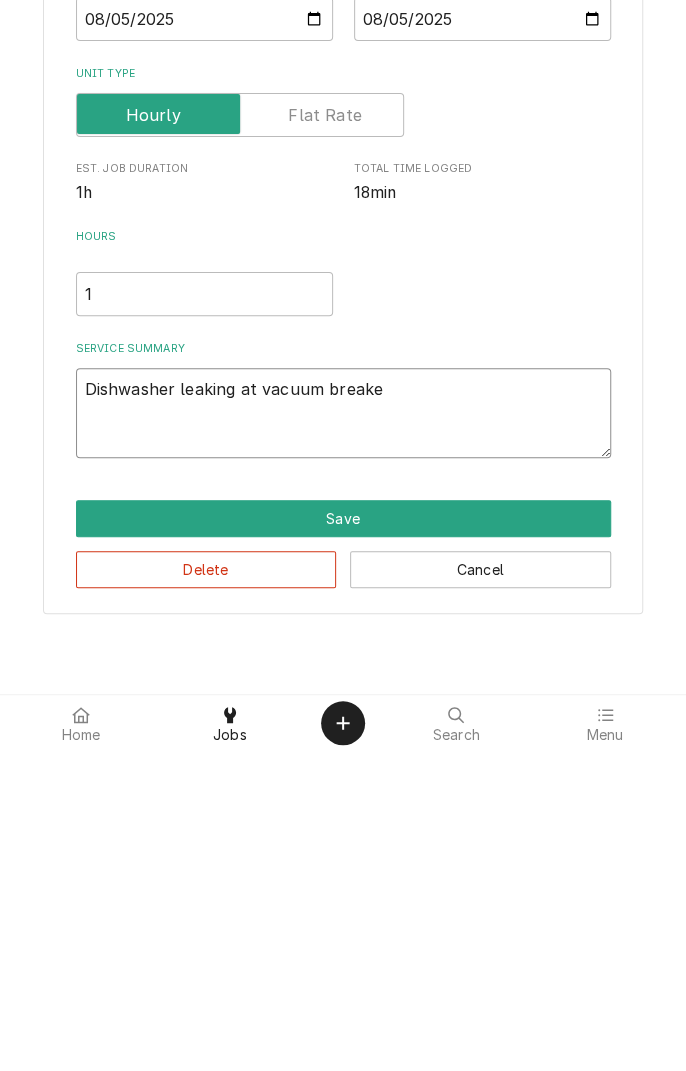 type on "x" 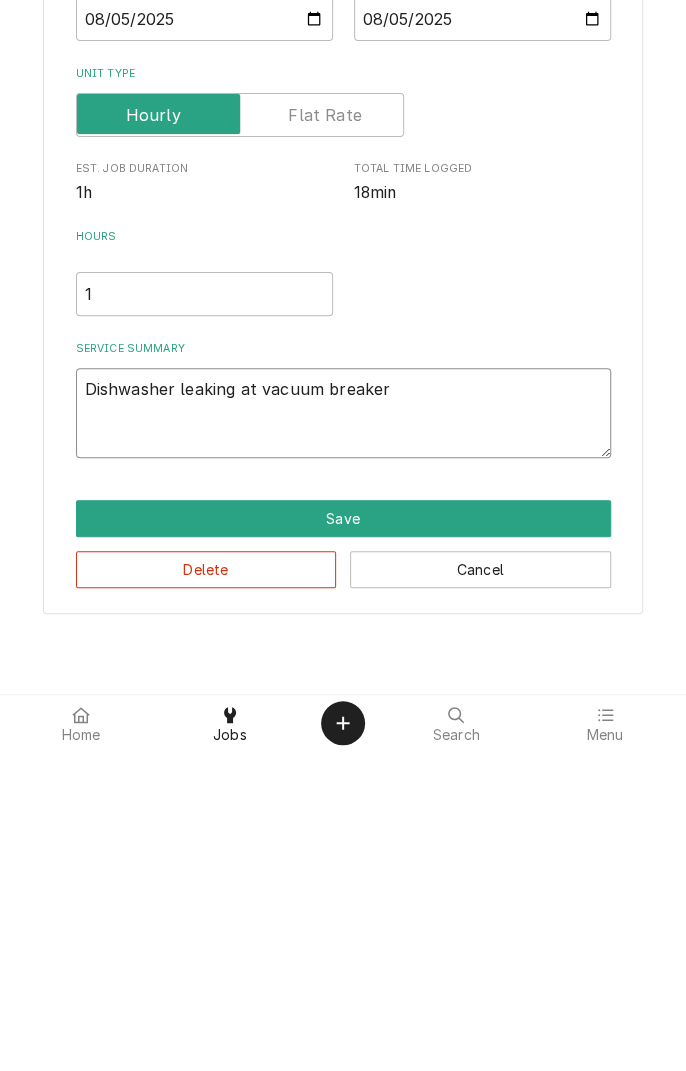 type on "x" 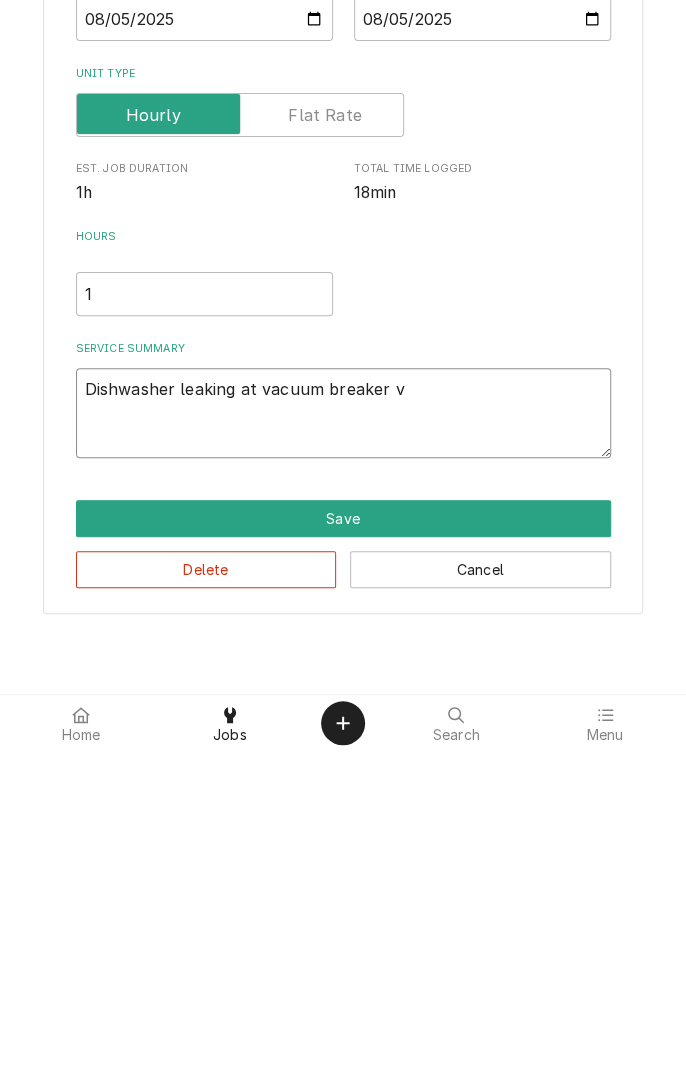 type on "x" 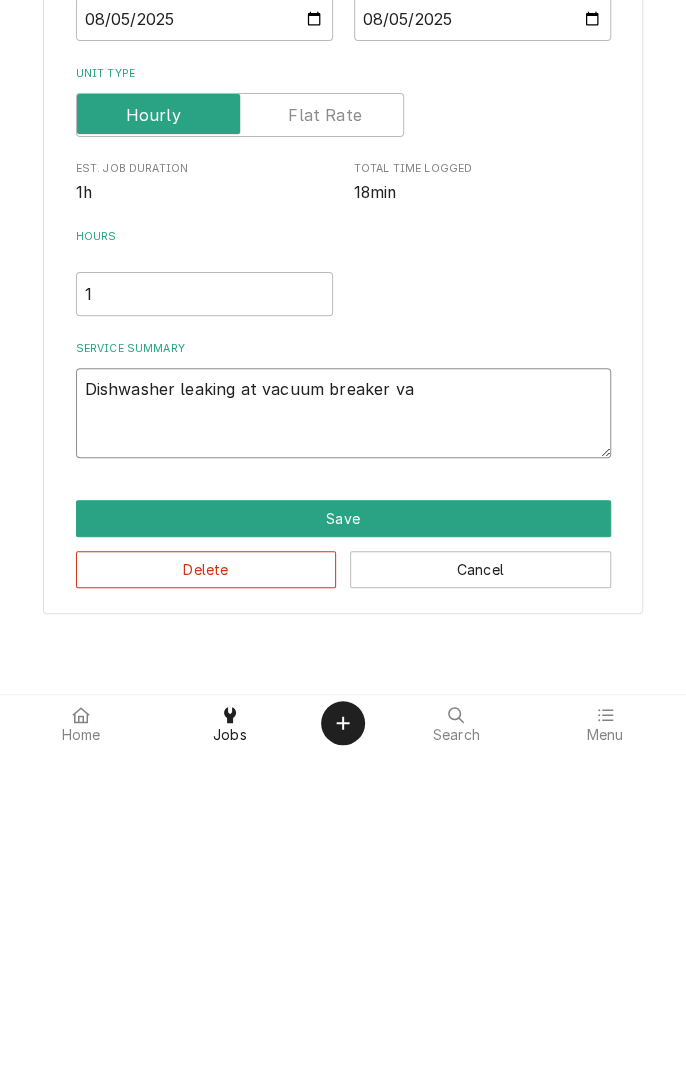 type on "x" 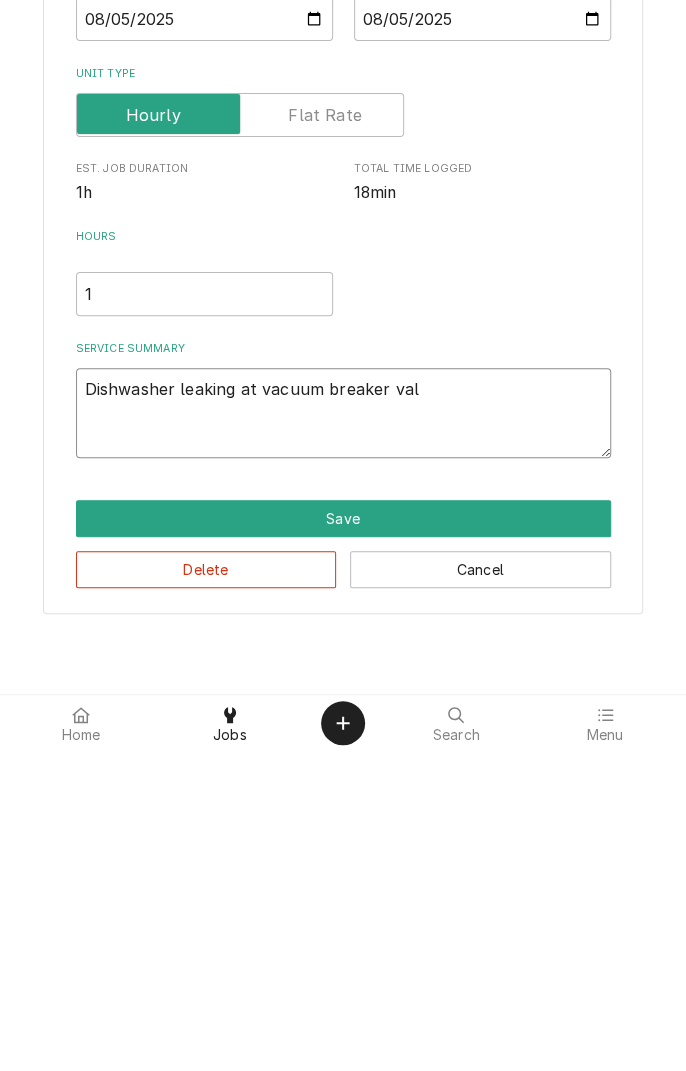 type on "x" 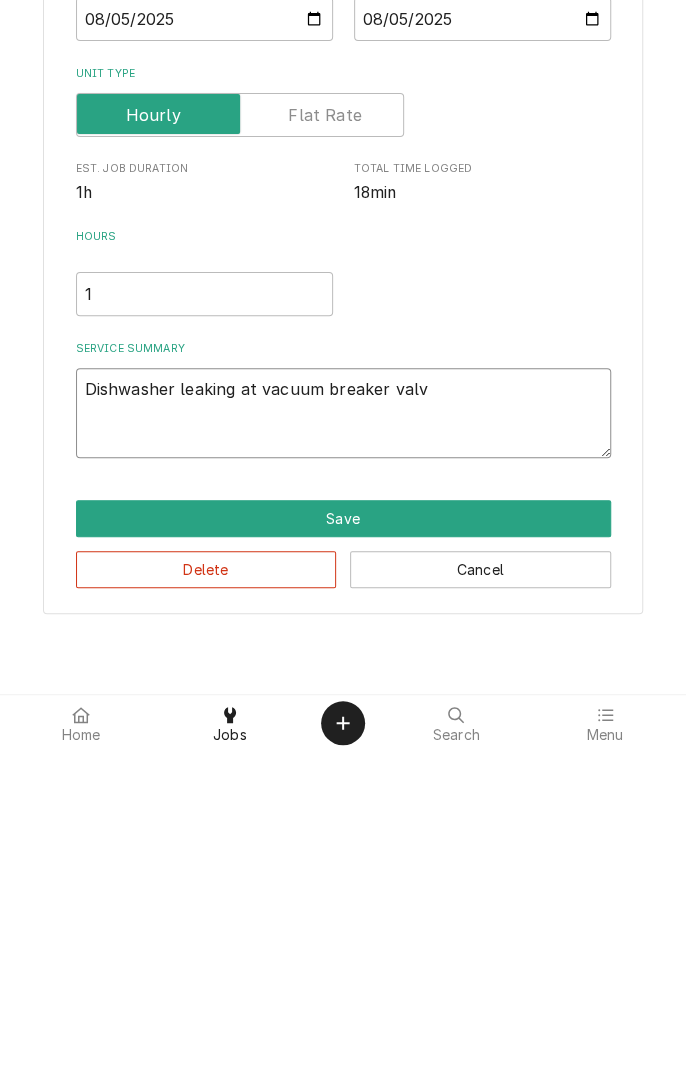 type on "x" 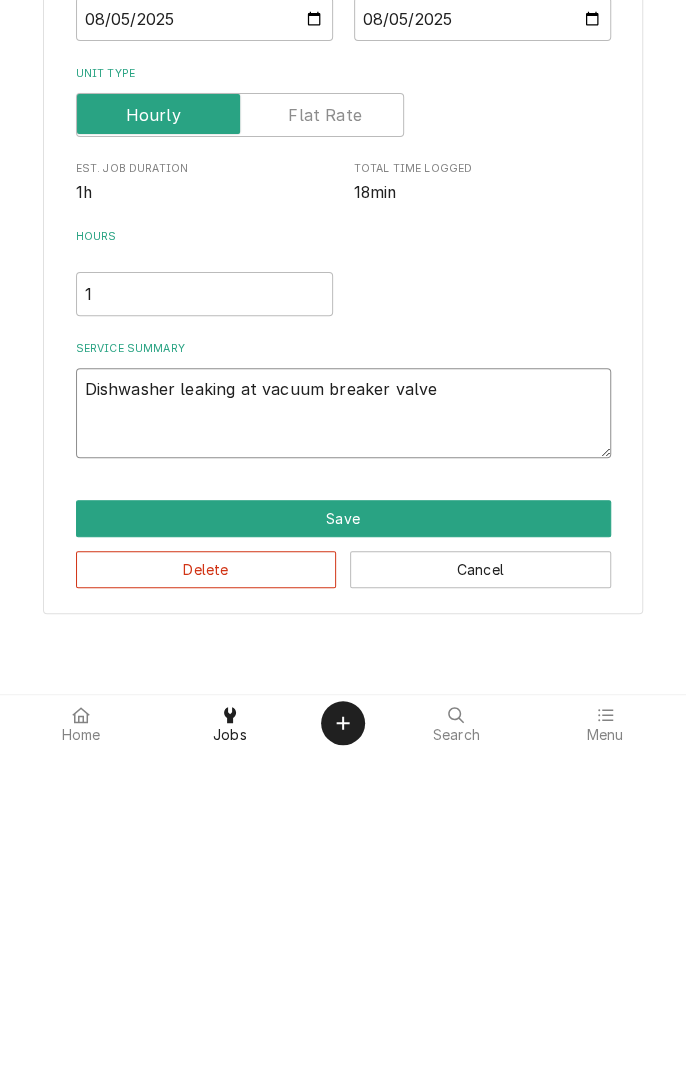 type on "x" 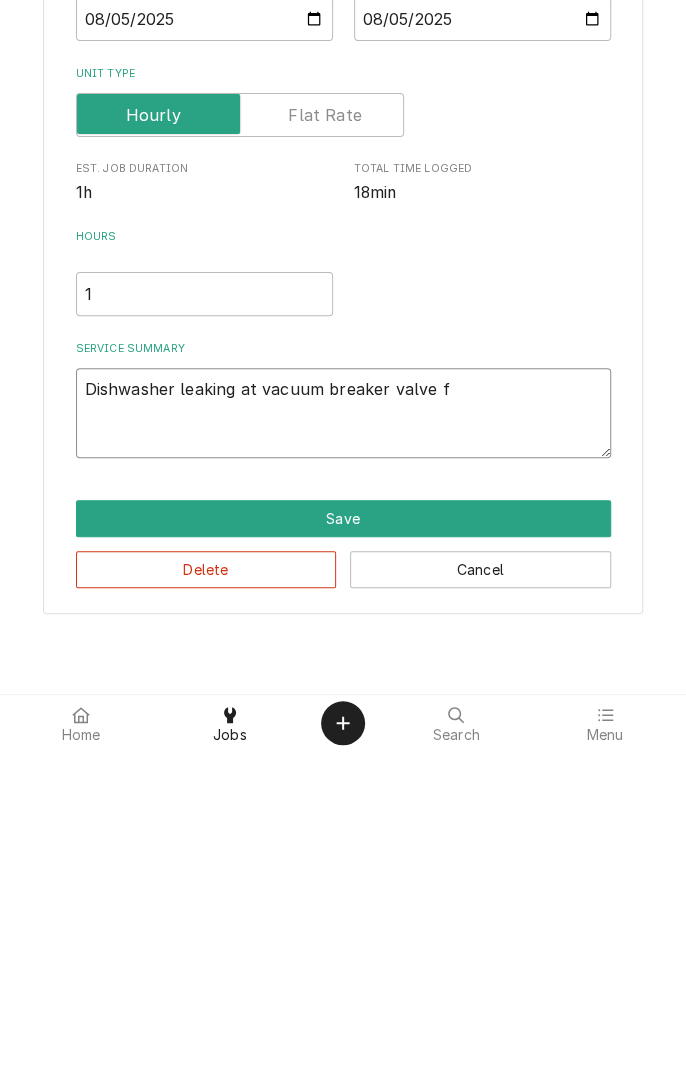 type on "x" 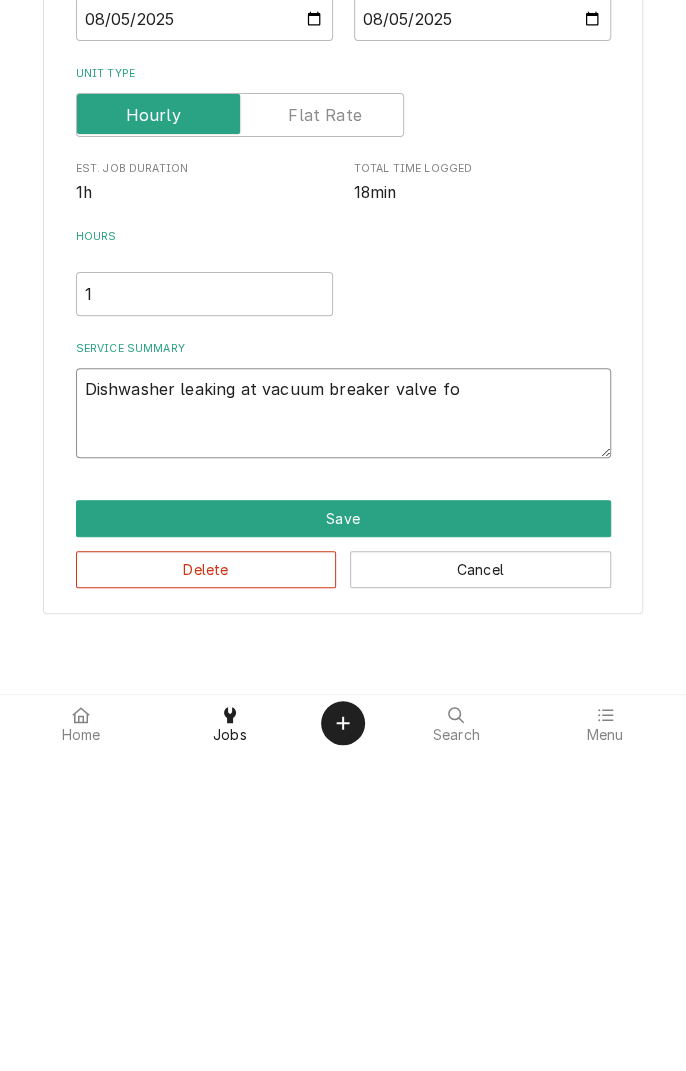 type on "x" 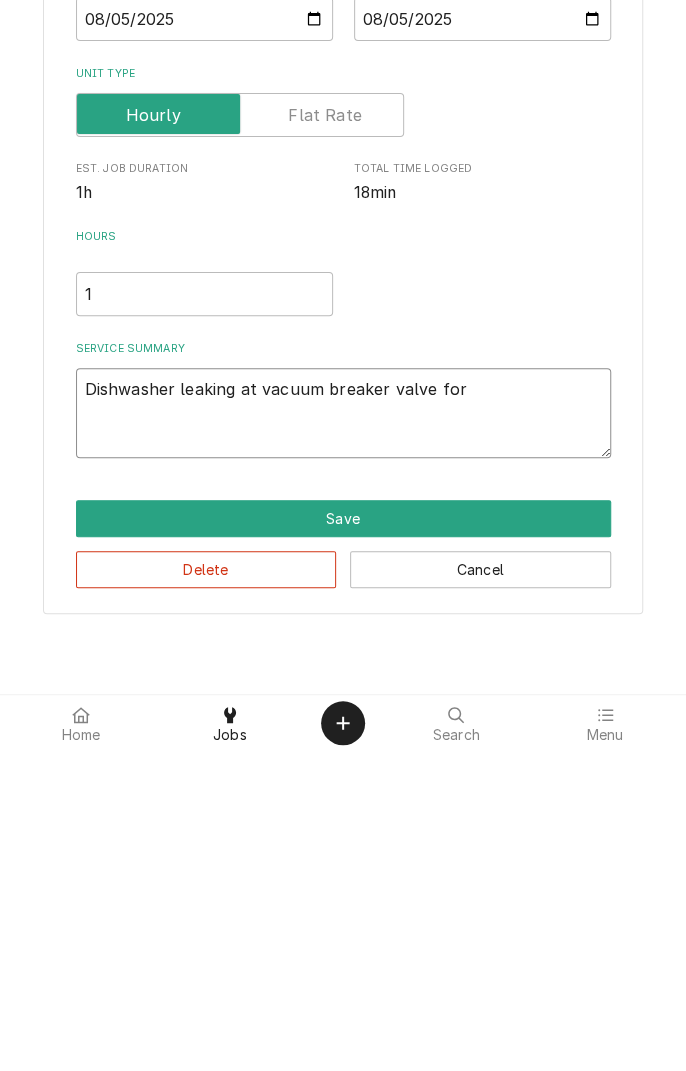 type on "x" 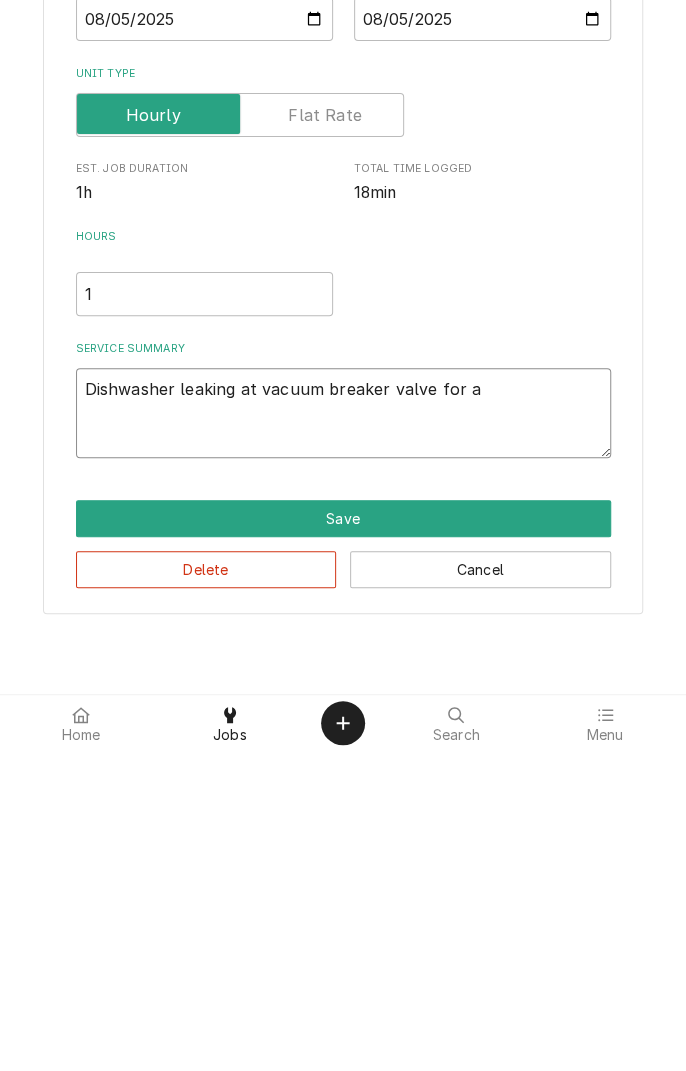 type on "x" 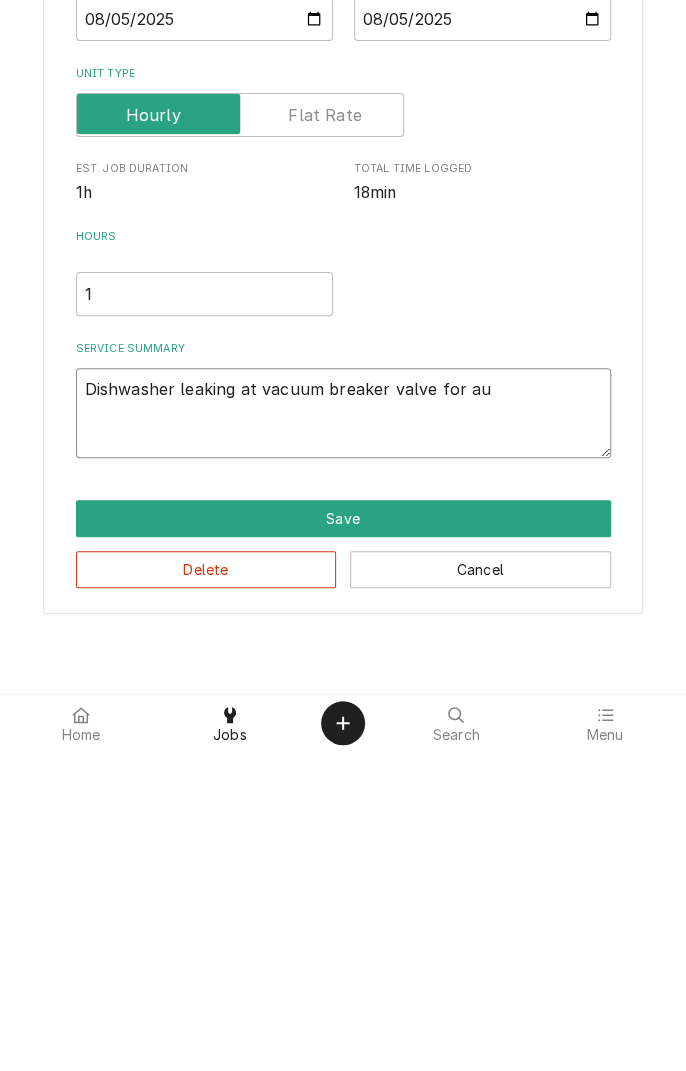 type on "x" 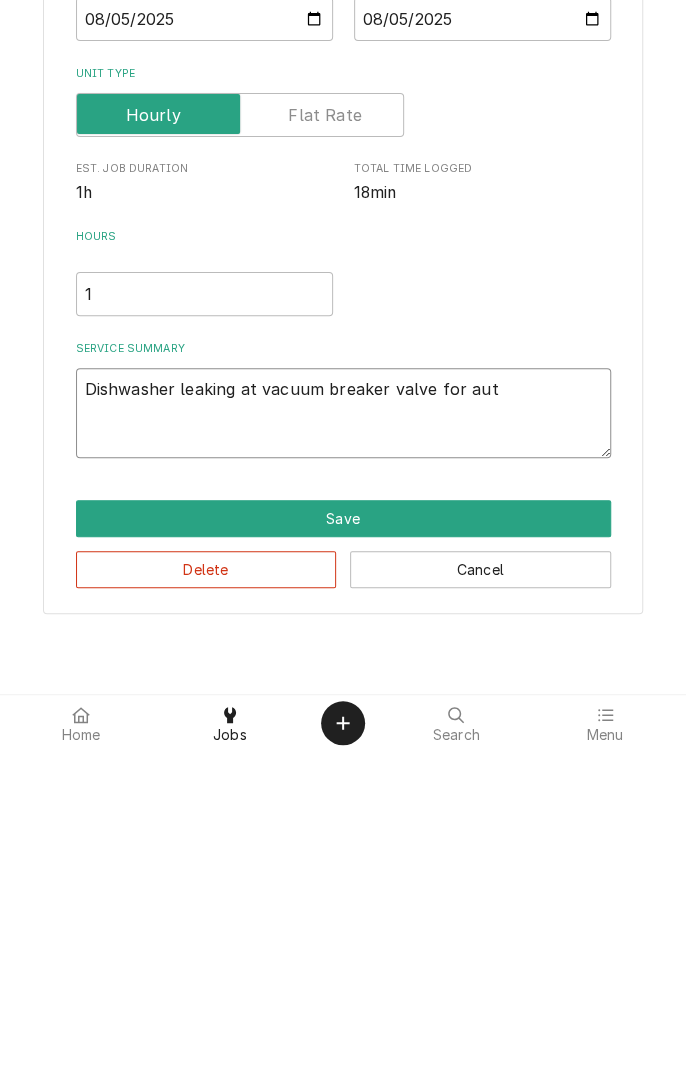 type on "x" 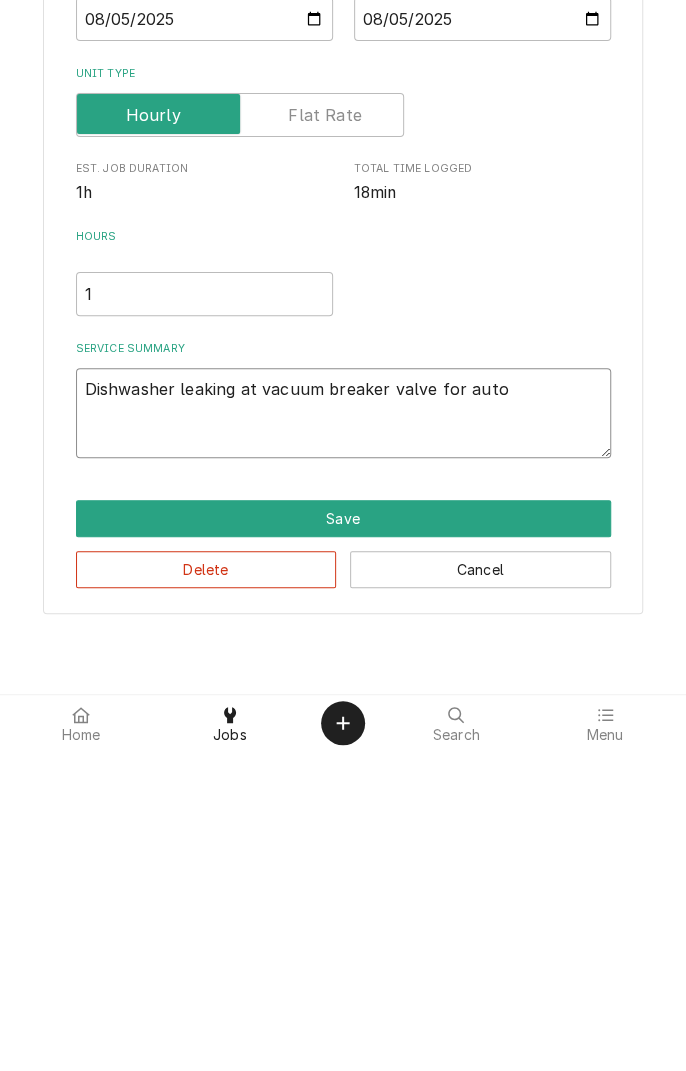 type on "x" 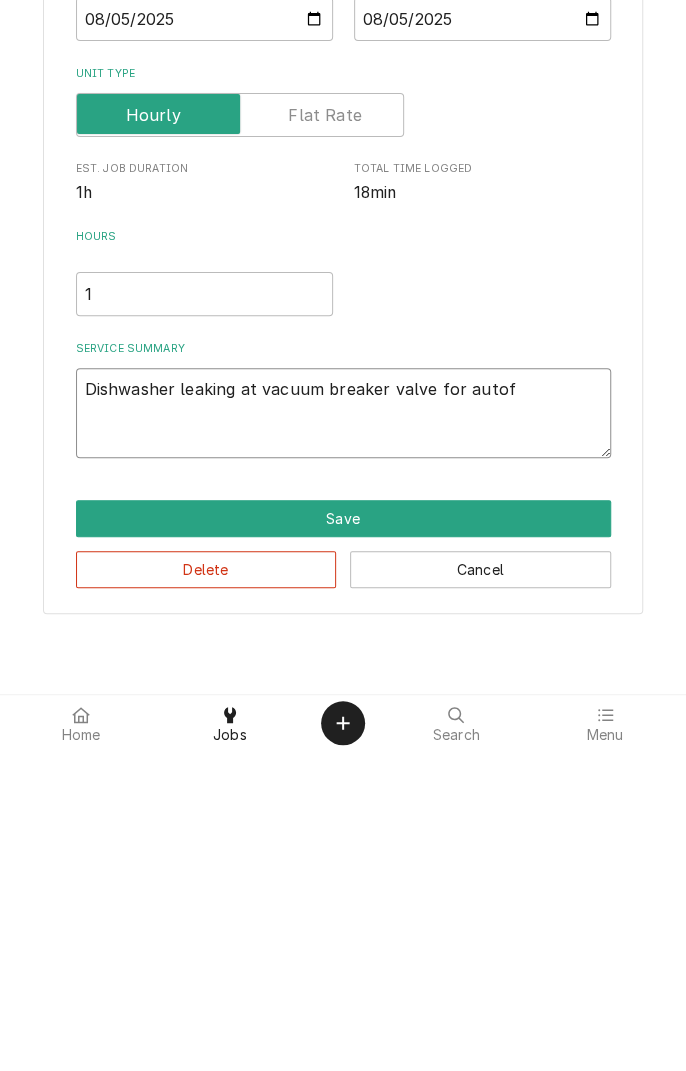 type on "x" 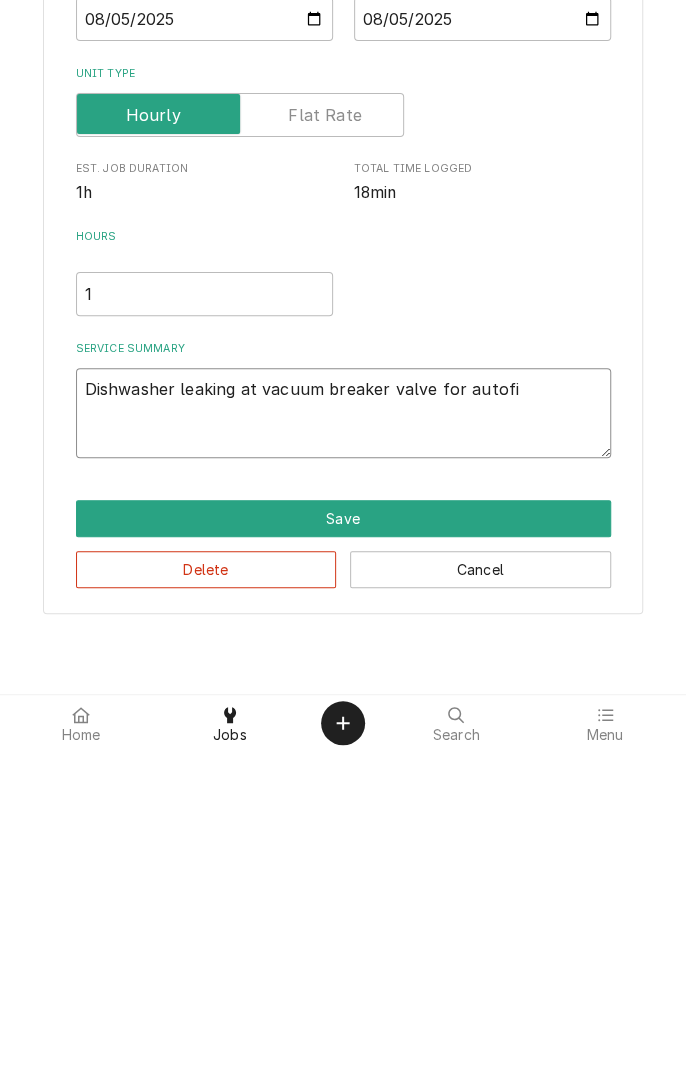 type on "x" 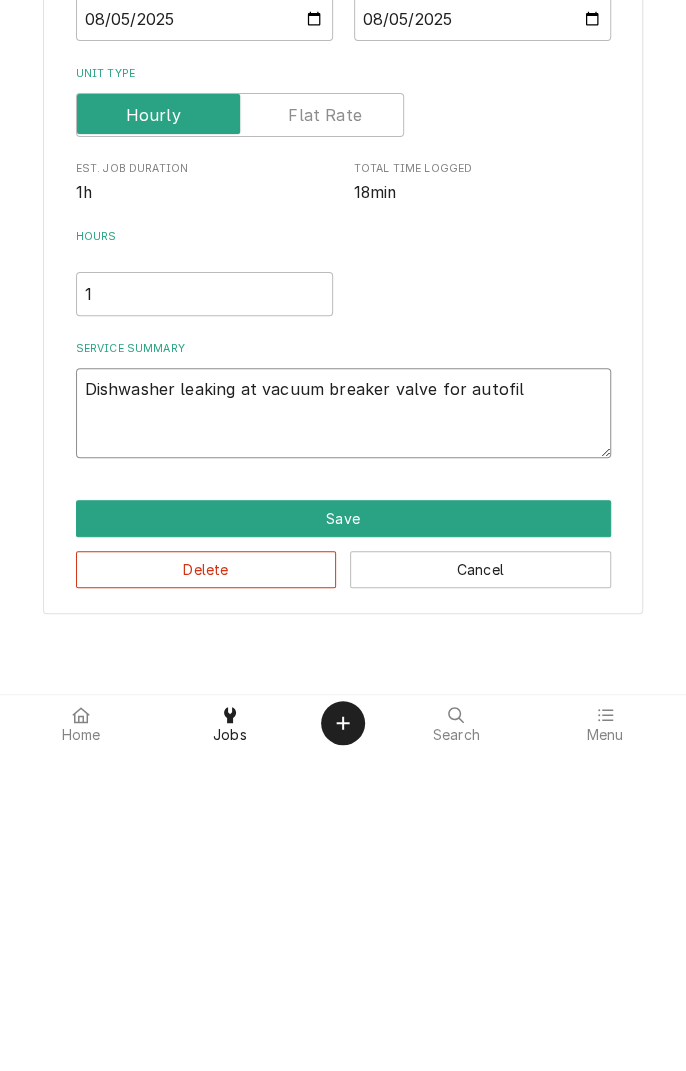 type on "x" 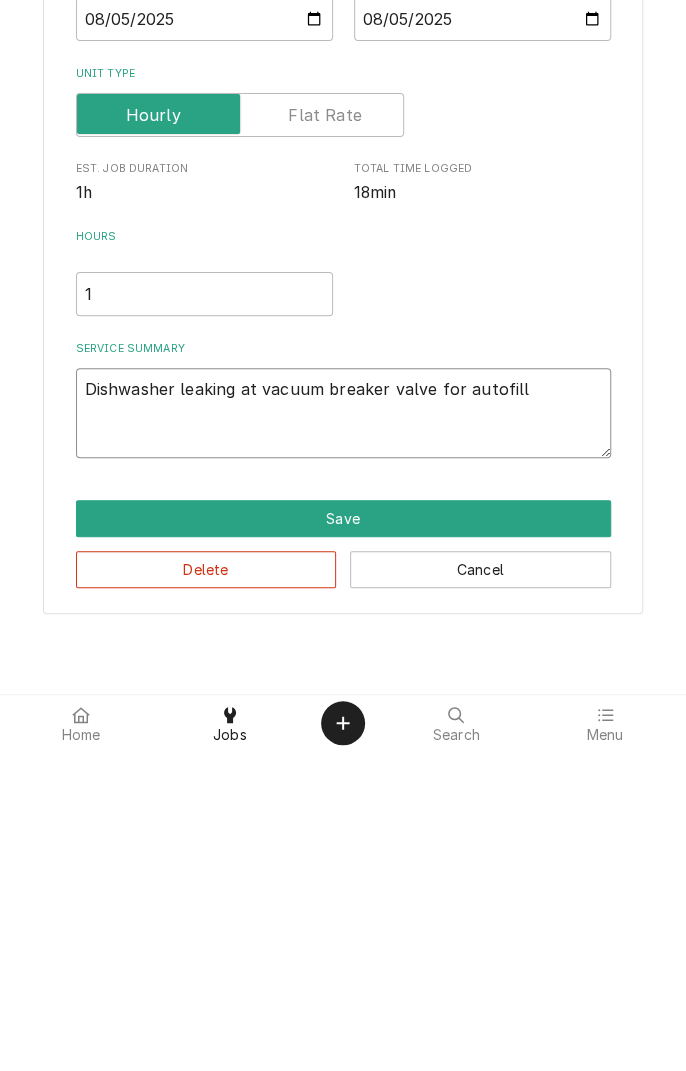 type on "x" 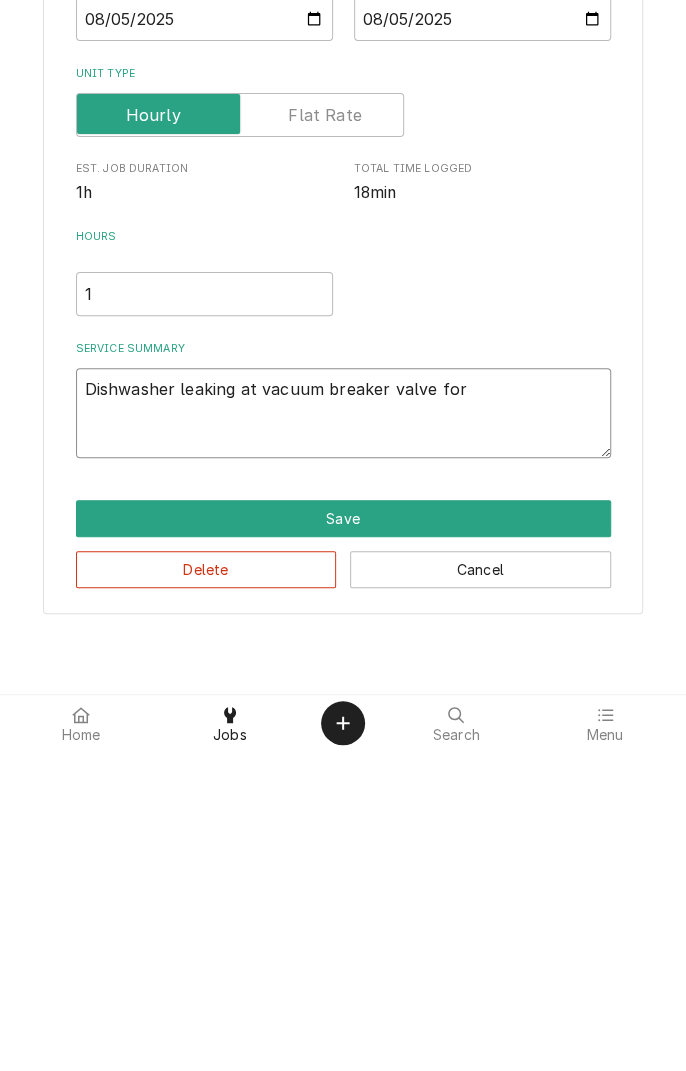 type on "Dishwasher leaking at vacuum breaker valve for auto fill" 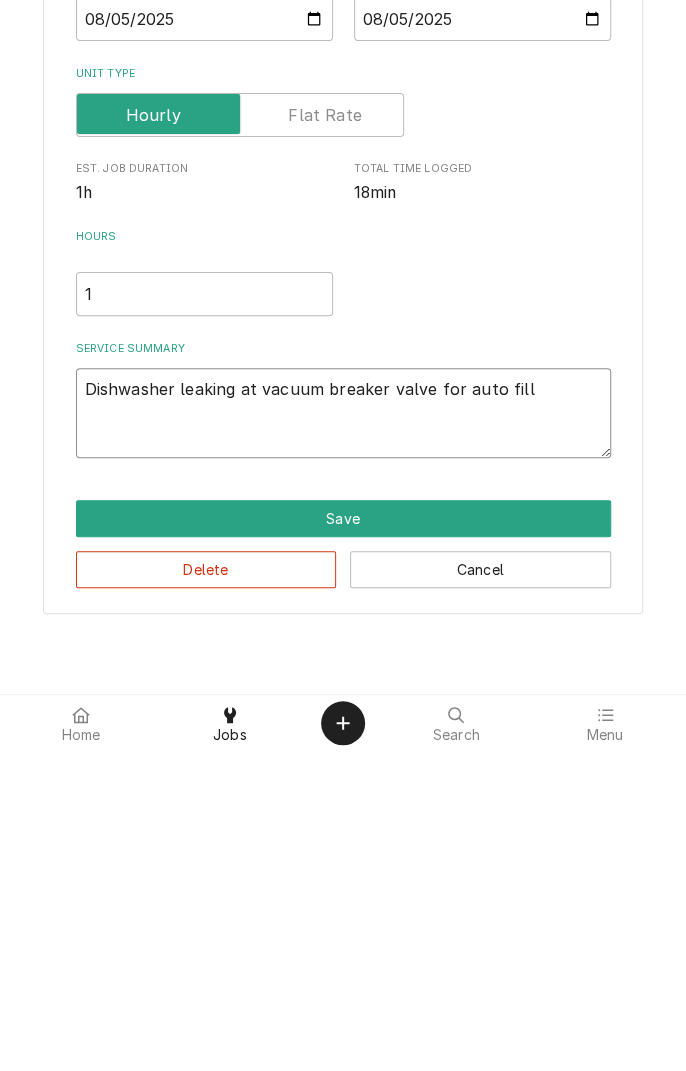type on "x" 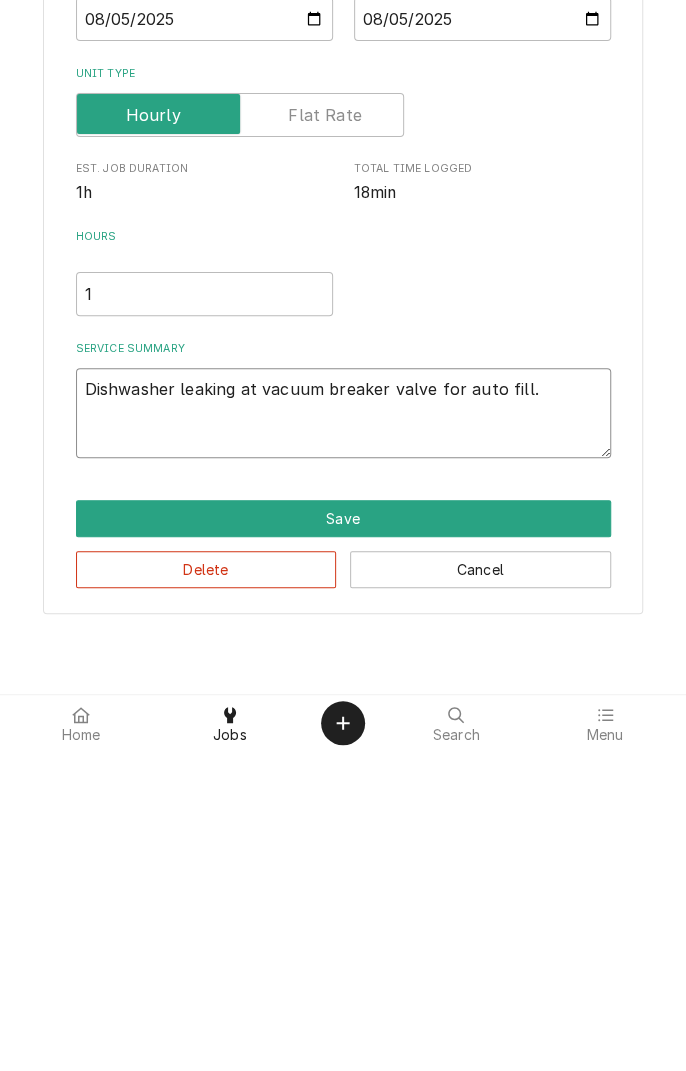 type on "x" 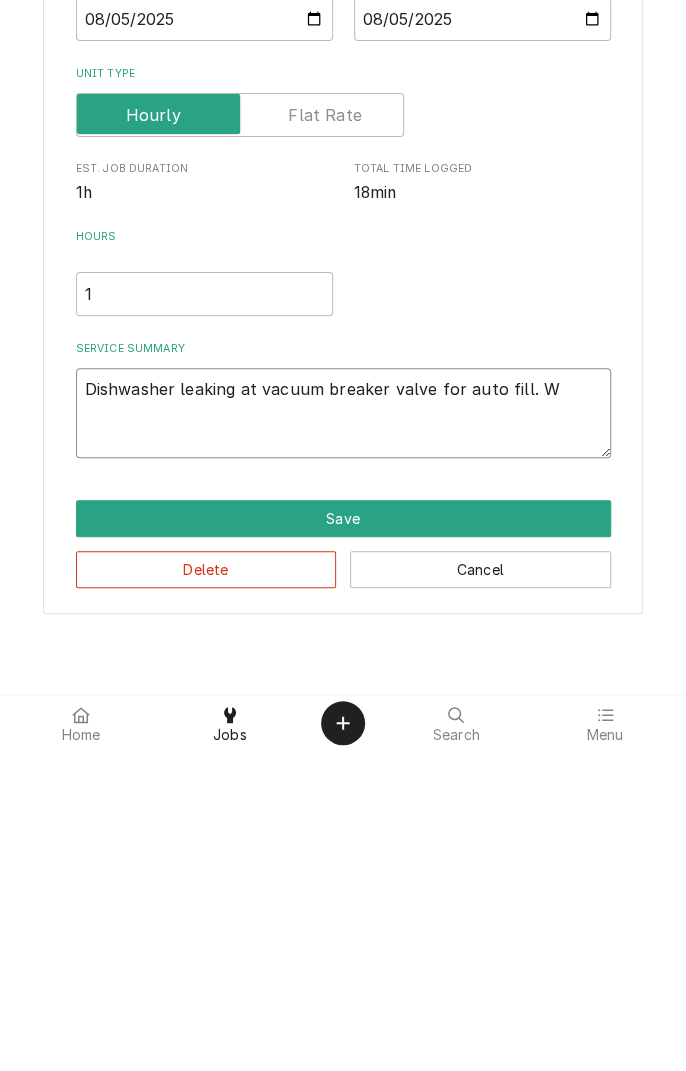type on "x" 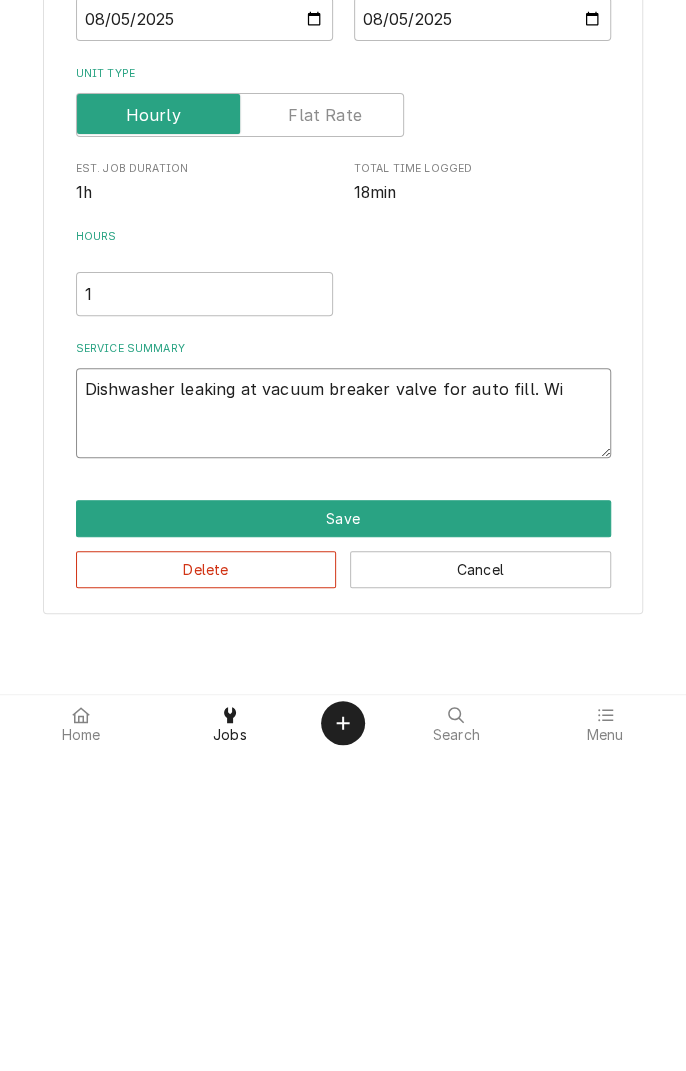 type on "x" 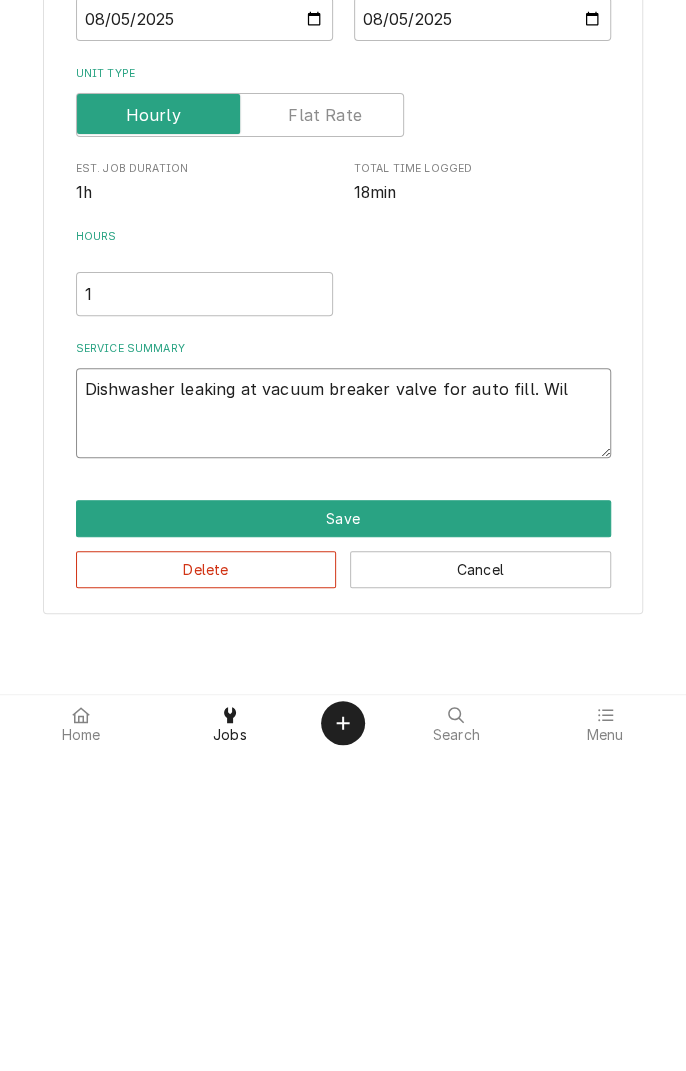 type on "x" 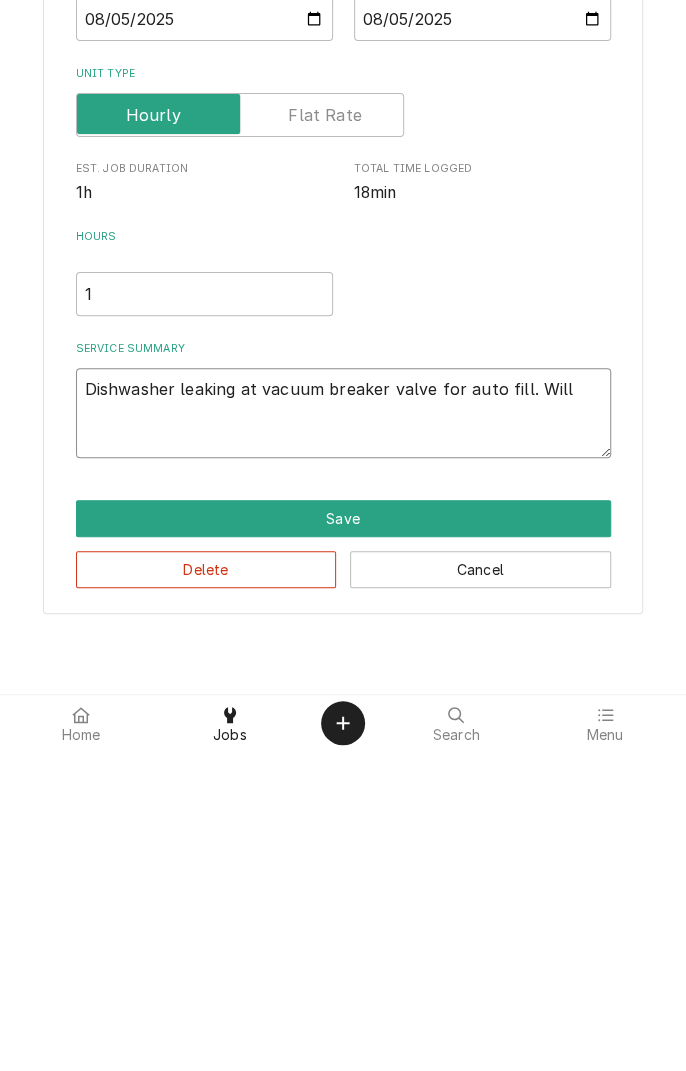 type on "x" 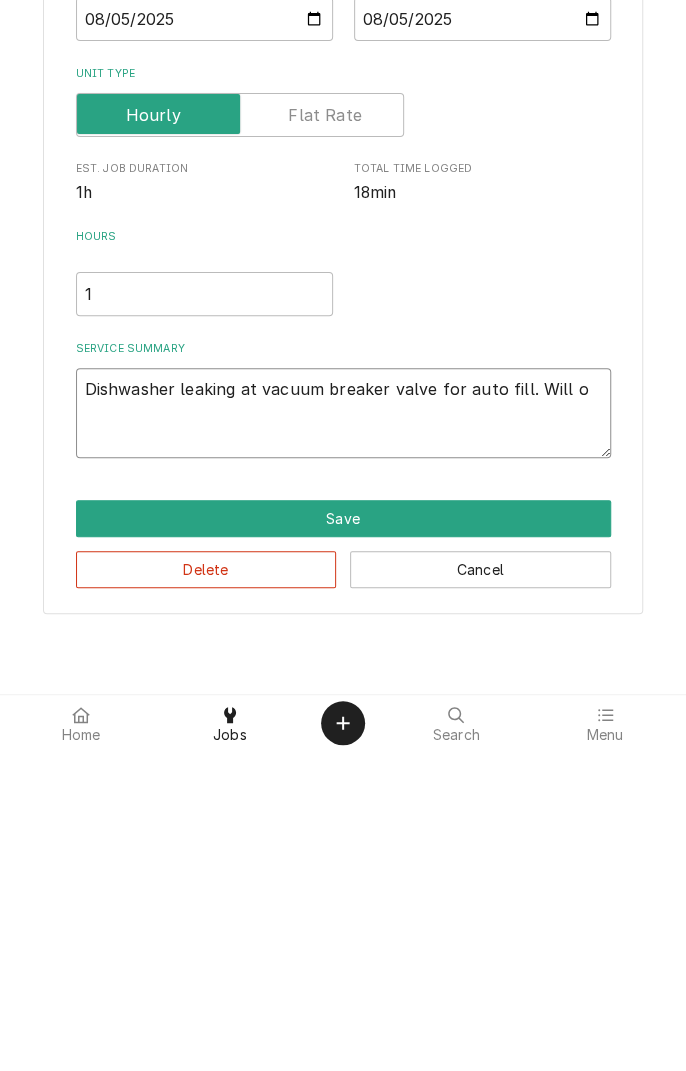 type on "x" 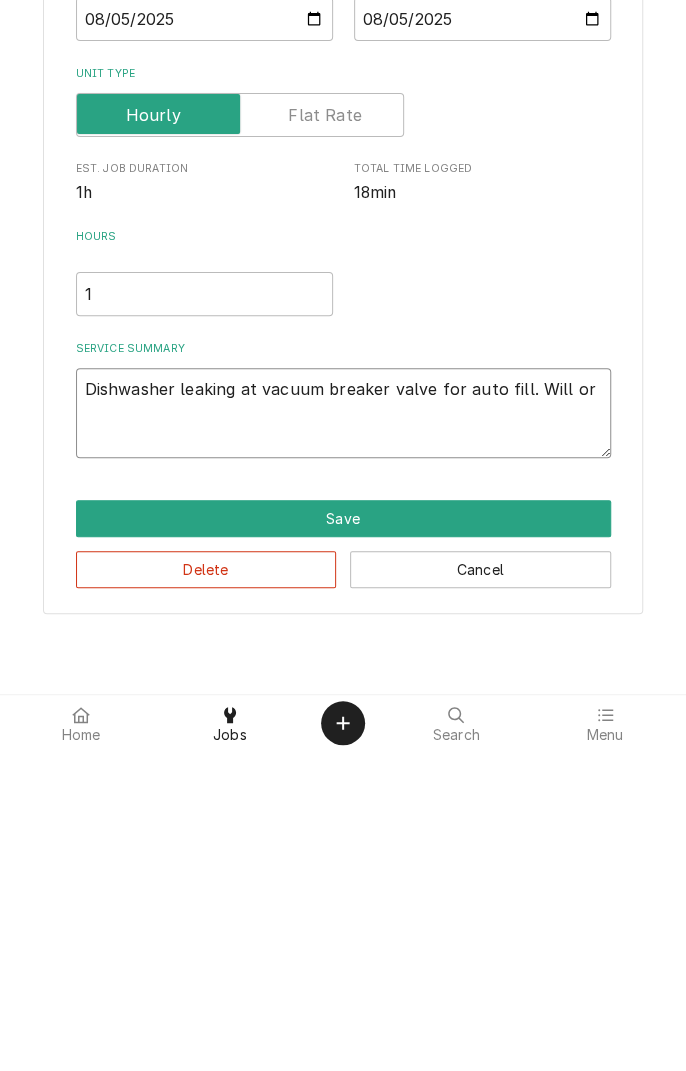 type on "x" 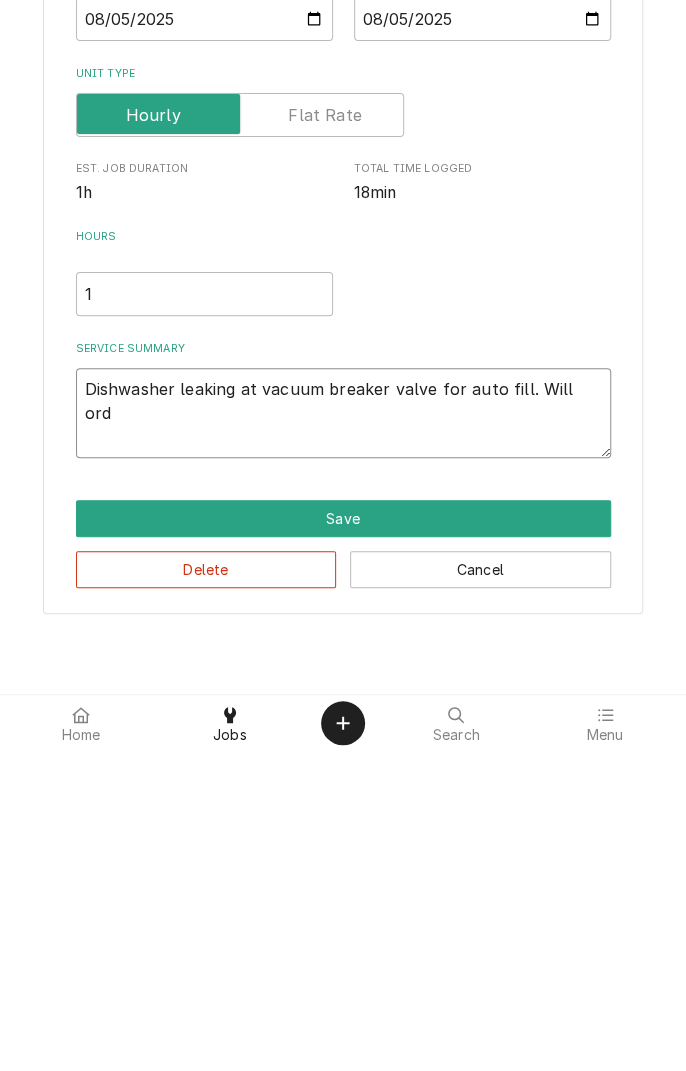 type on "x" 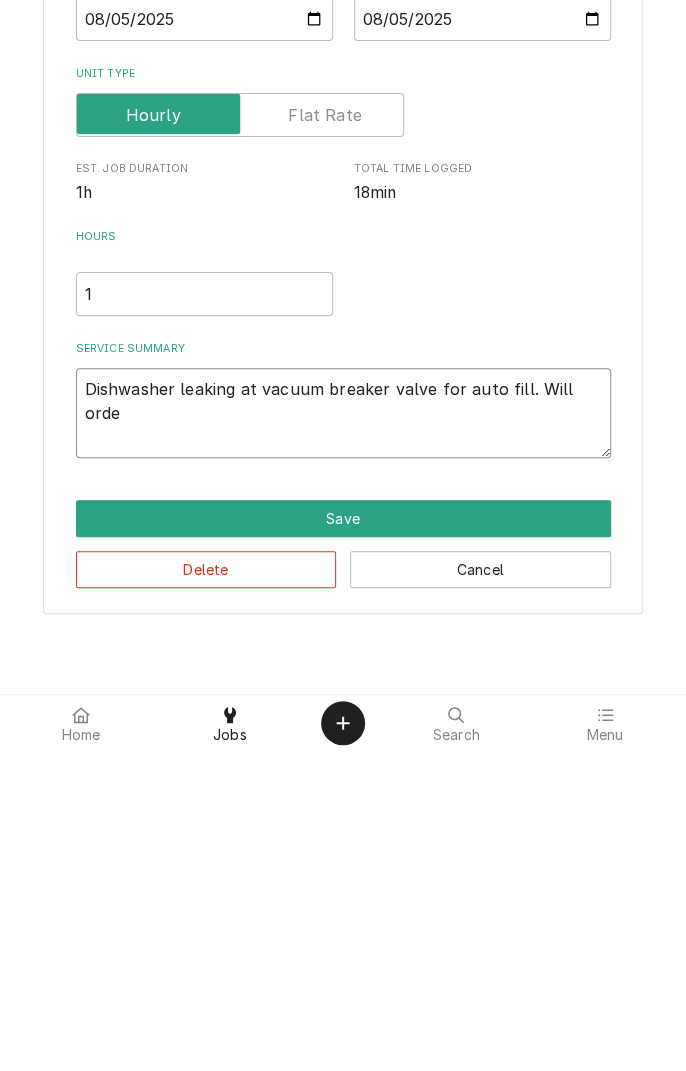 type on "x" 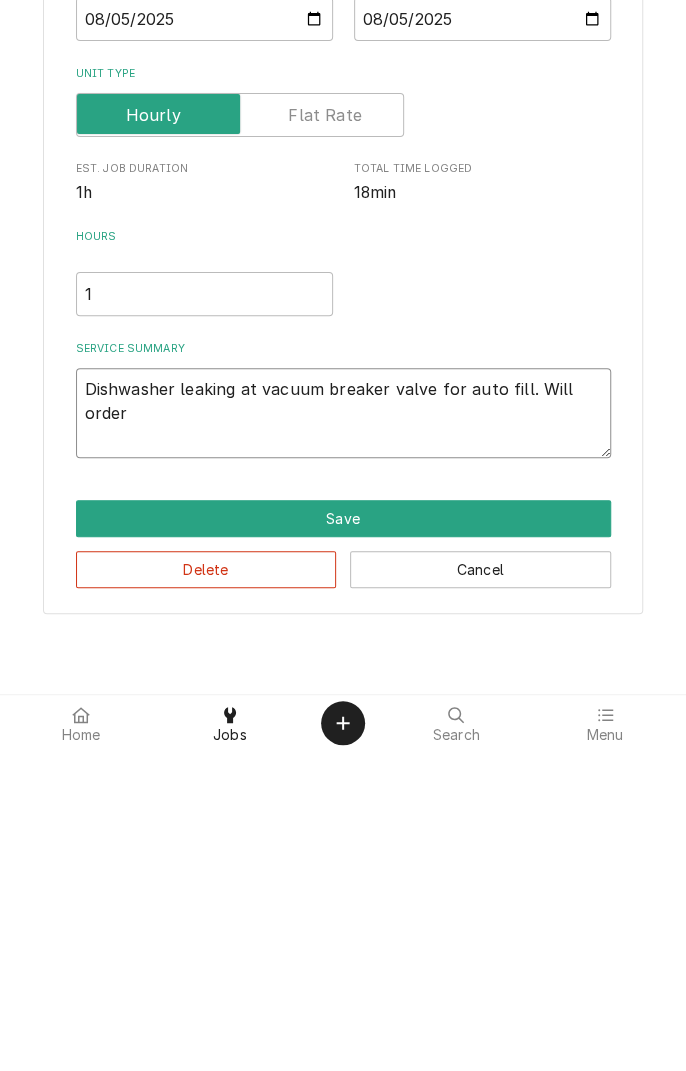 type on "x" 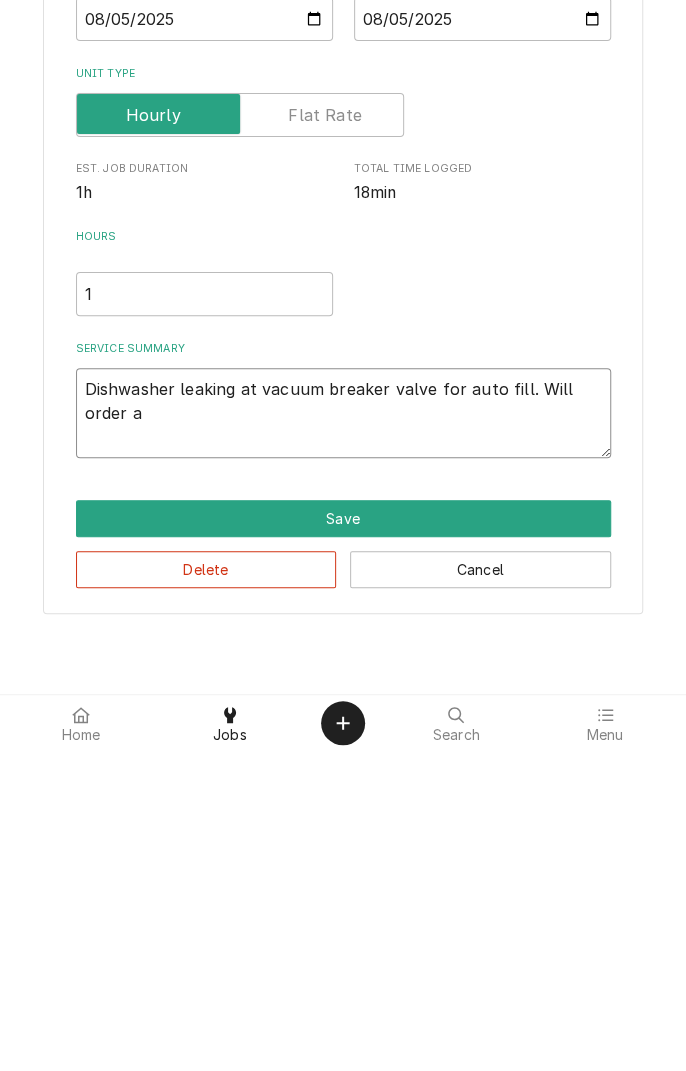 type on "x" 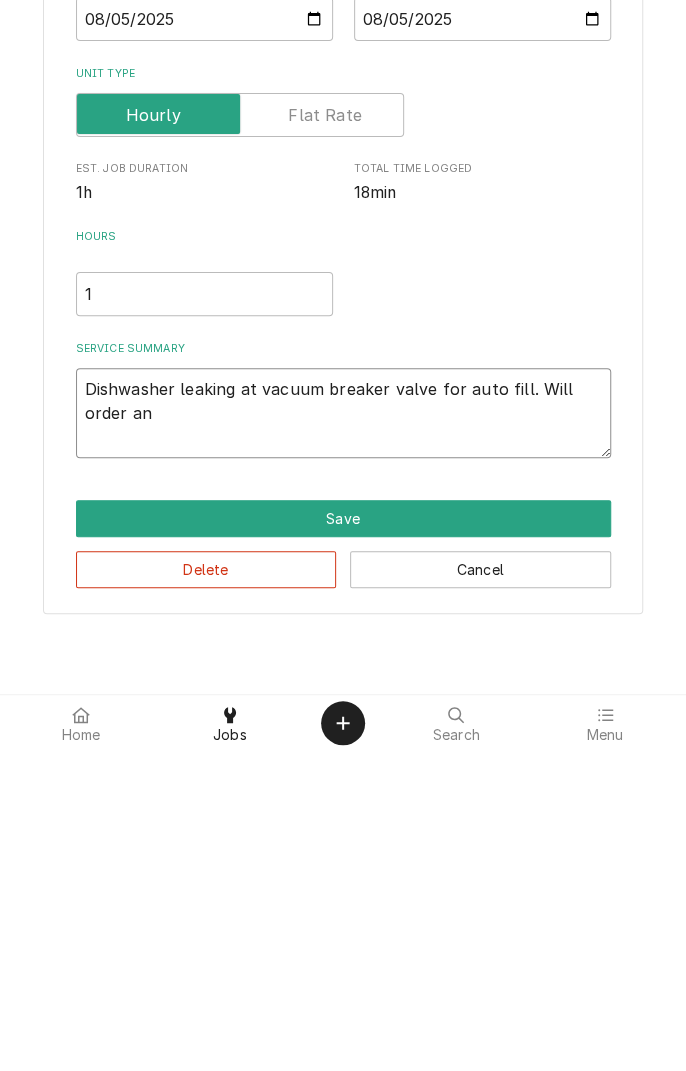 type on "x" 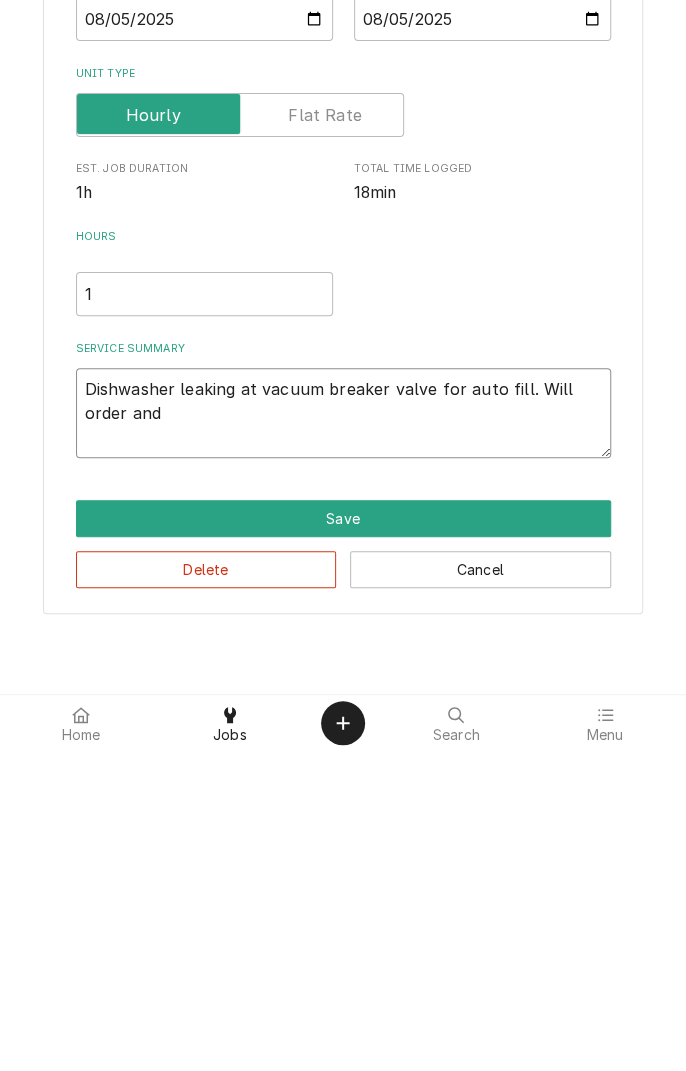 type on "x" 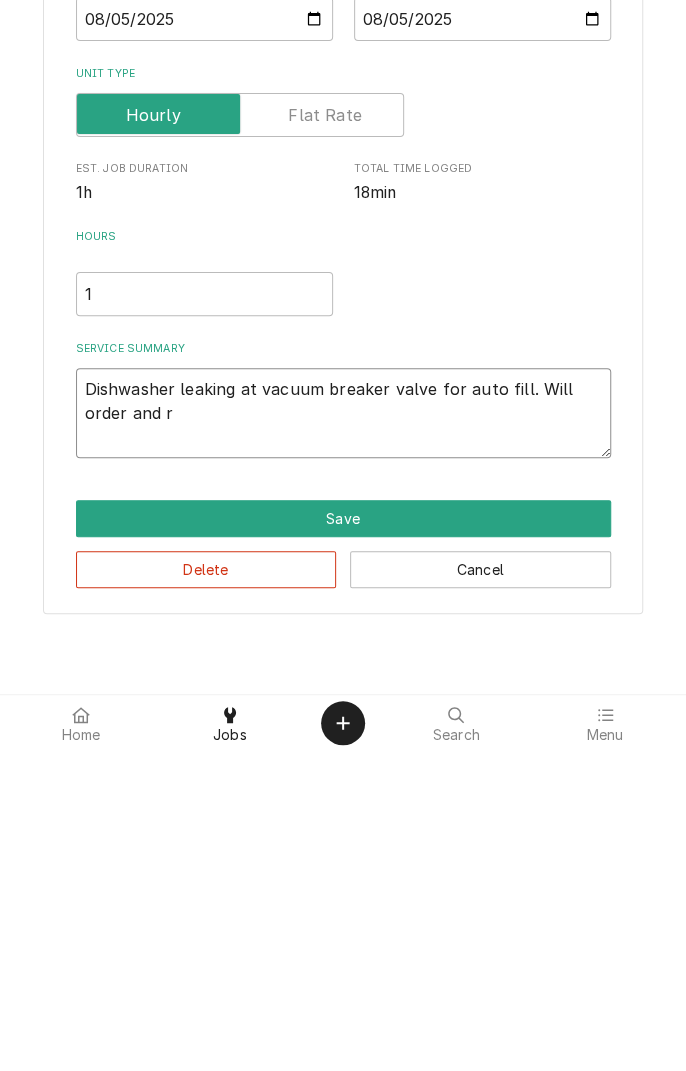 type on "x" 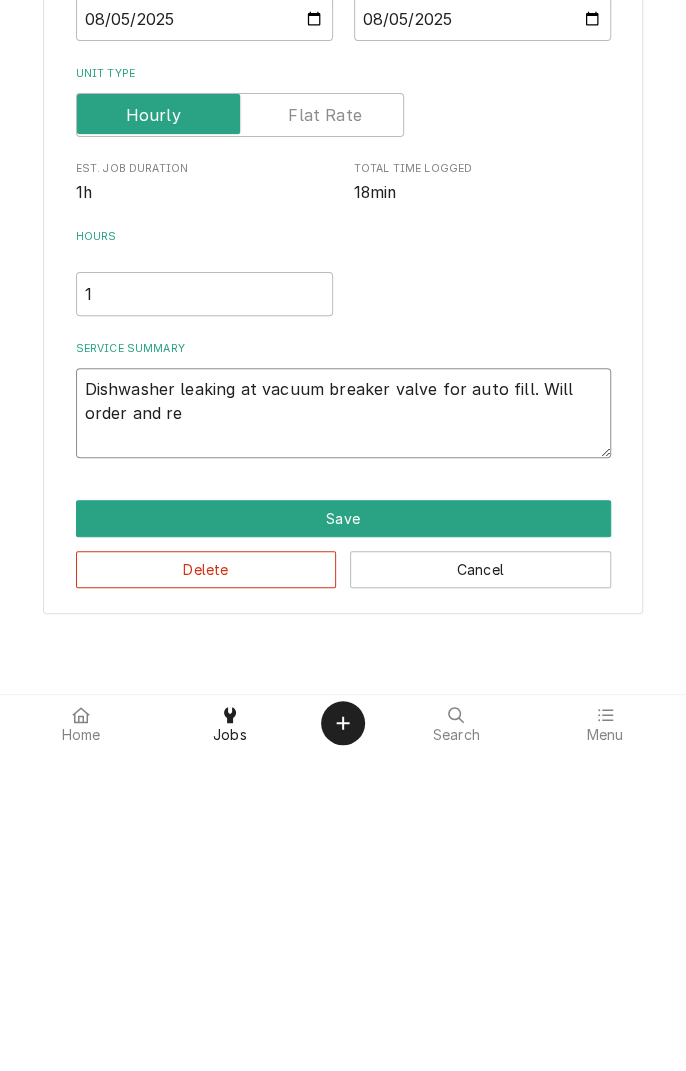 type on "x" 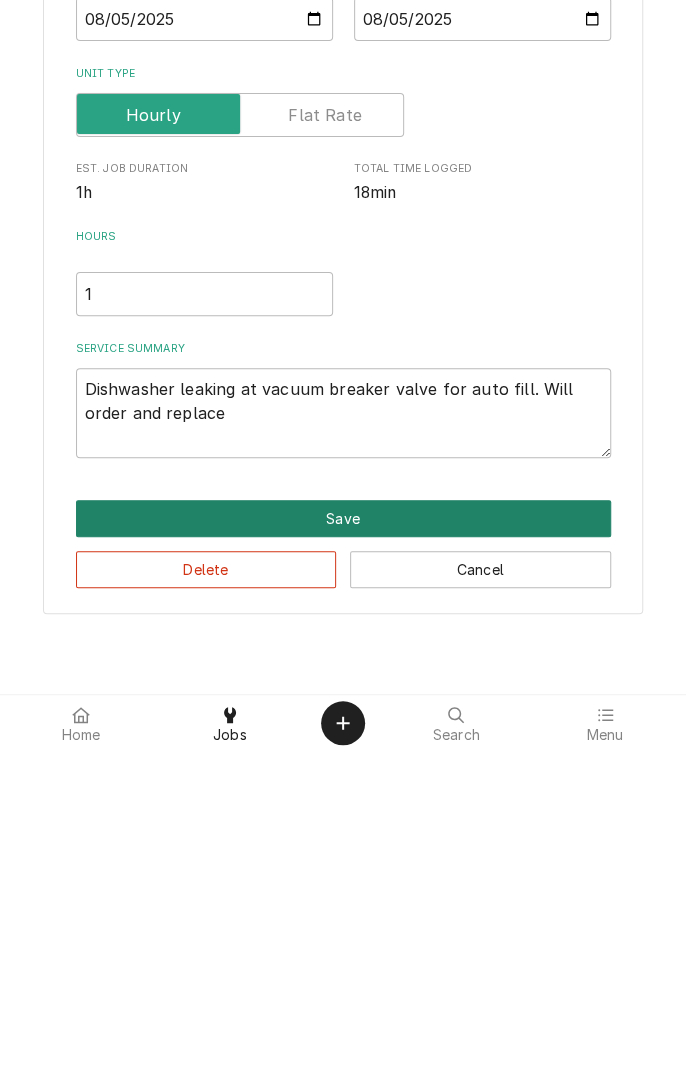 click on "Save" at bounding box center [343, 838] 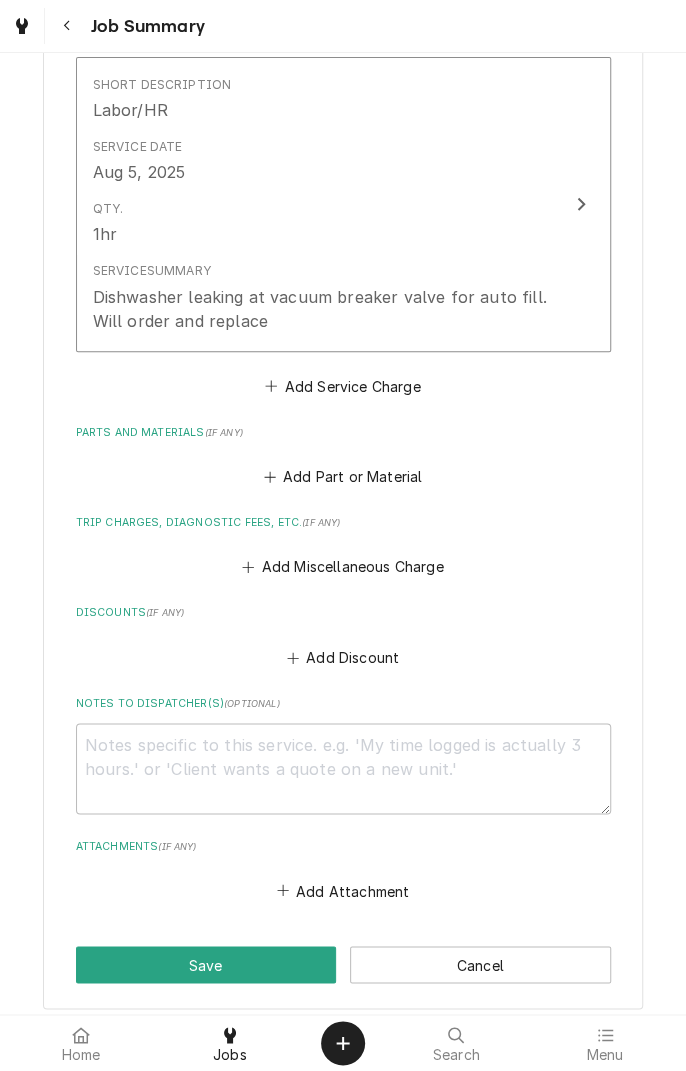 scroll, scrollTop: 709, scrollLeft: 0, axis: vertical 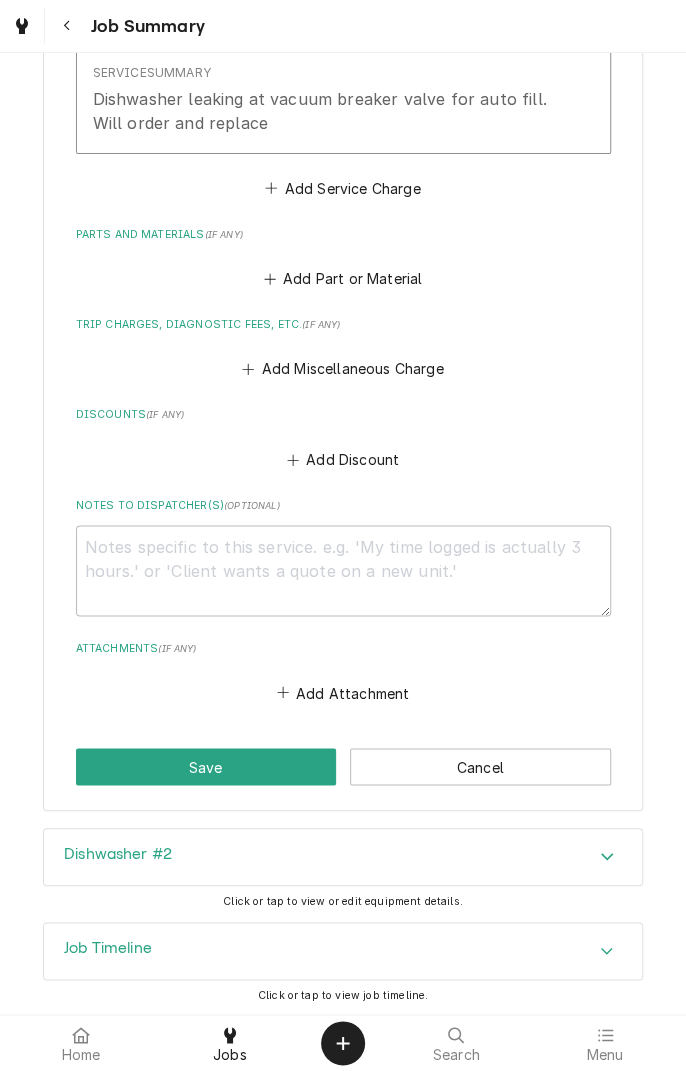 click on "Dishwasher #2" at bounding box center [343, 857] 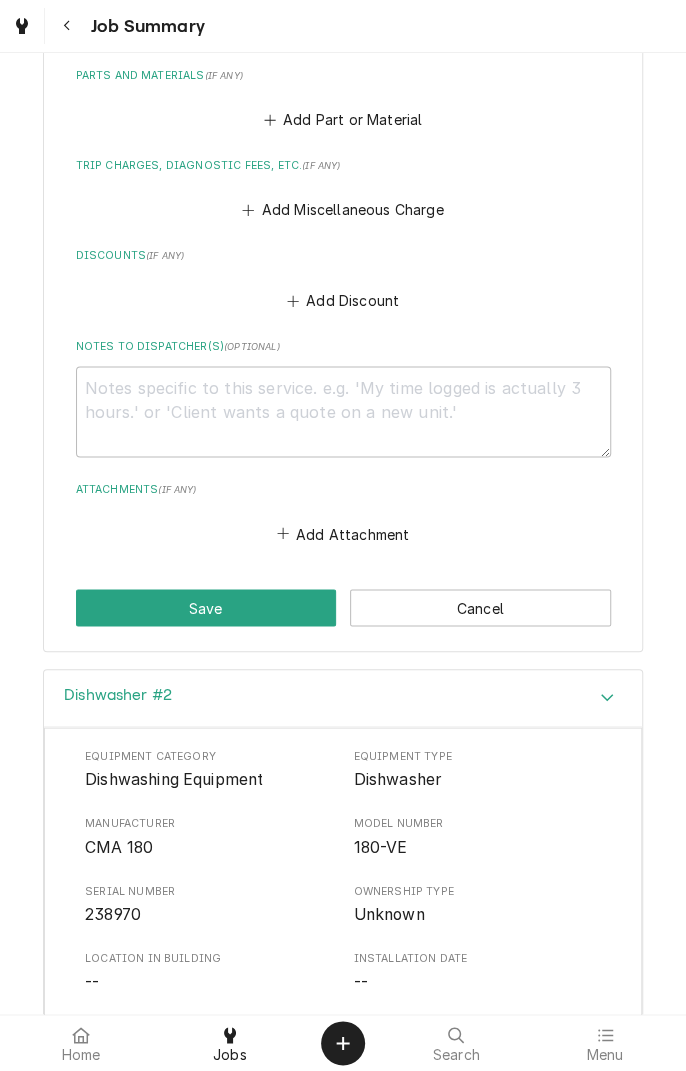scroll, scrollTop: 886, scrollLeft: 0, axis: vertical 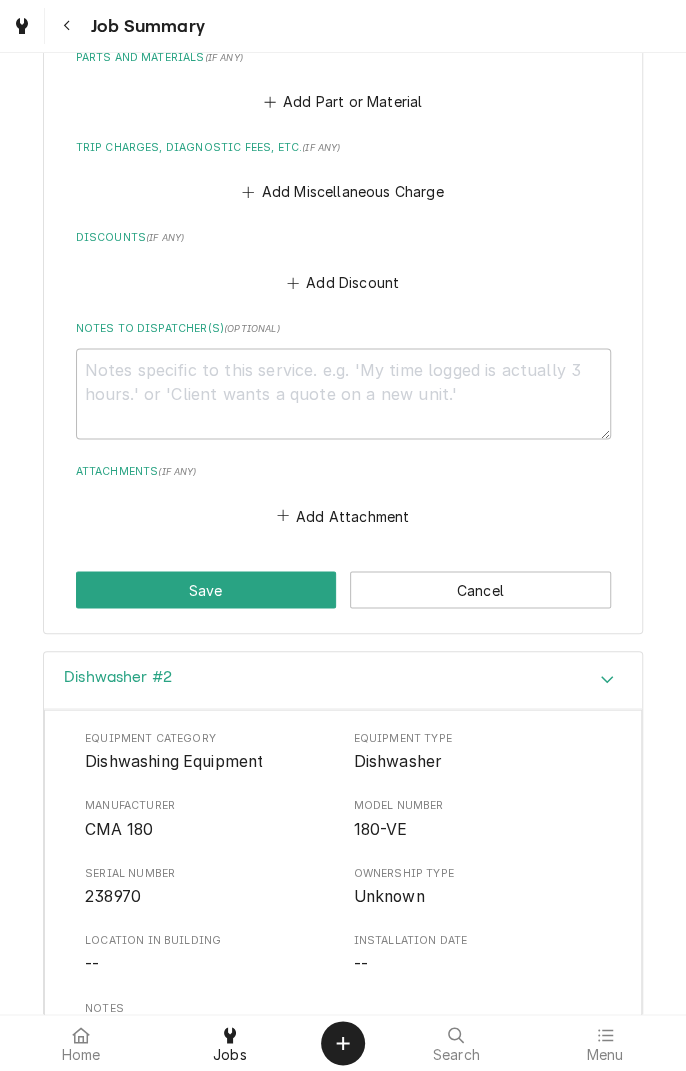 click on "Equipment Category Dishwashing Equipment Equipment Type Dishwasher Manufacturer CMA 180 Model Number 180-VE Serial Number 238970 Ownership Type Unknown Location in Building -- Installation Date -- Notes -- Warranty Status Untracked" at bounding box center (343, 920) 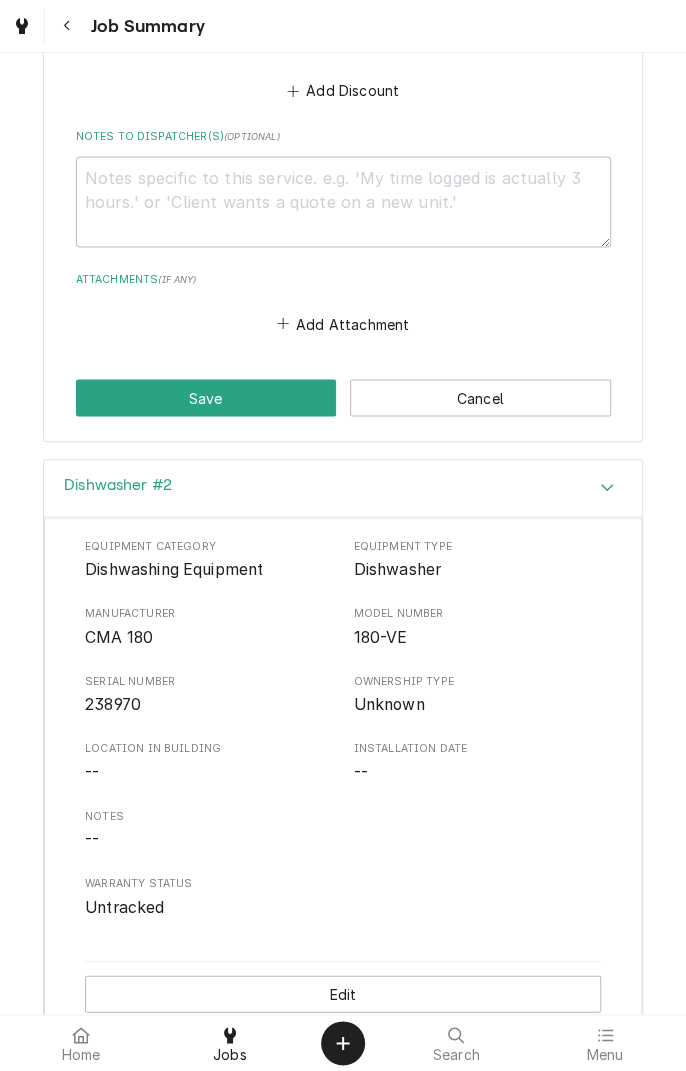 scroll, scrollTop: 1079, scrollLeft: 0, axis: vertical 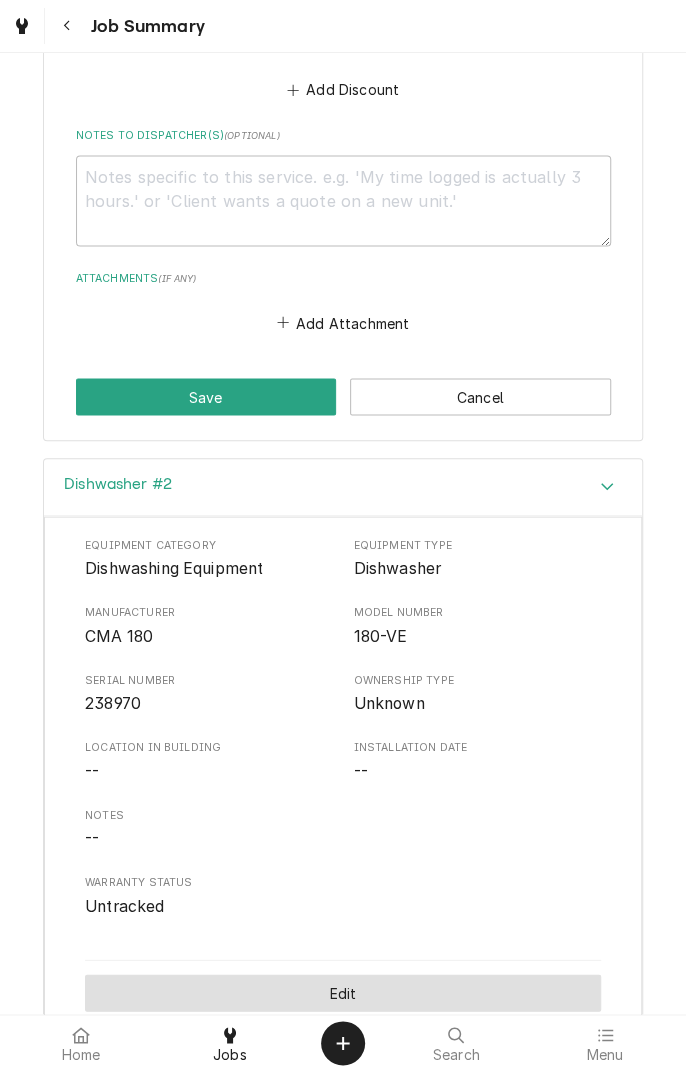 click on "Edit" at bounding box center [343, 992] 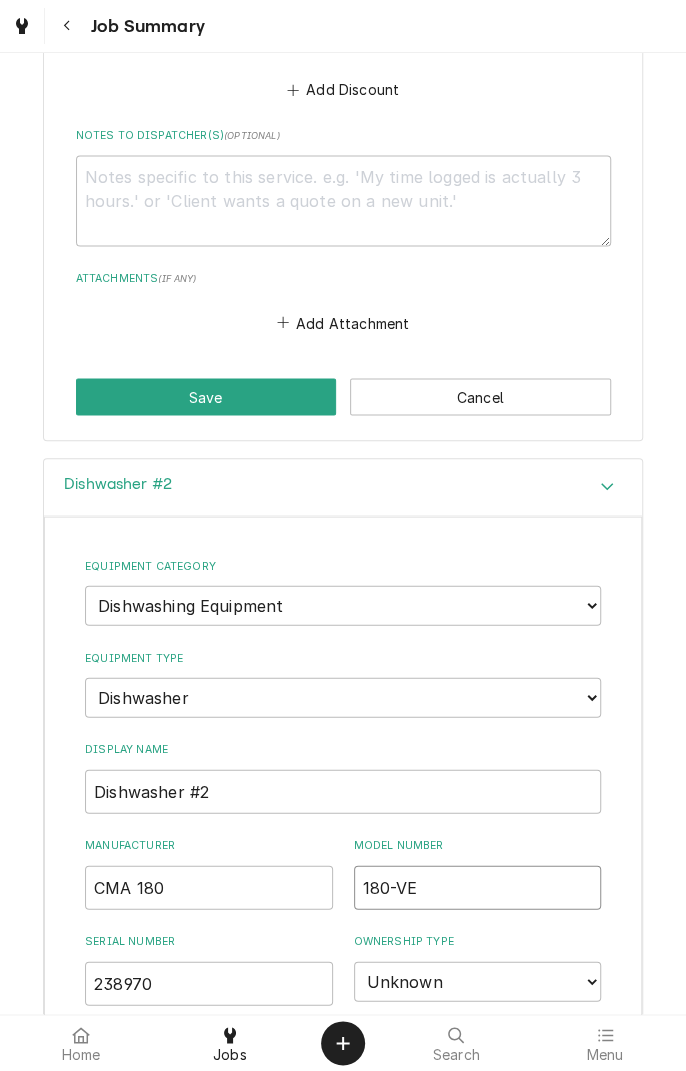 click on "180-VE" at bounding box center [478, 887] 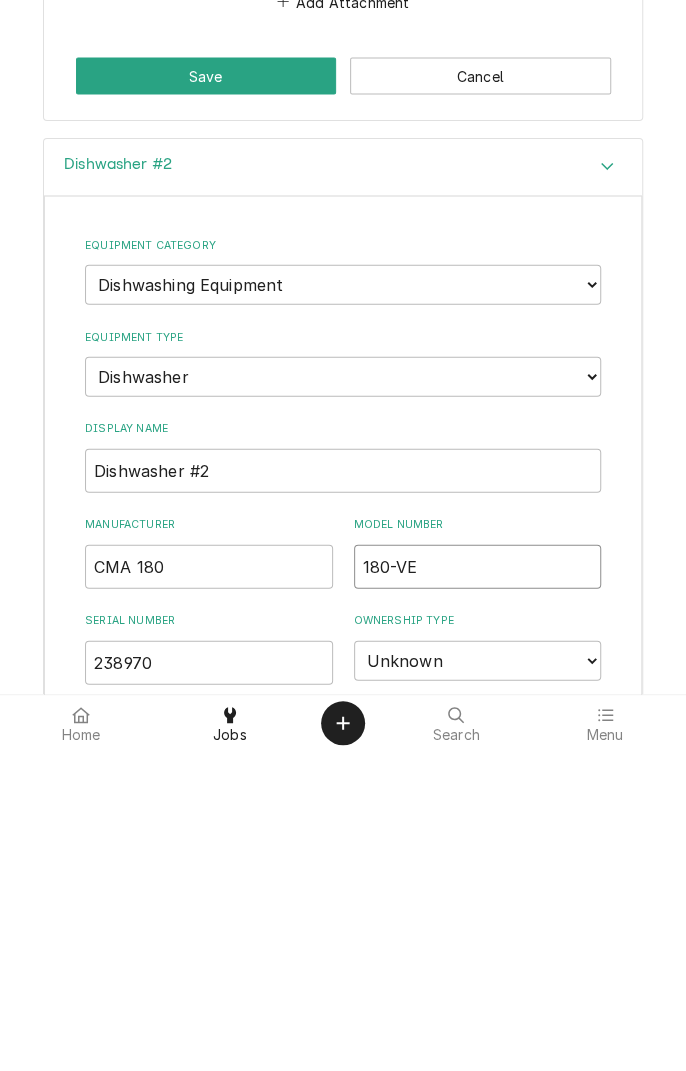 type on "x" 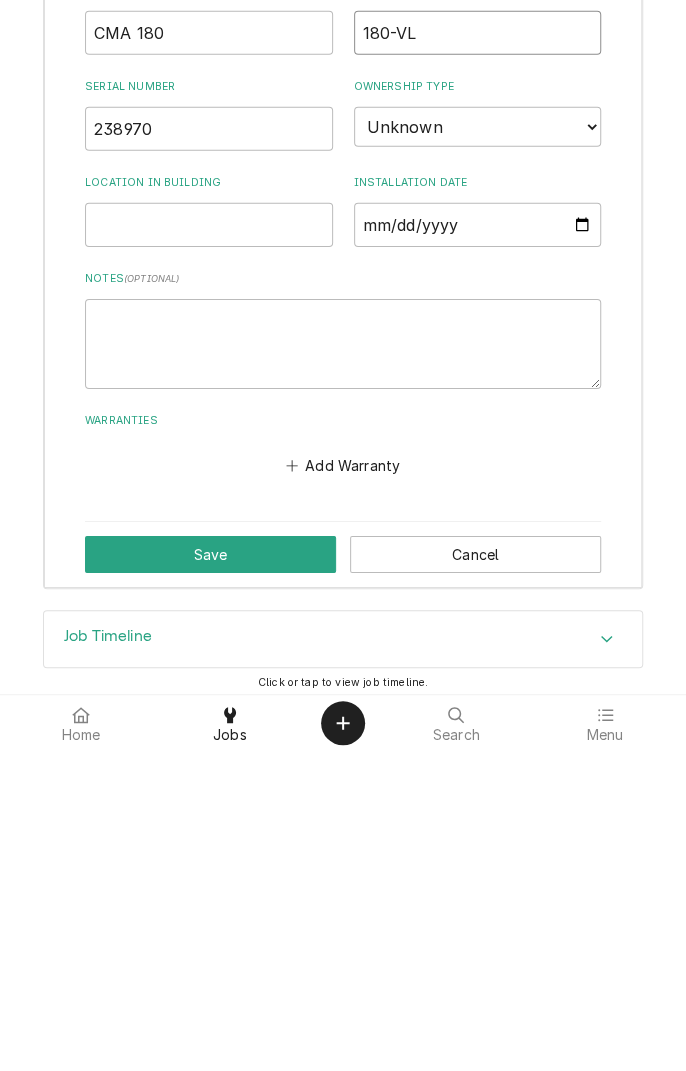 scroll, scrollTop: 1614, scrollLeft: 0, axis: vertical 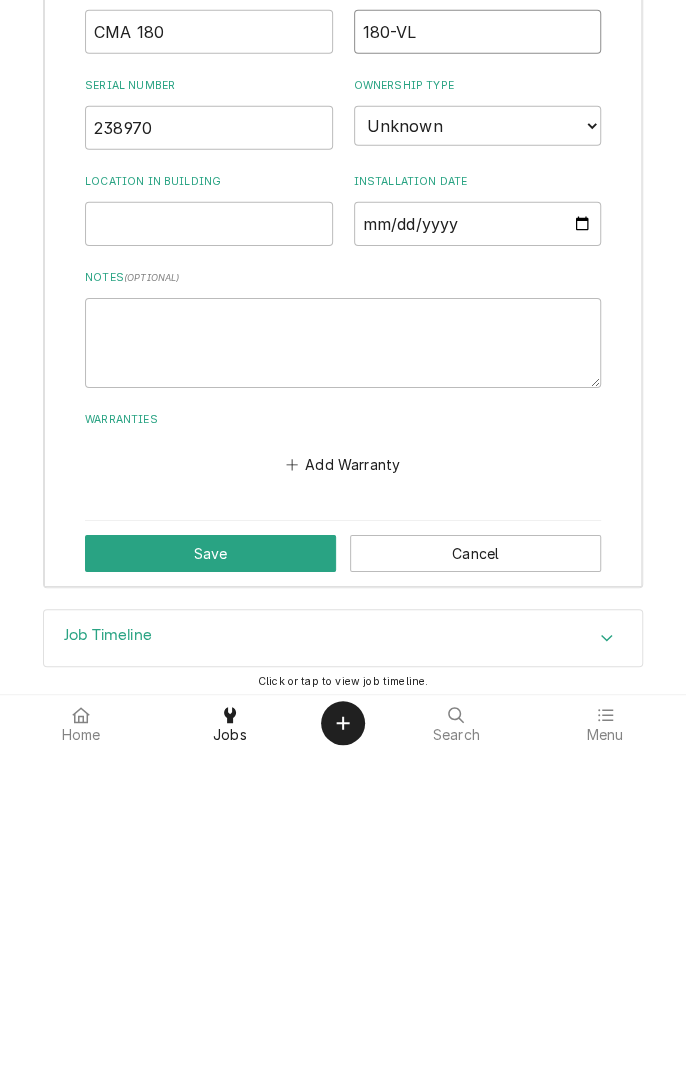 type on "180-VL" 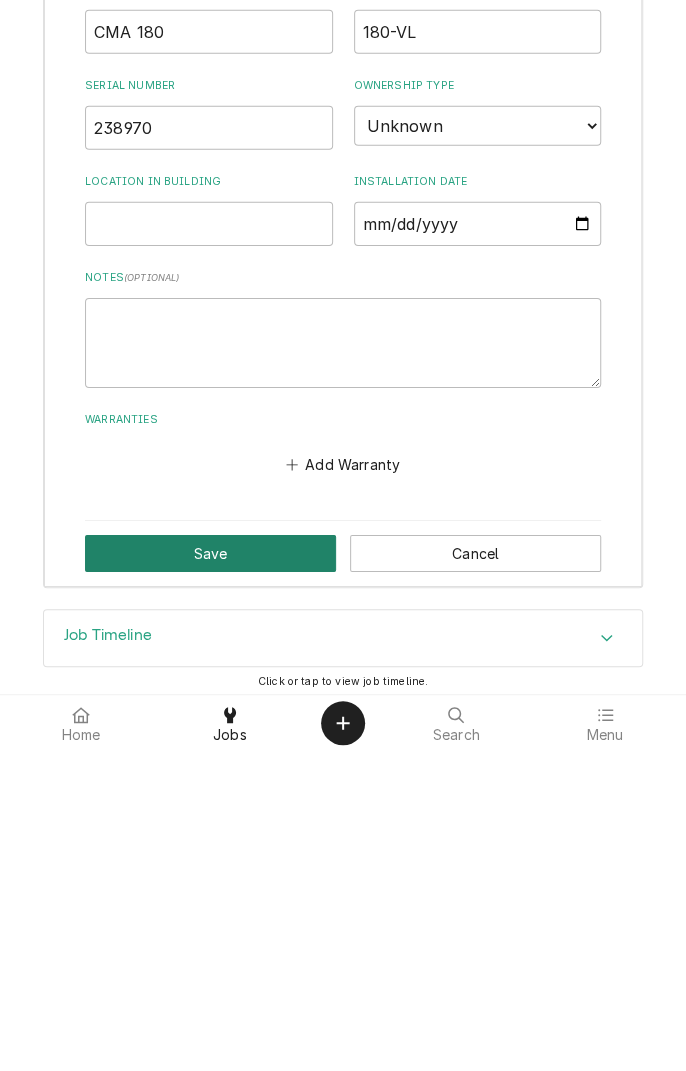 click on "Save" at bounding box center (210, 873) 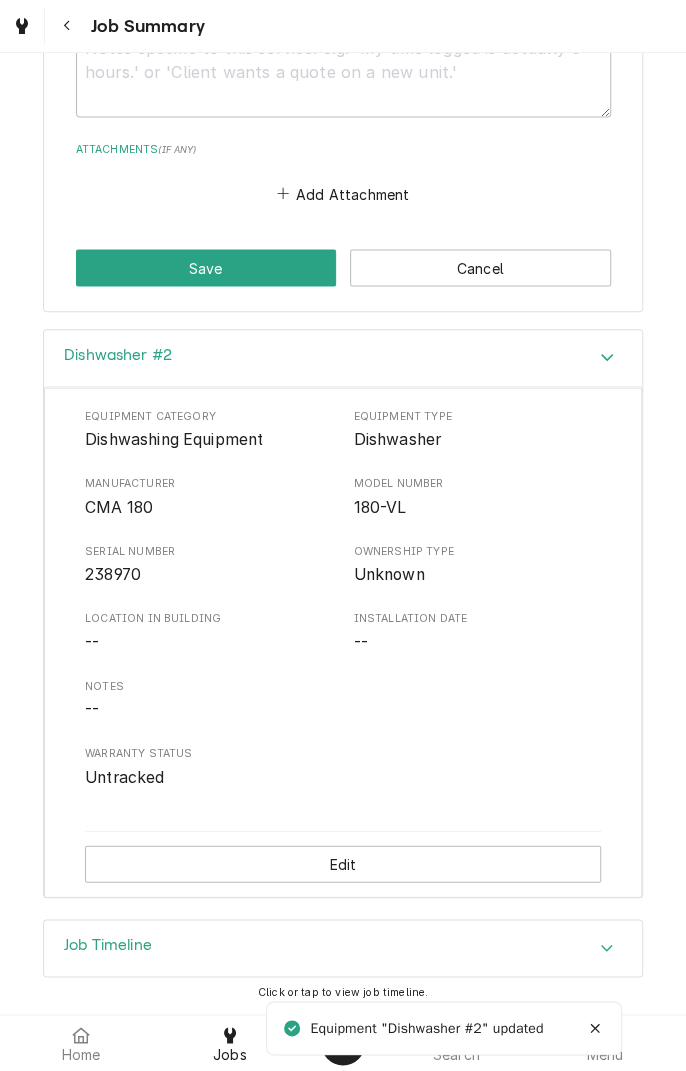 scroll, scrollTop: 1204, scrollLeft: 0, axis: vertical 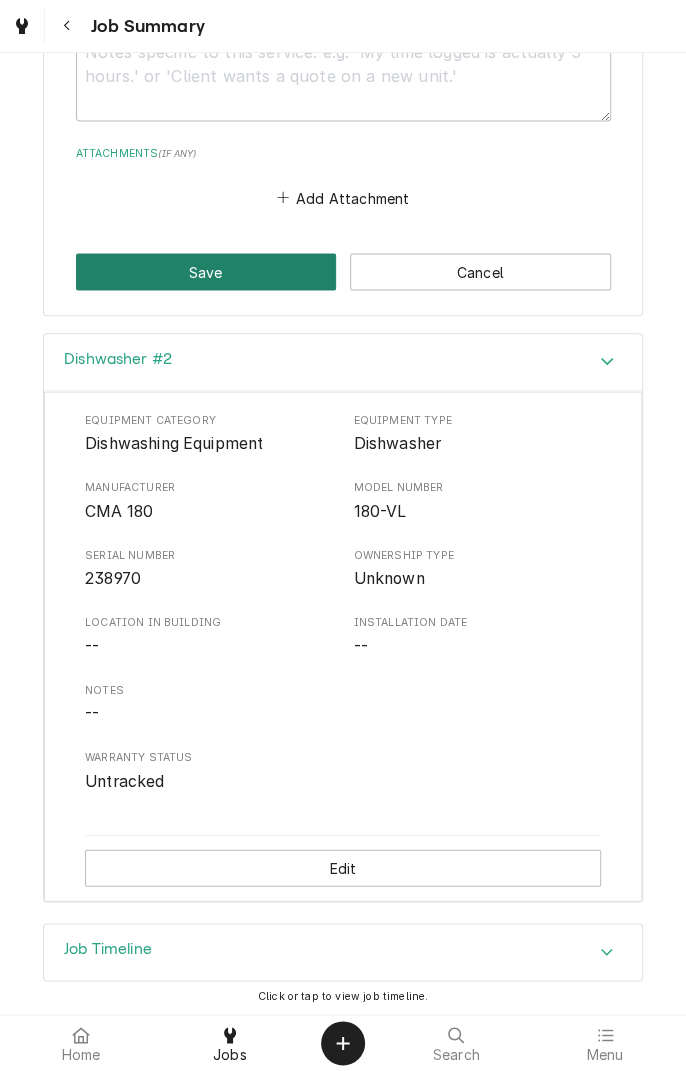 click on "Save" at bounding box center [206, 271] 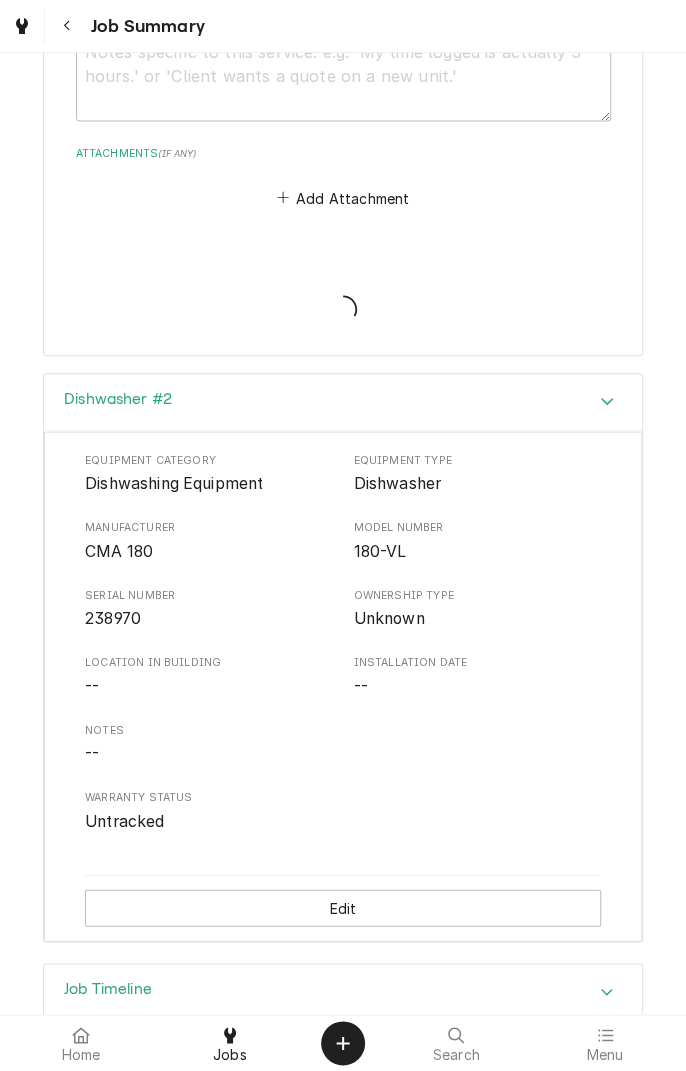 type on "x" 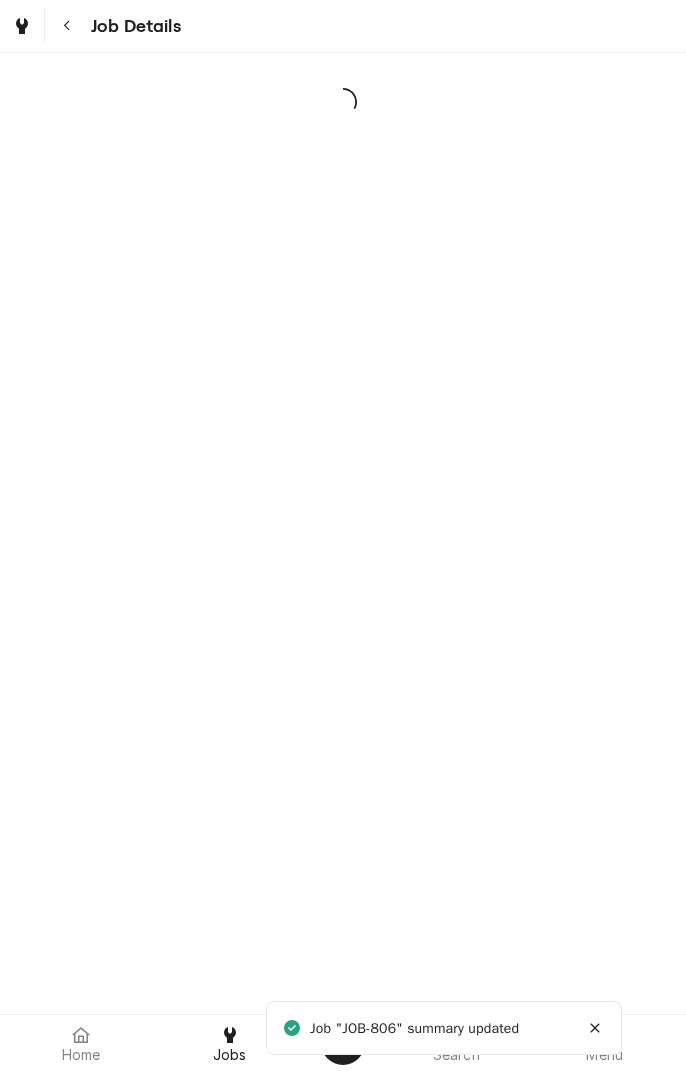 scroll, scrollTop: 0, scrollLeft: 0, axis: both 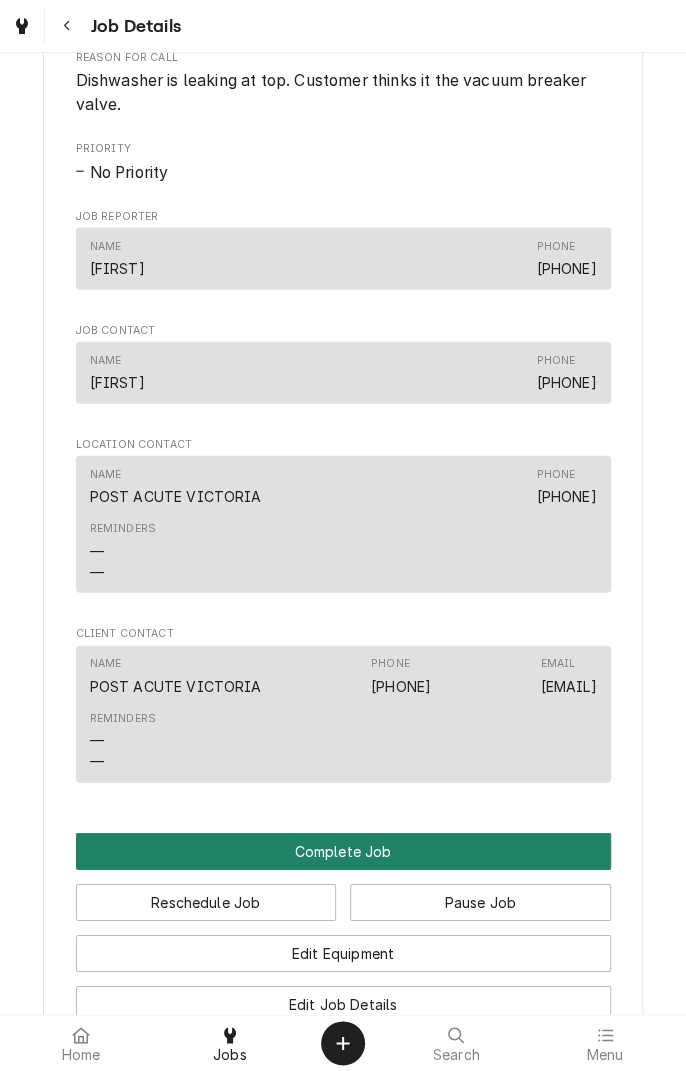 click on "Complete Job" at bounding box center [343, 851] 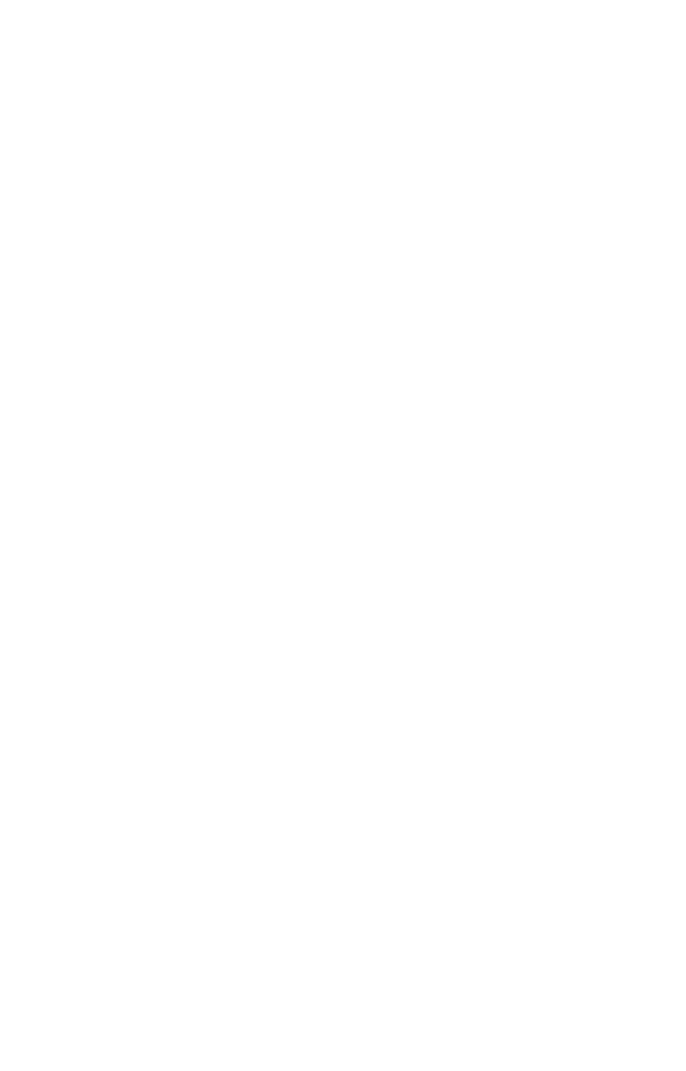 scroll, scrollTop: 0, scrollLeft: 0, axis: both 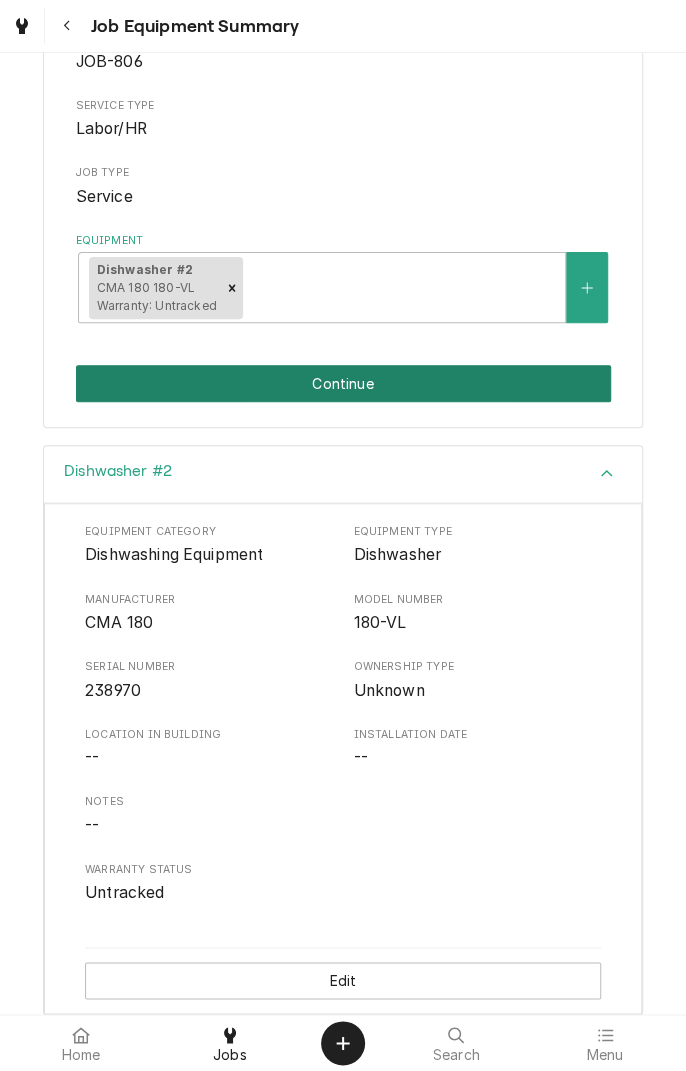 click on "Continue" at bounding box center [343, 383] 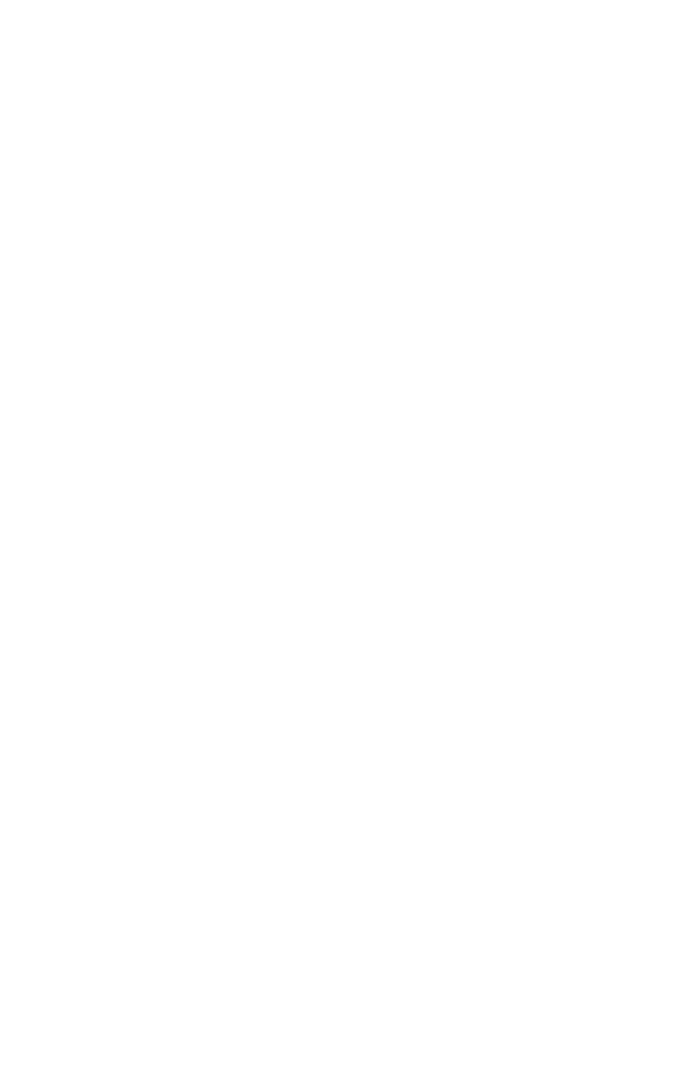 scroll, scrollTop: 0, scrollLeft: 0, axis: both 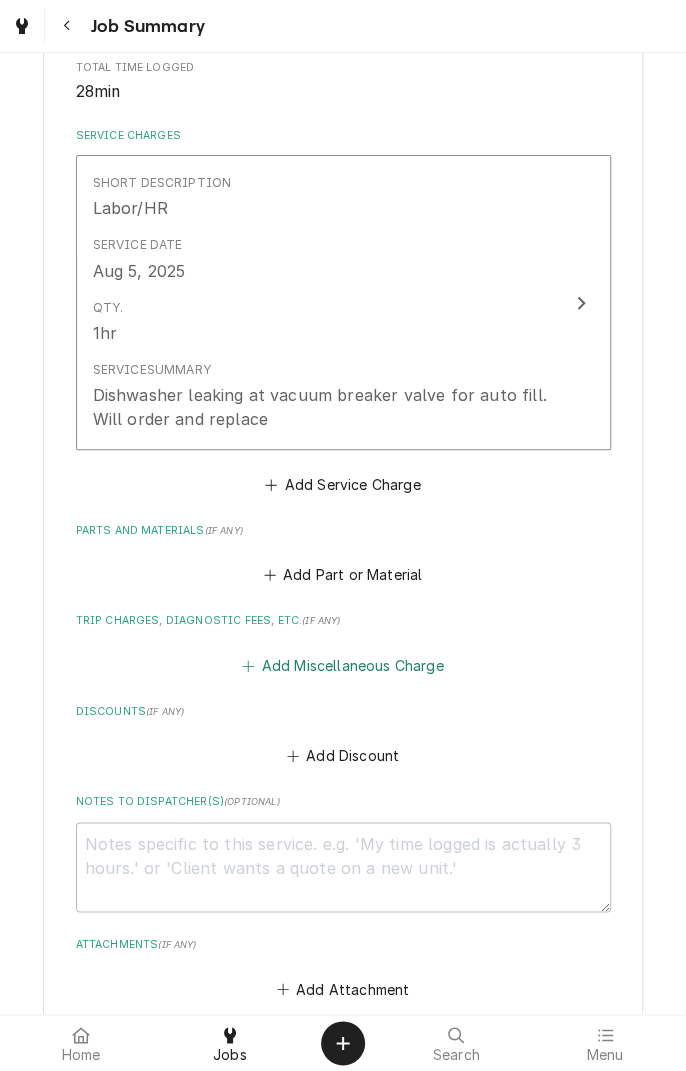 click on "Add Miscellaneous Charge" at bounding box center [343, 665] 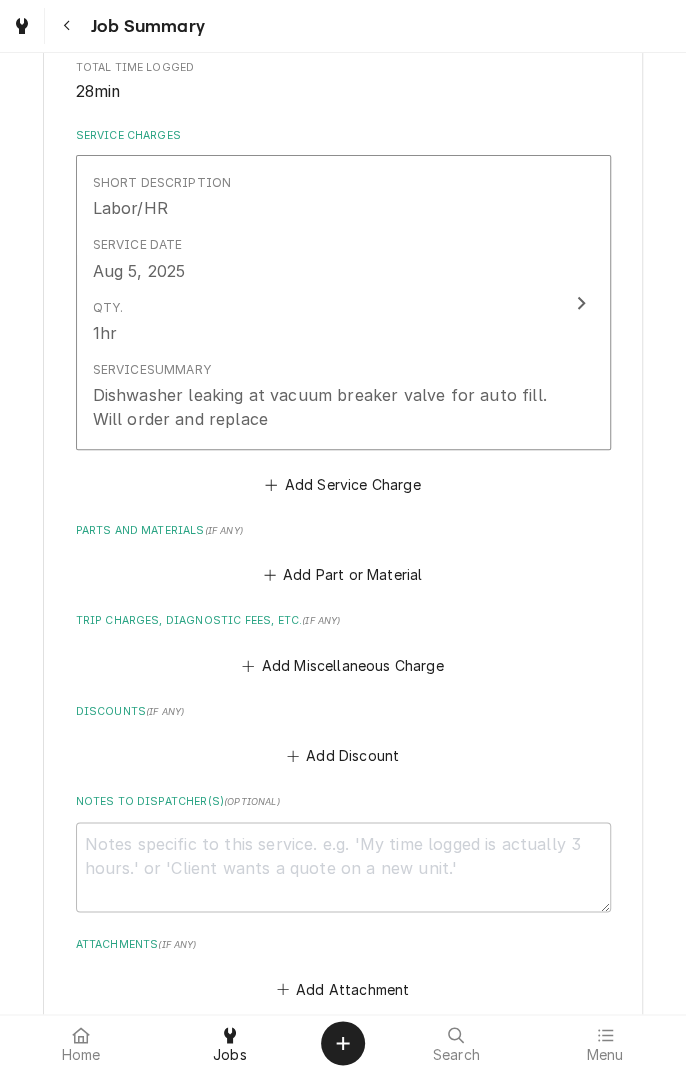 scroll, scrollTop: 0, scrollLeft: 0, axis: both 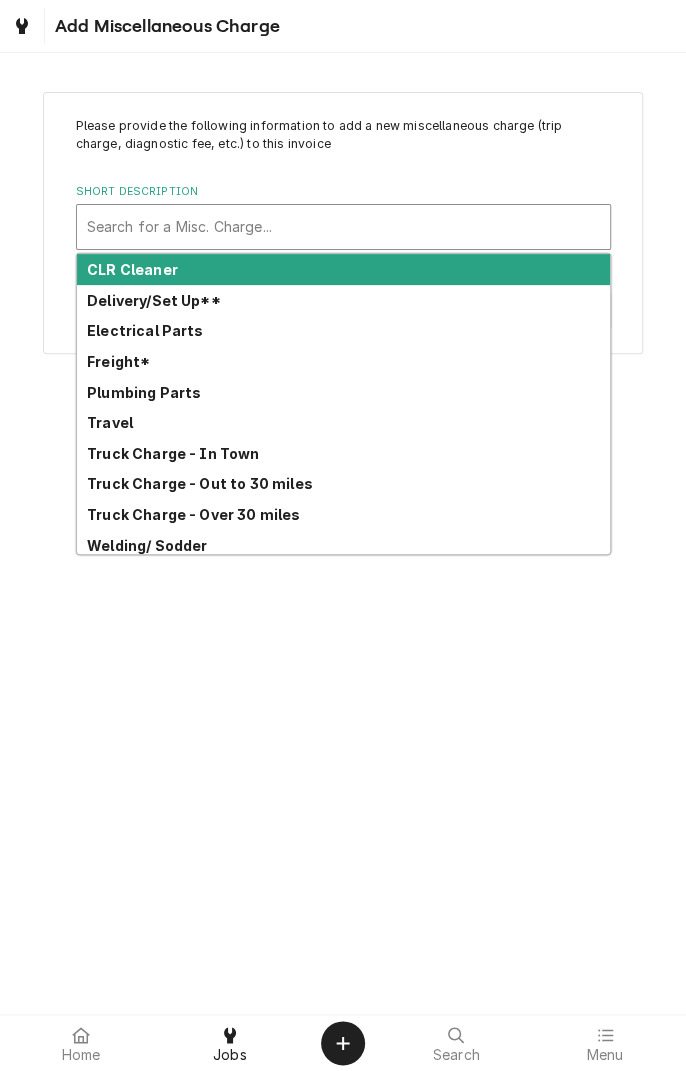 click on "Truck Charge - In Town" at bounding box center [173, 453] 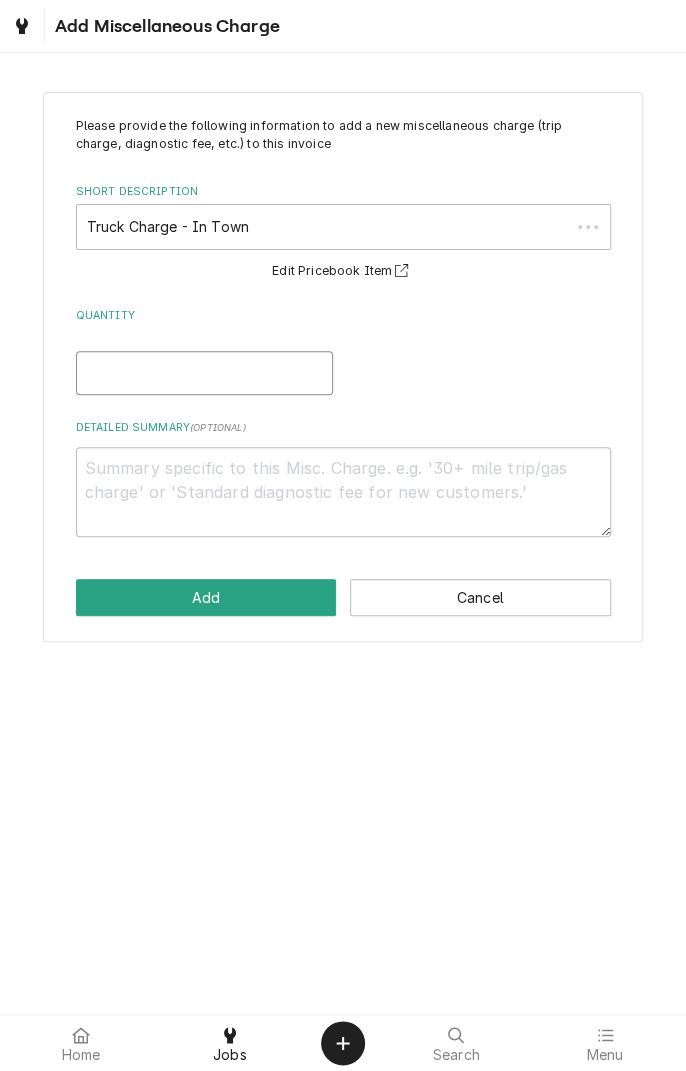 click on "Quantity" at bounding box center (204, 373) 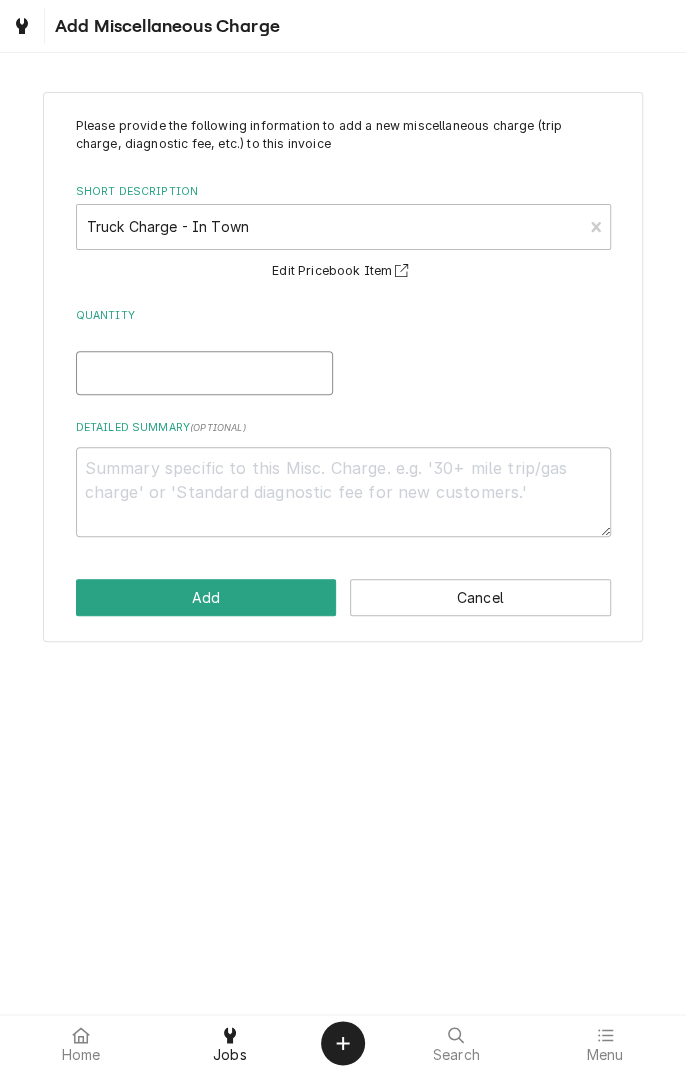 type on "x" 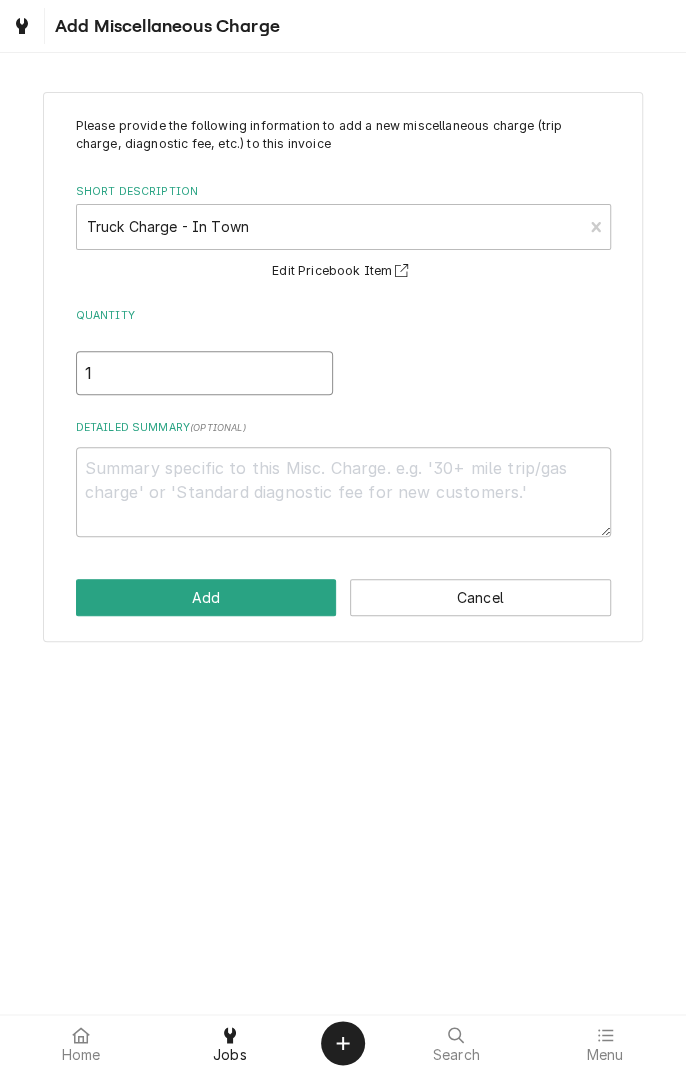 type on "x" 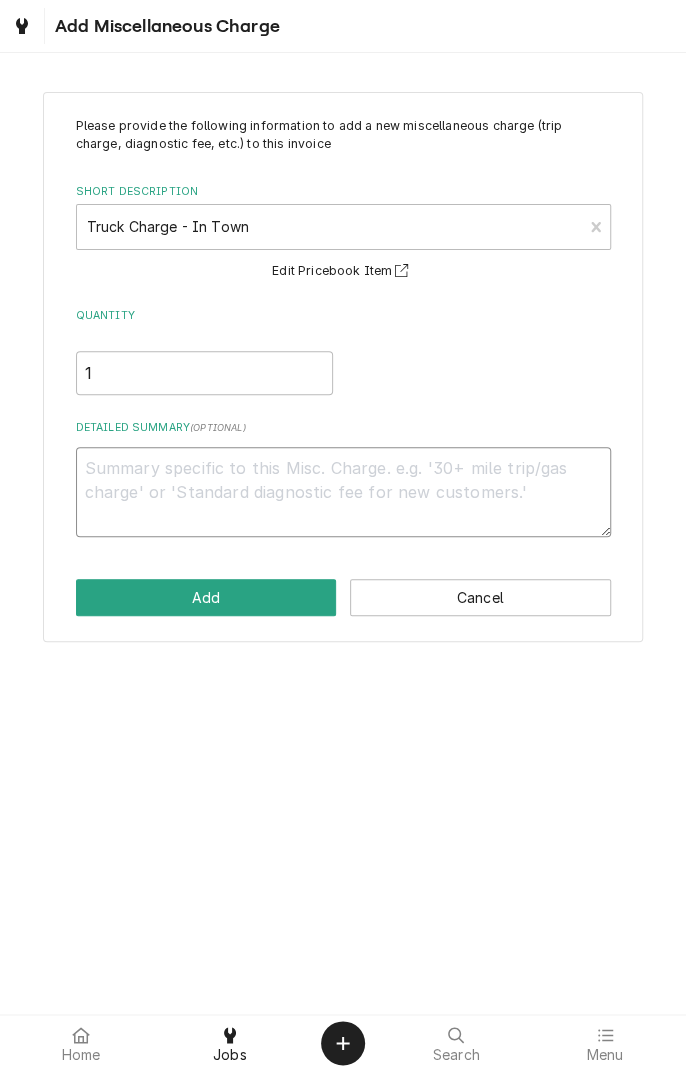 click on "Detailed Summary  ( optional )" at bounding box center [343, 492] 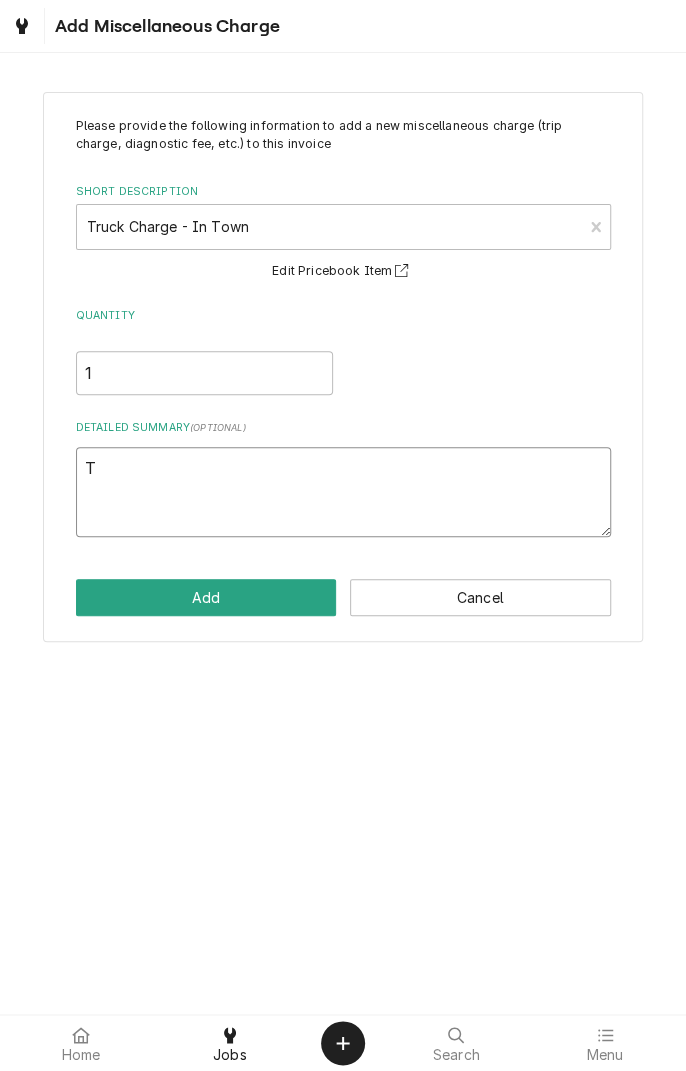 type on "x" 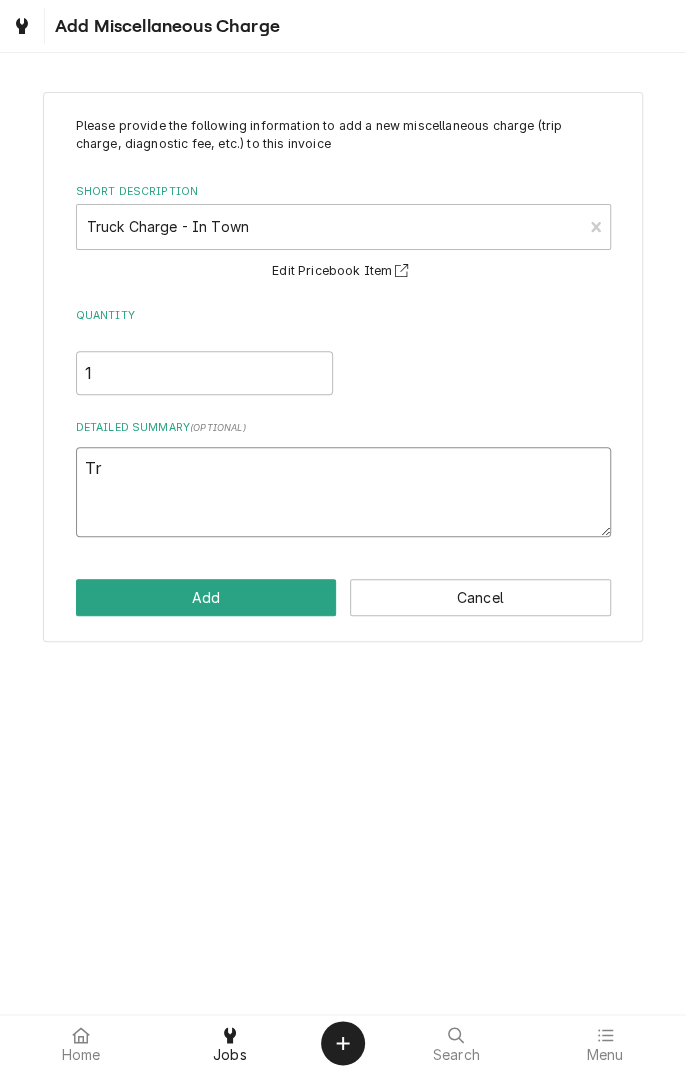 type on "x" 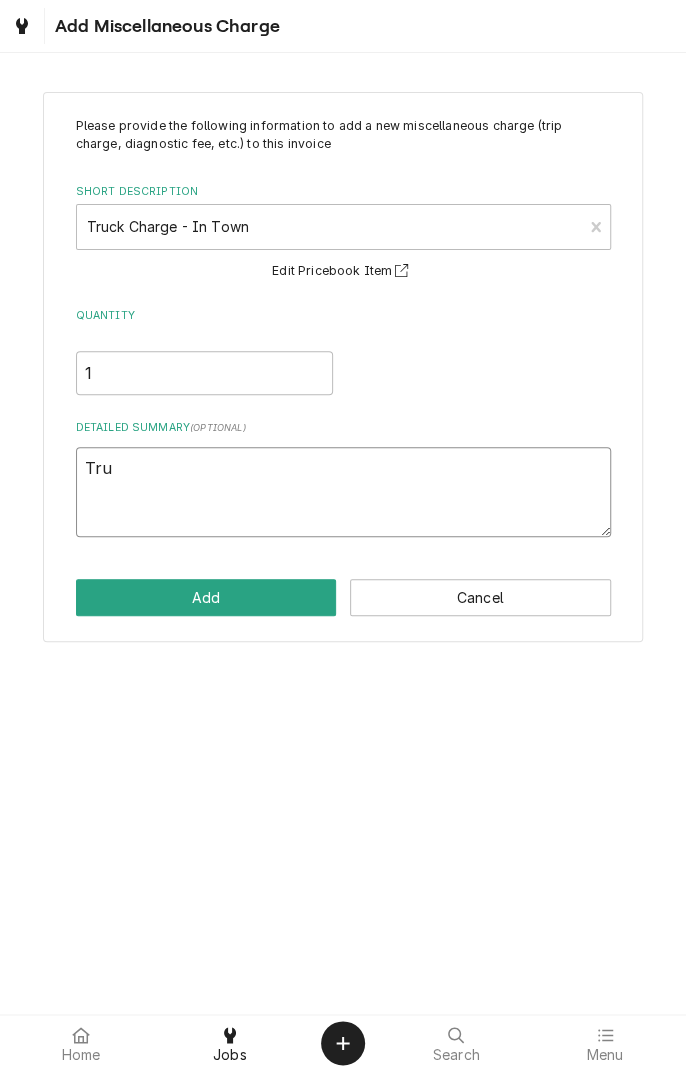 type on "x" 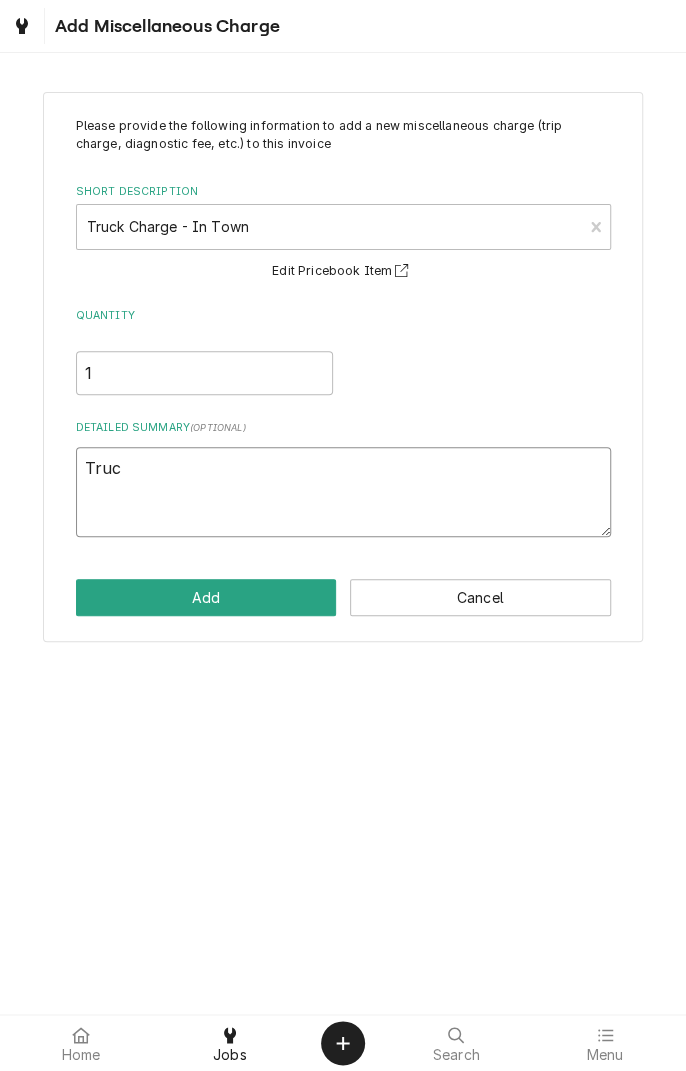 type on "x" 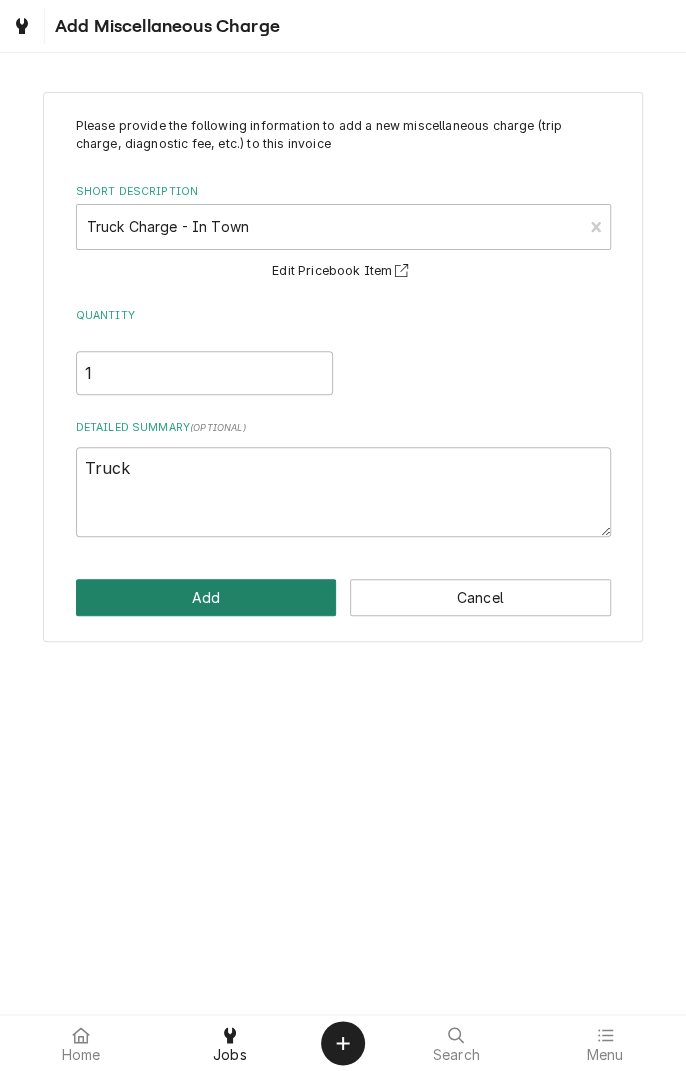 click on "Add" at bounding box center [206, 597] 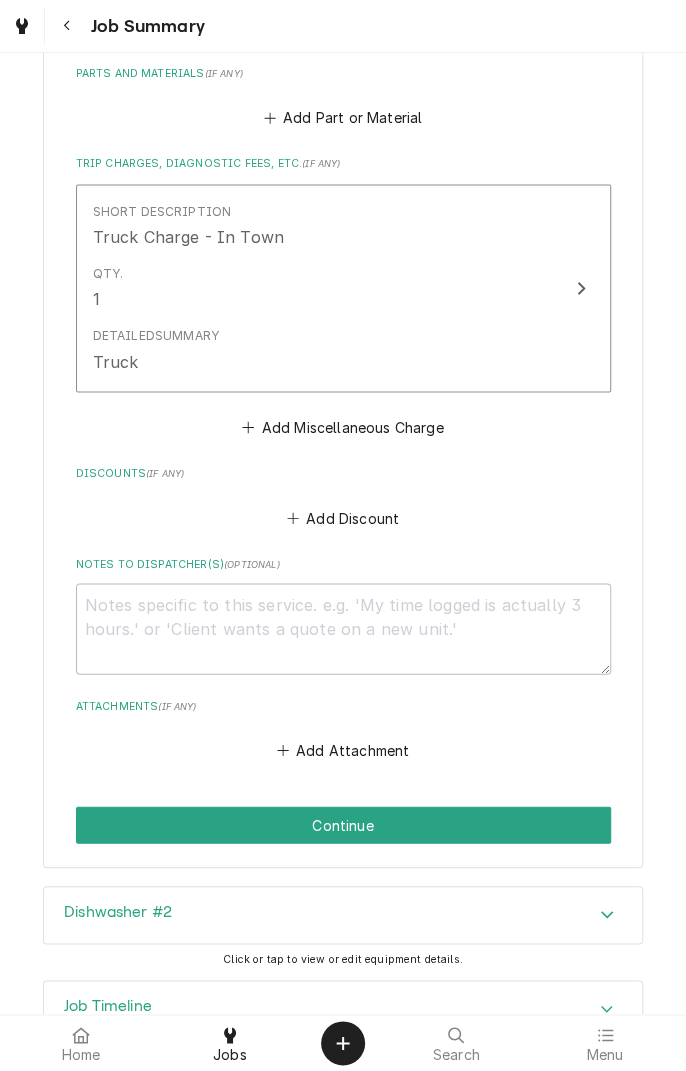 scroll, scrollTop: 911, scrollLeft: 0, axis: vertical 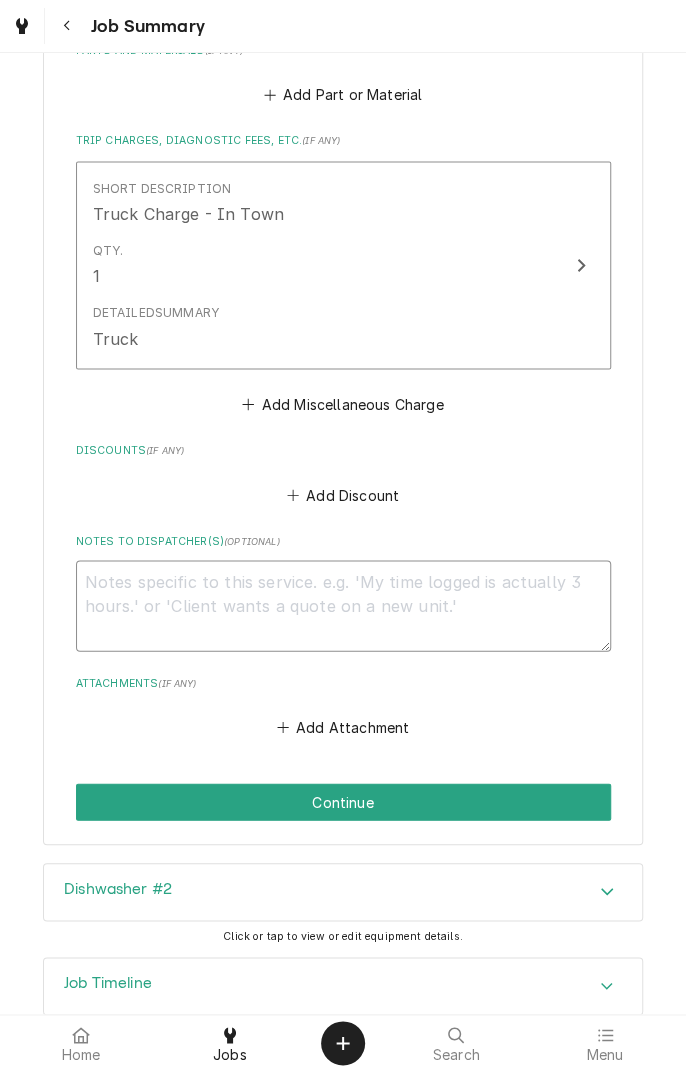 click on "Notes to Dispatcher(s)  ( optional )" at bounding box center [343, 605] 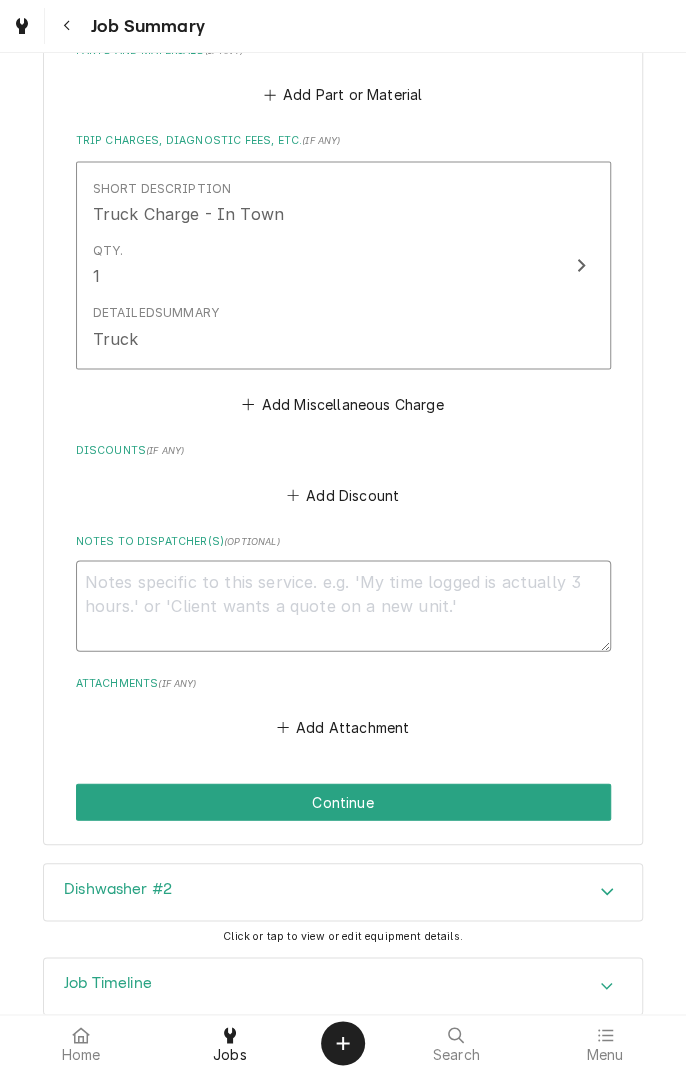 type on "V" 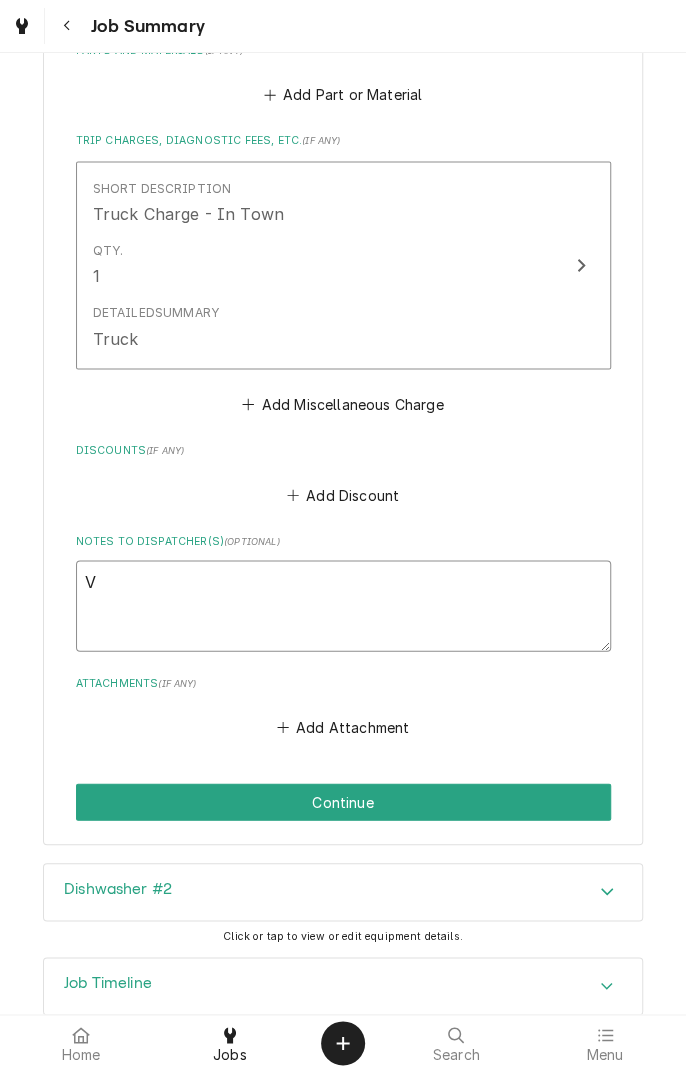 type on "x" 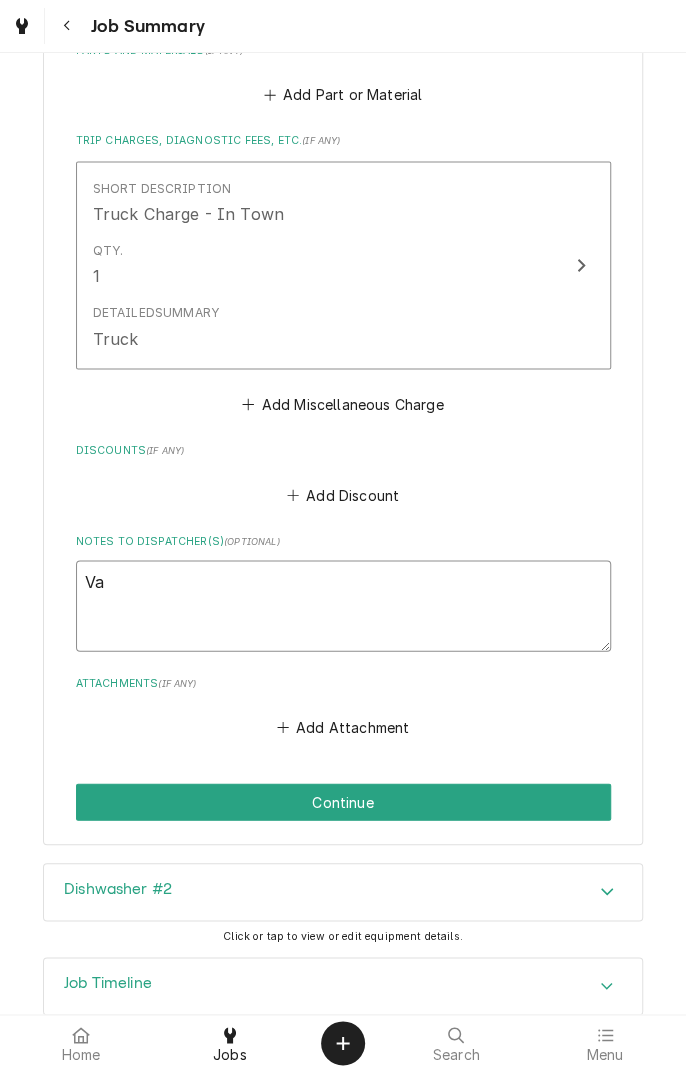 type on "x" 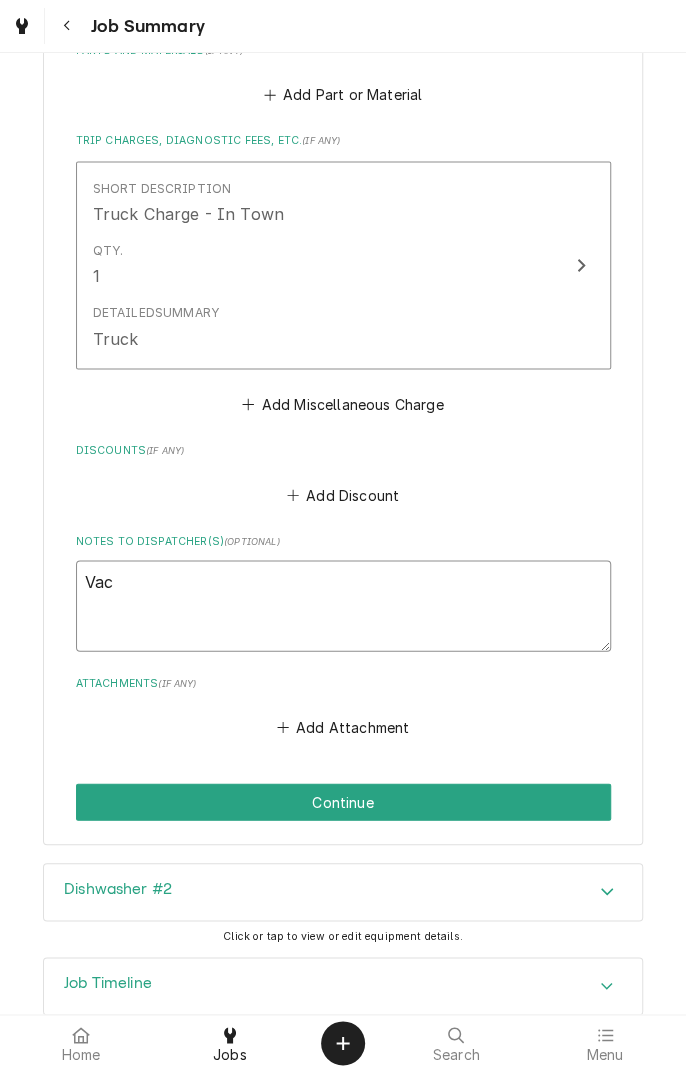 type on "x" 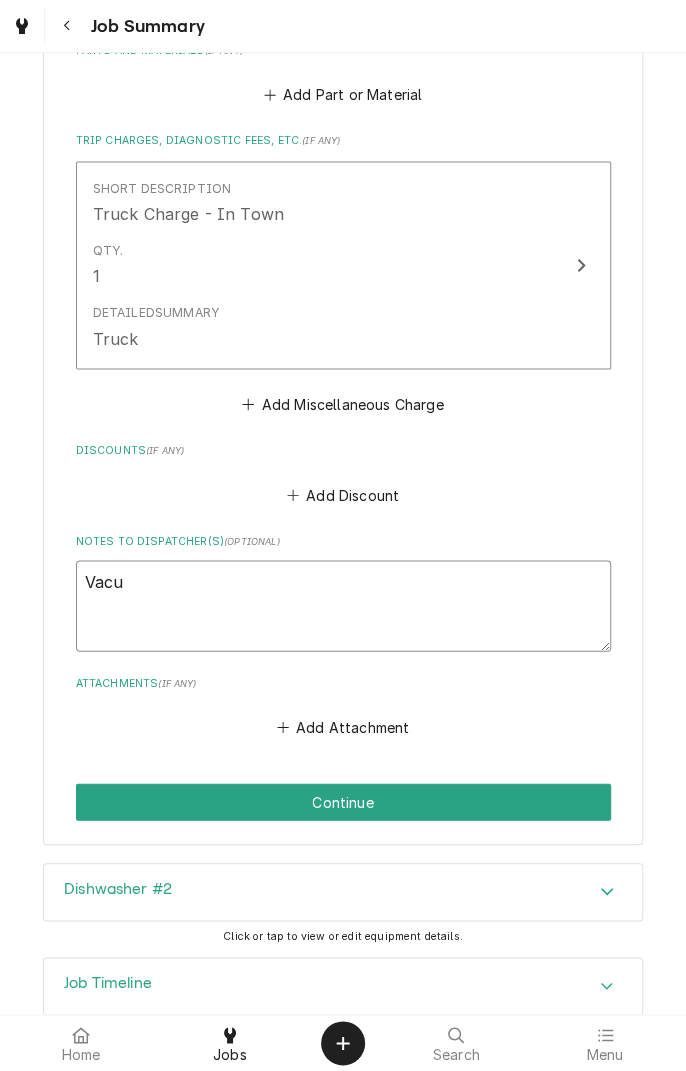 type on "x" 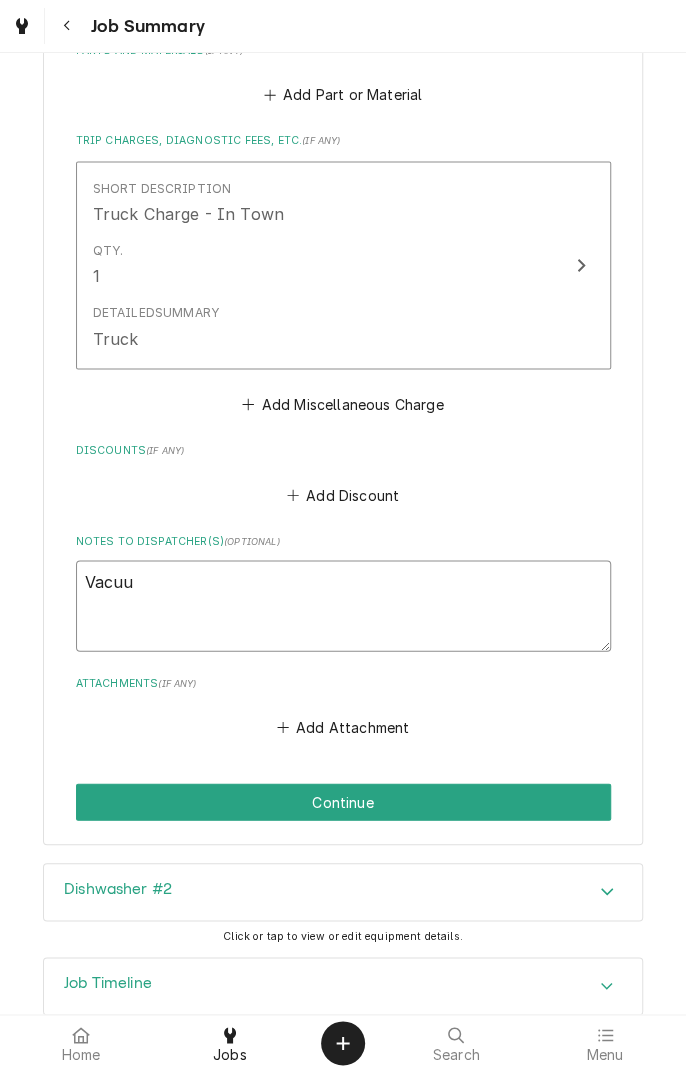 type on "x" 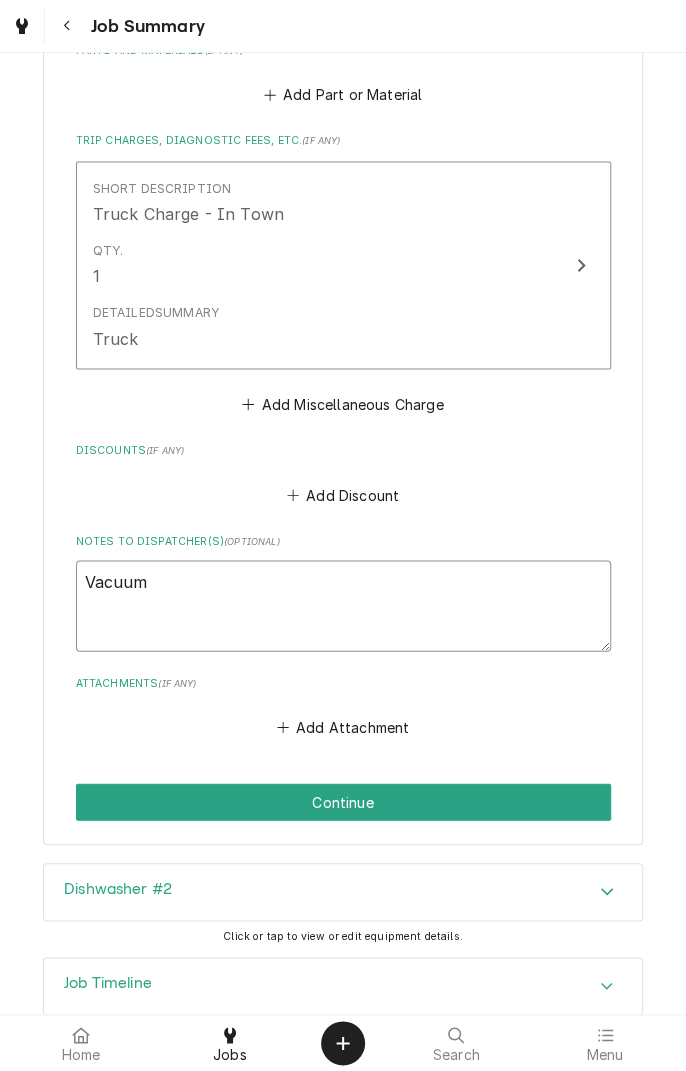 type on "x" 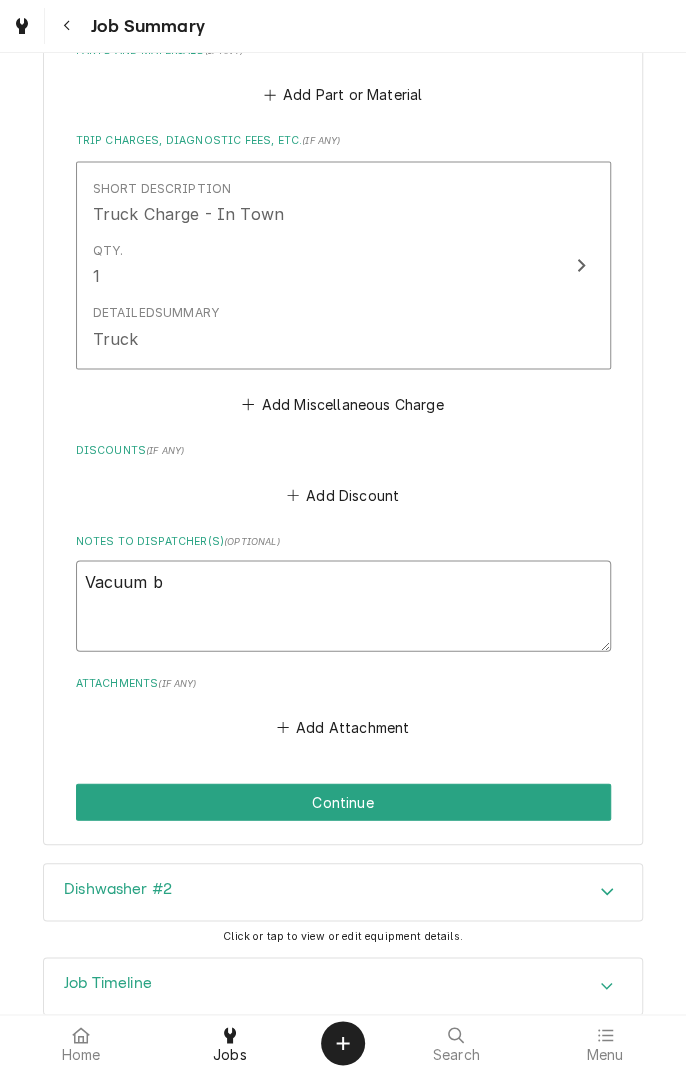 type on "x" 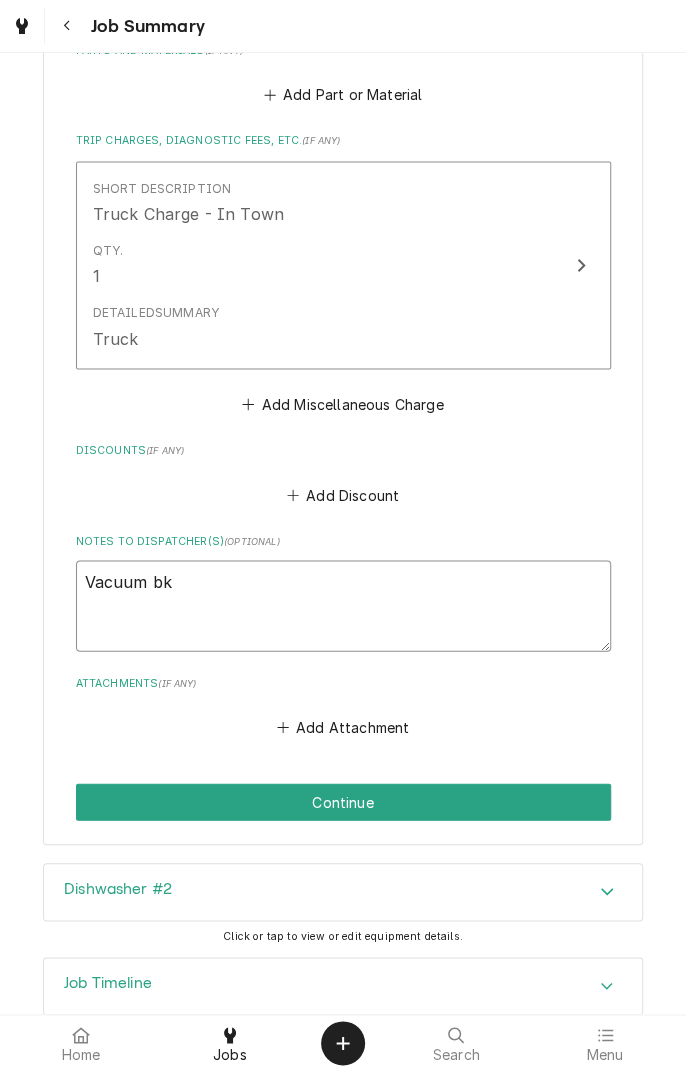 type on "x" 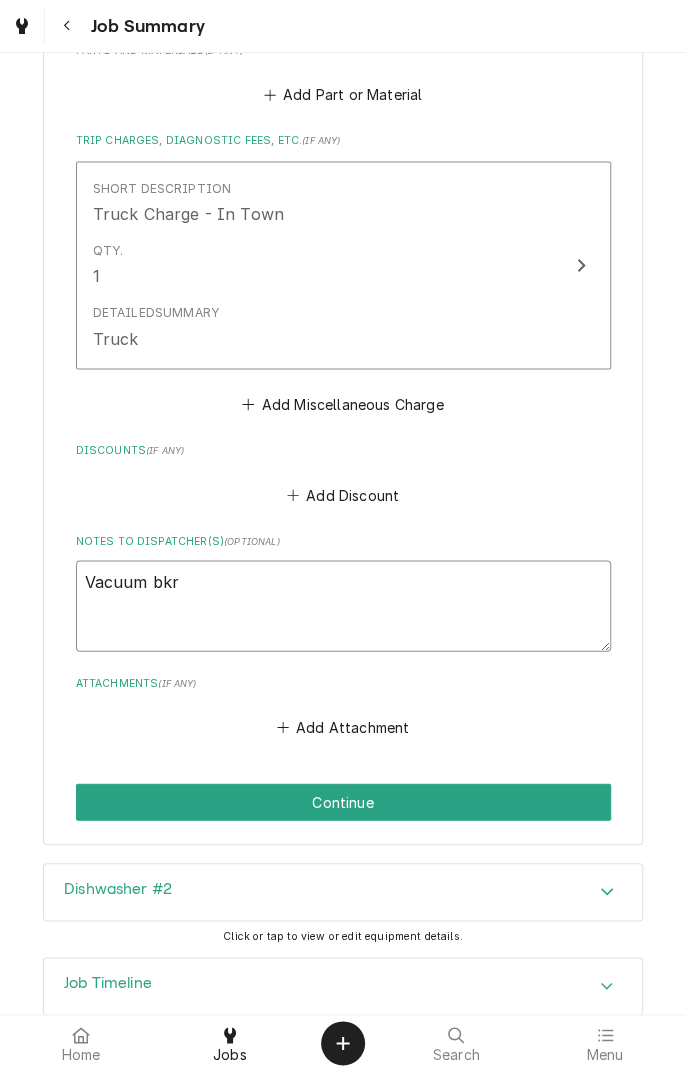 type on "x" 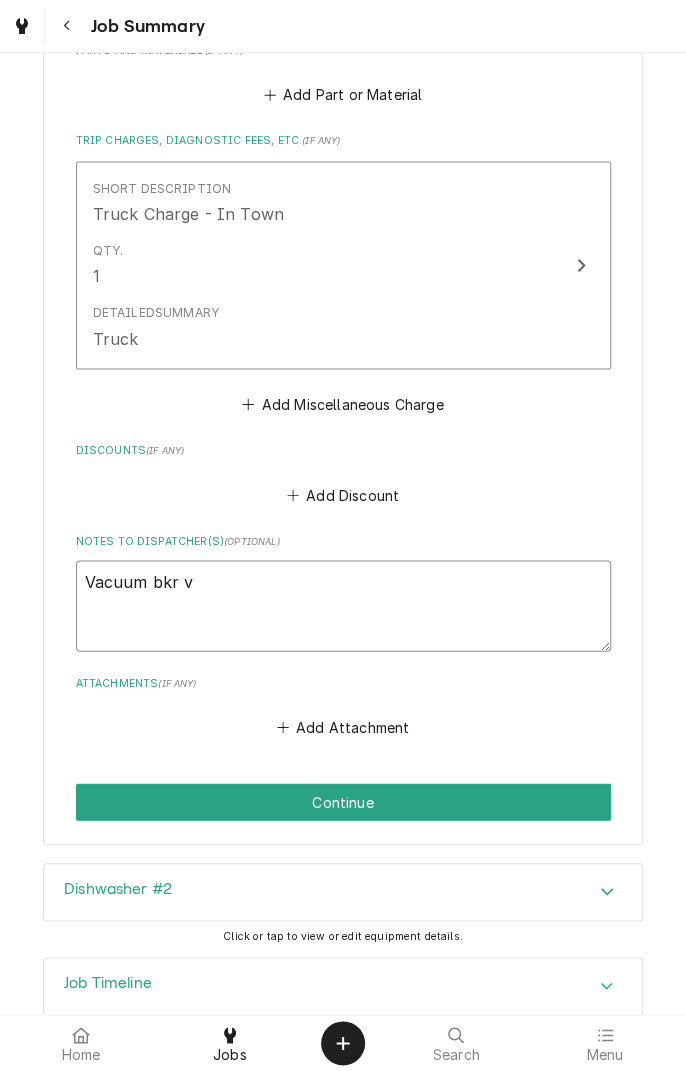 type on "x" 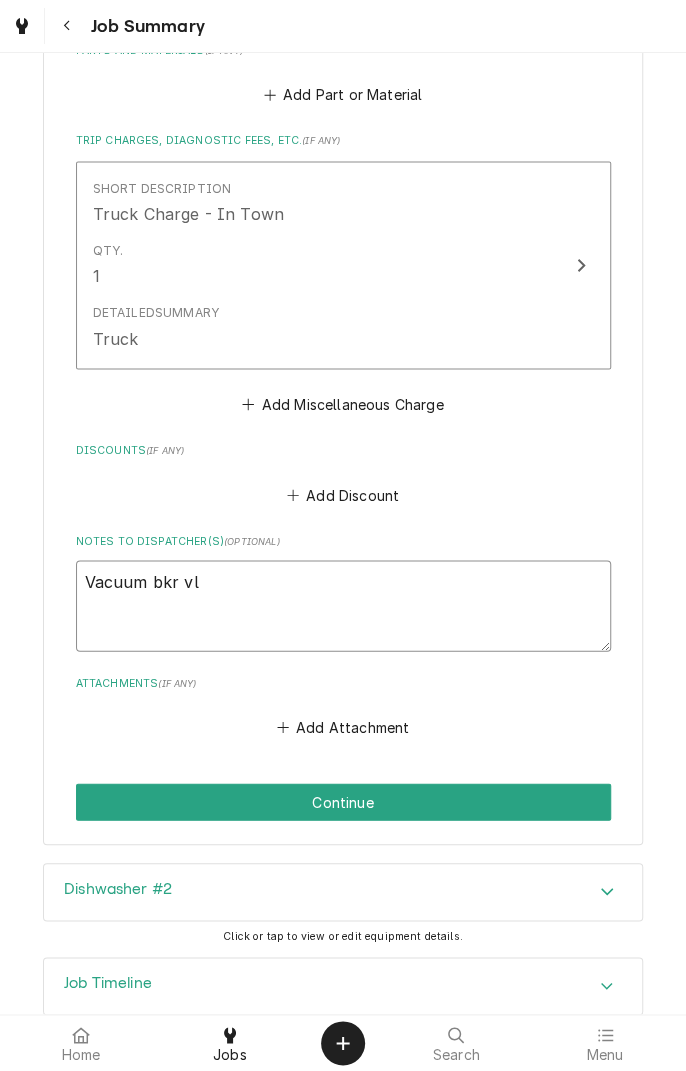 type on "x" 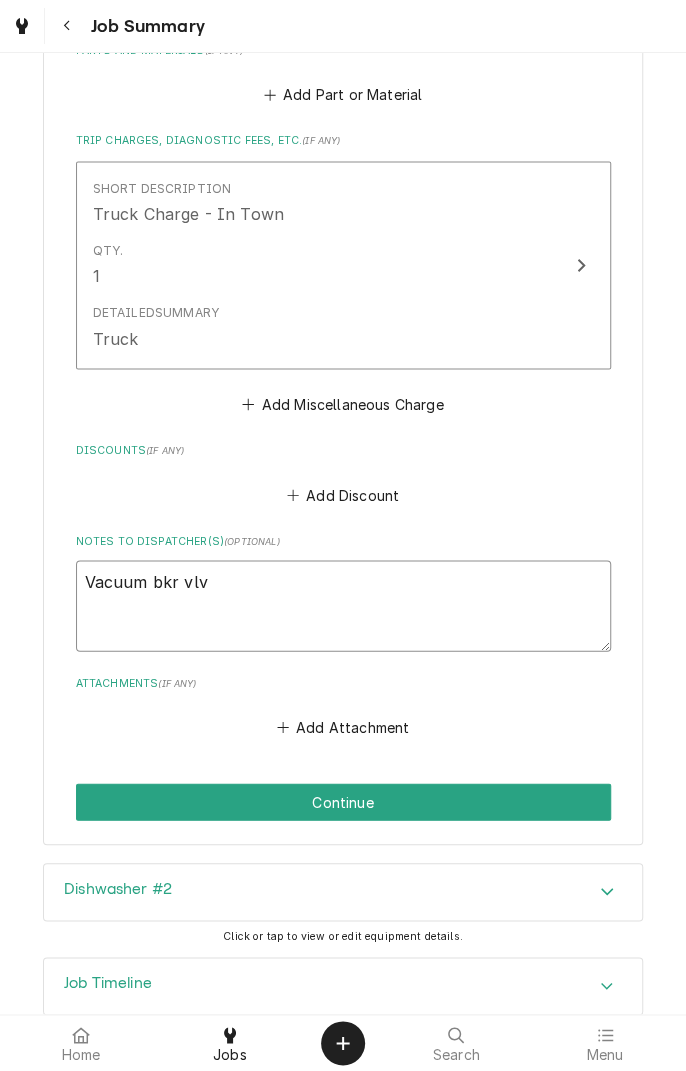 type on "x" 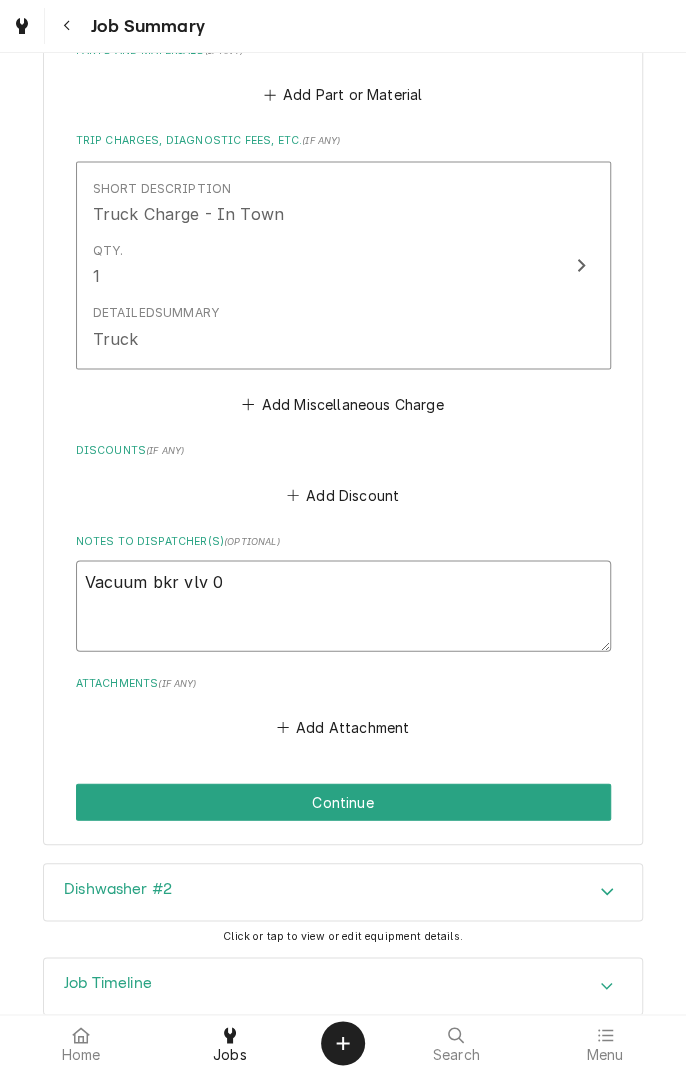 type on "x" 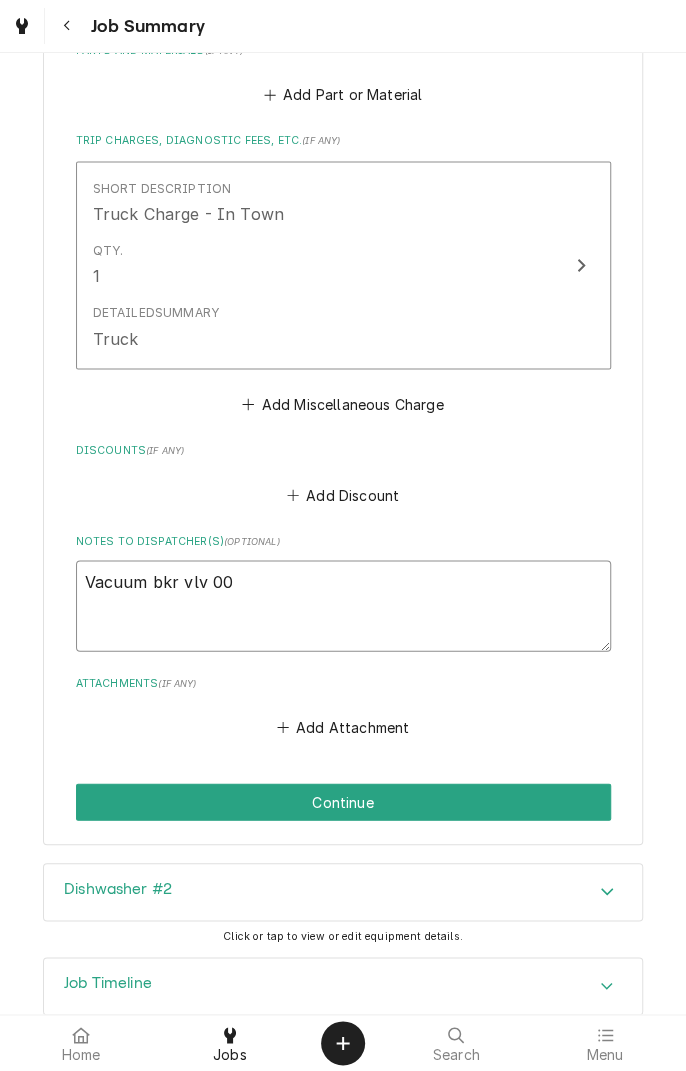 type on "x" 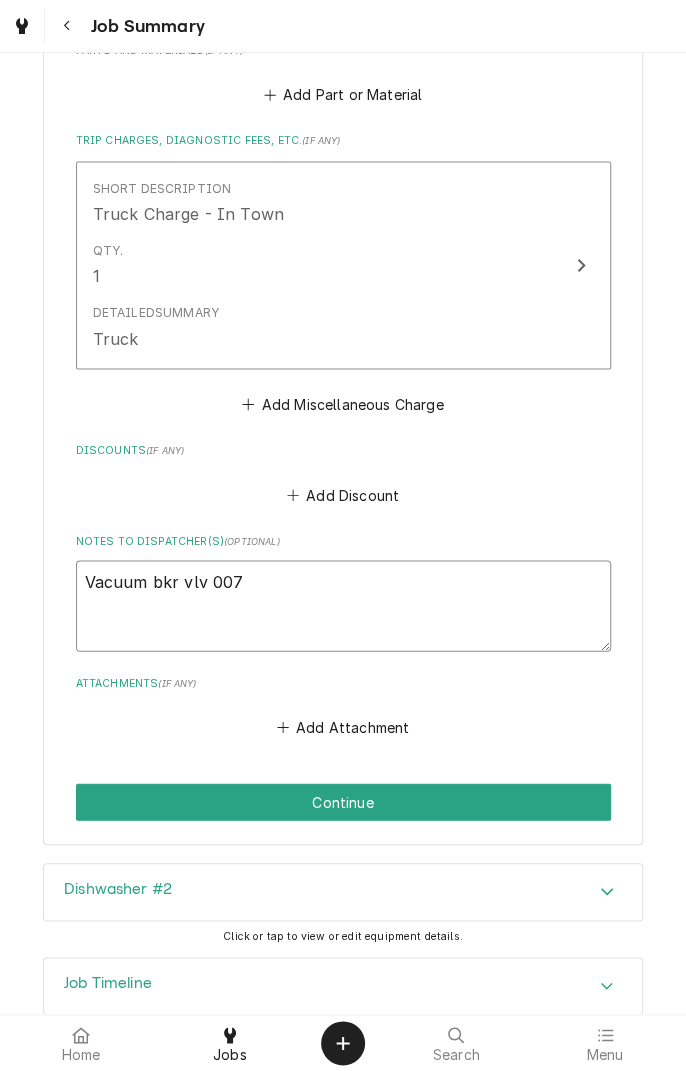 type on "x" 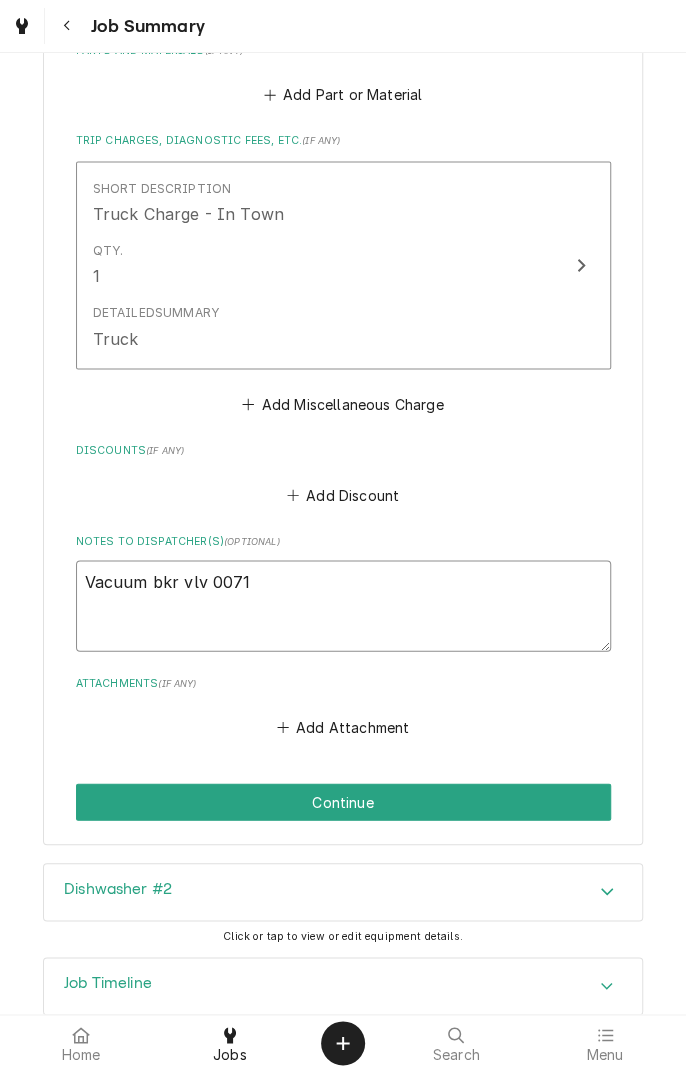 type on "x" 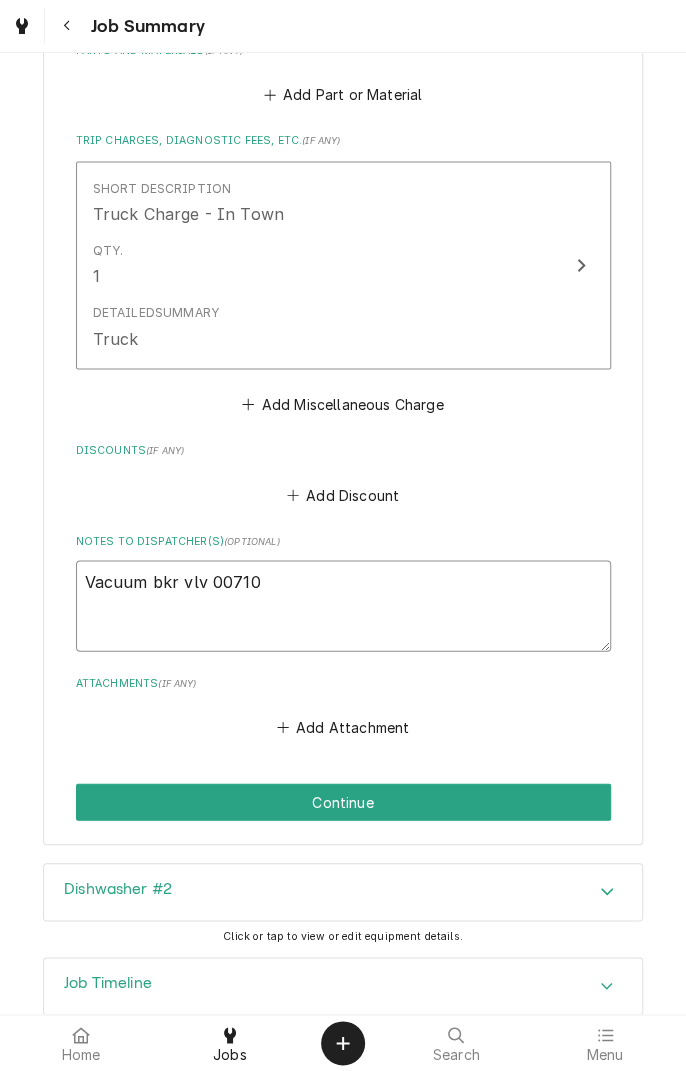 type on "x" 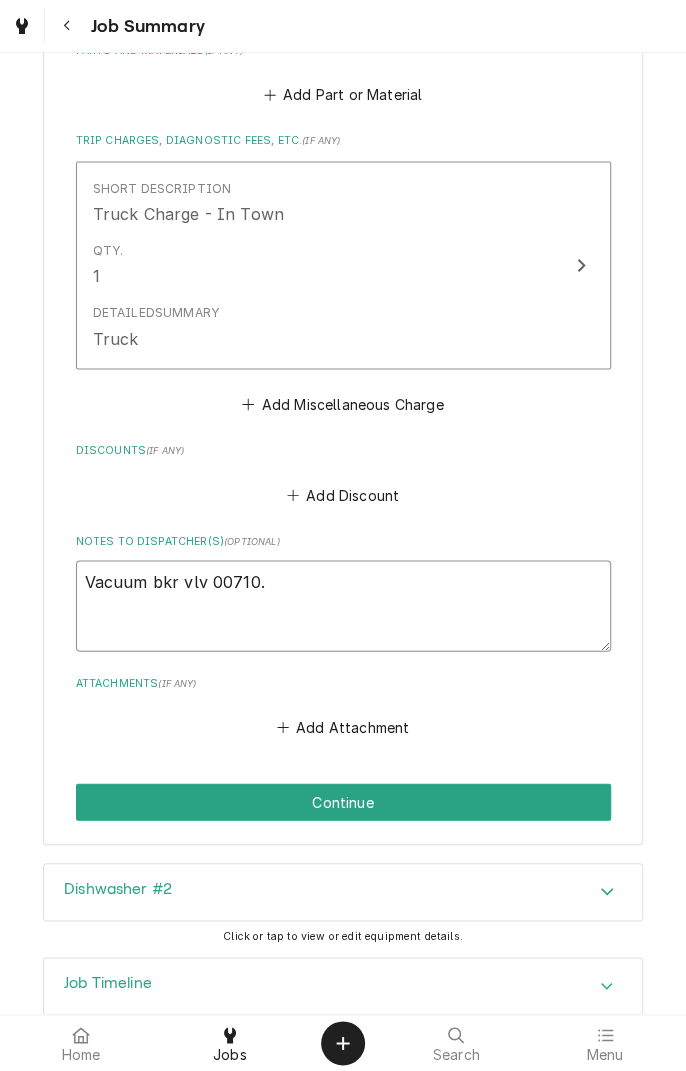 type on "x" 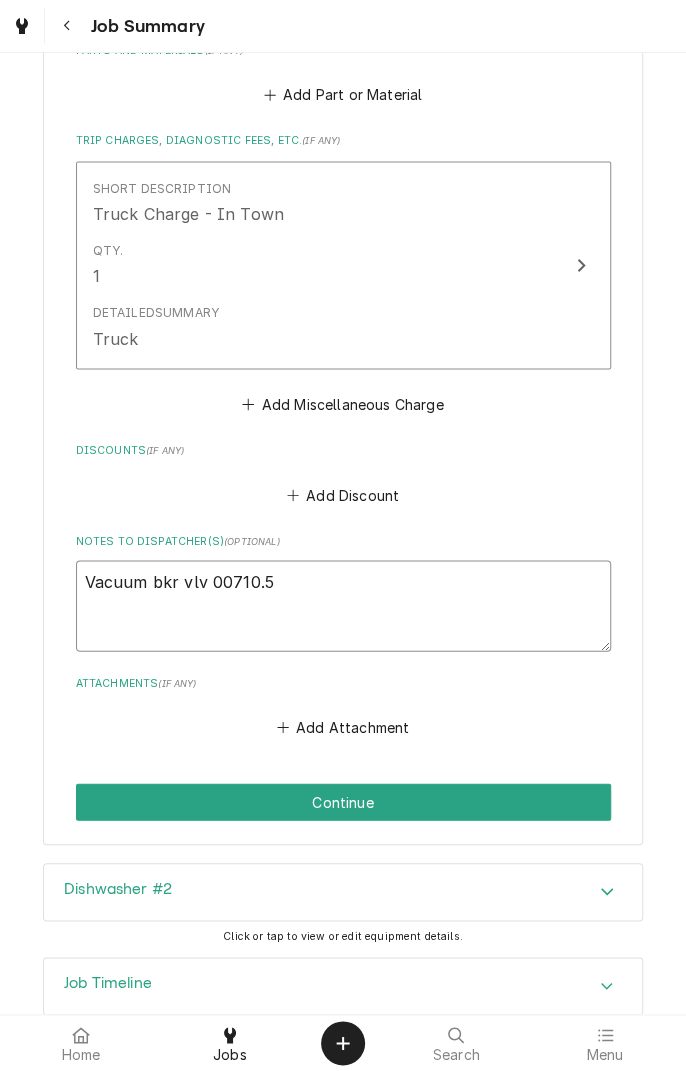 type on "x" 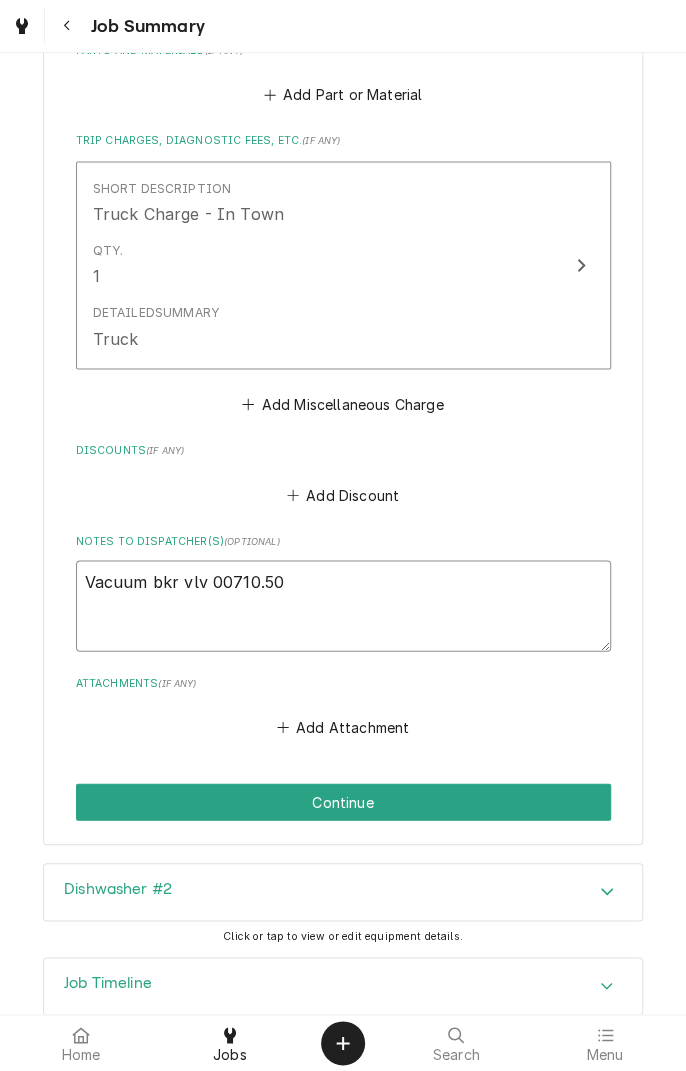 type on "x" 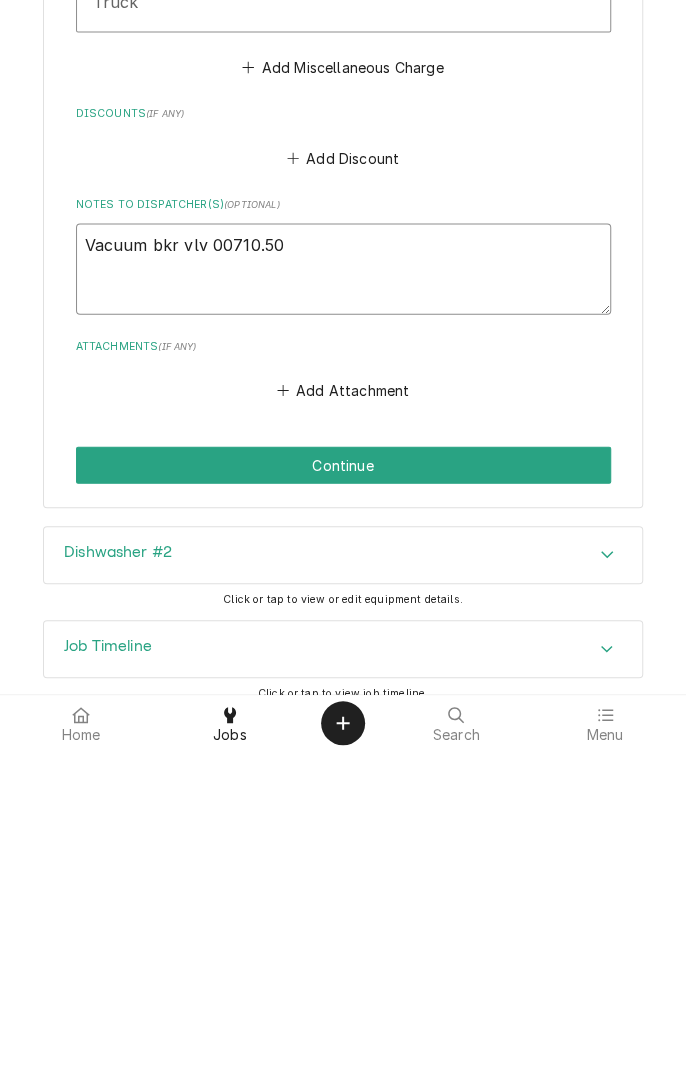 type on "Vacuum bkr vlv 00710.50" 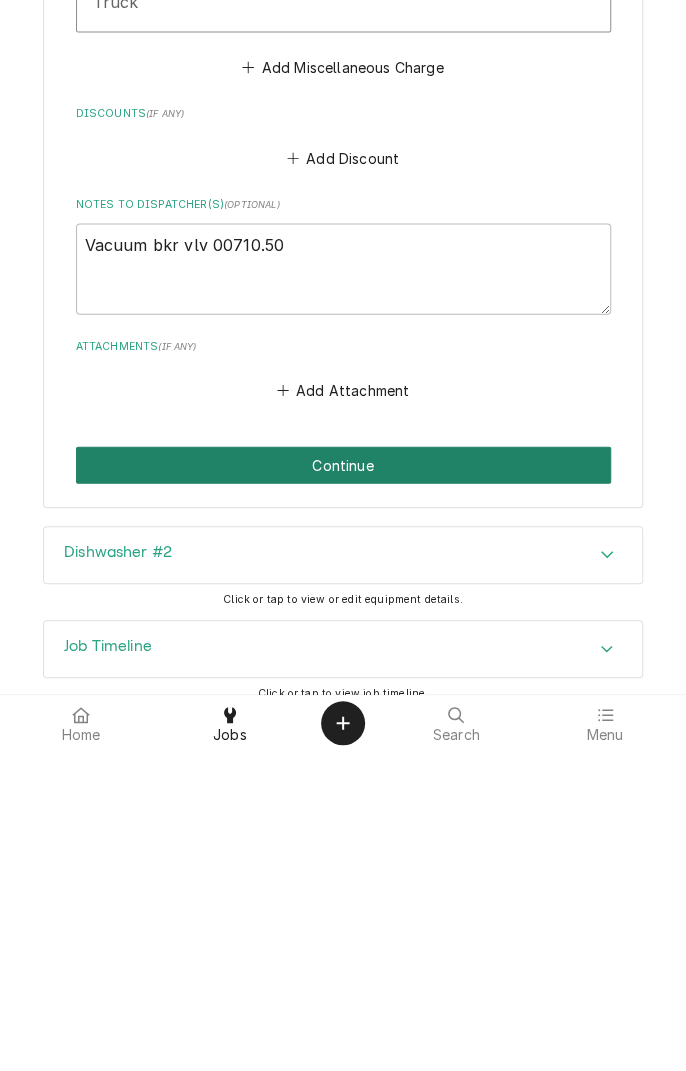 click on "Continue" at bounding box center [343, 784] 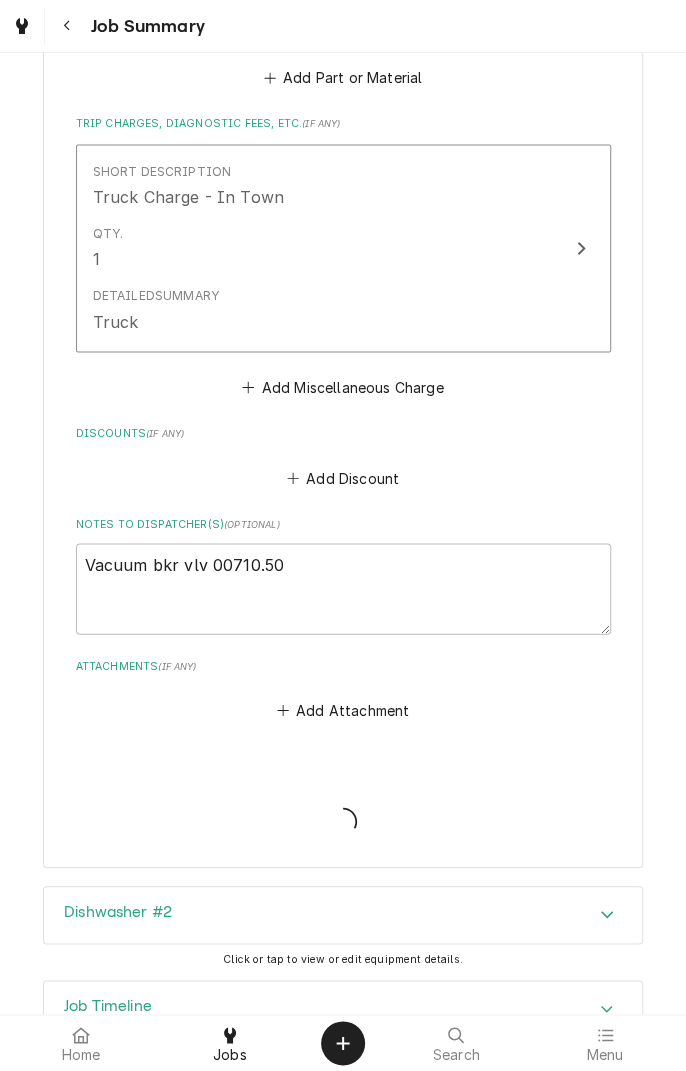 type on "x" 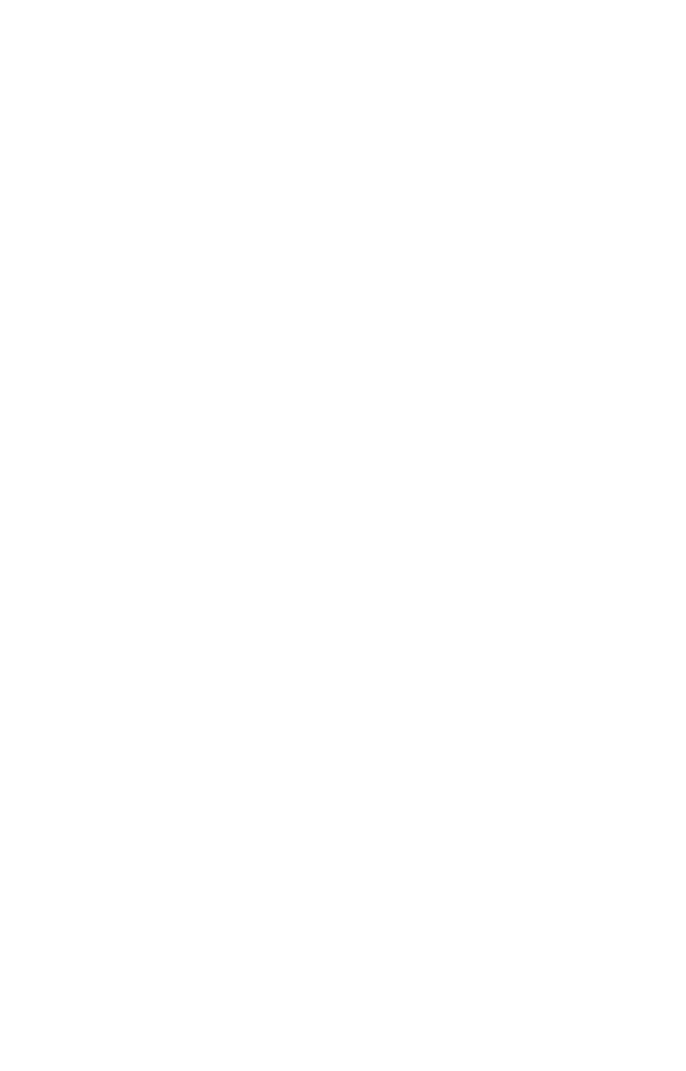 scroll, scrollTop: 0, scrollLeft: 0, axis: both 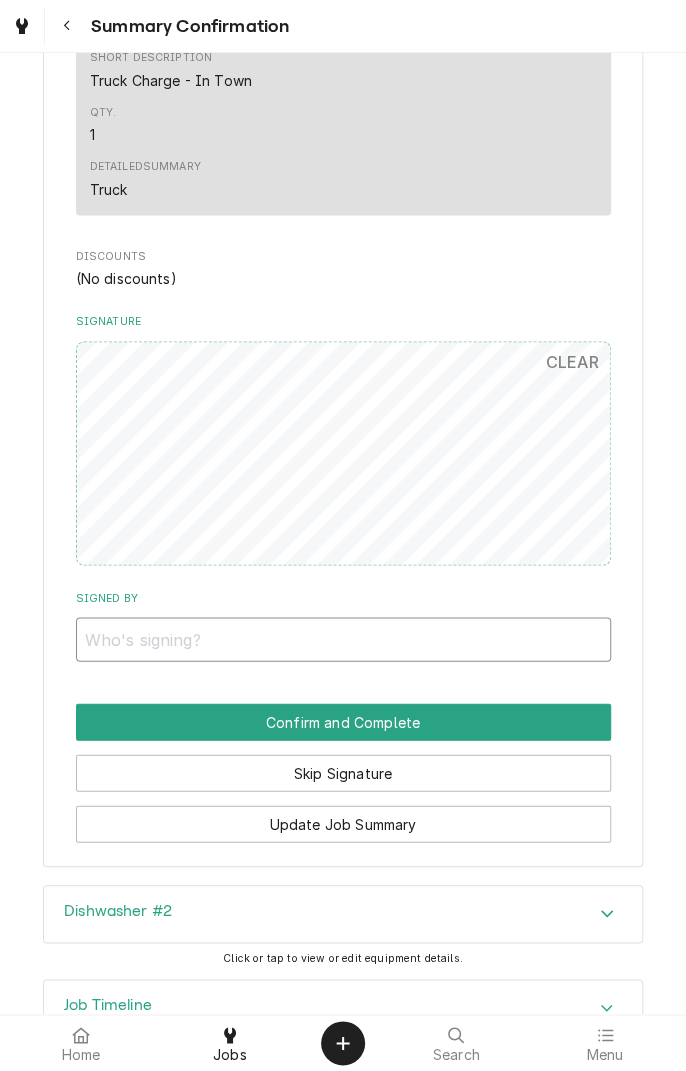 click on "Signed By" at bounding box center (343, 639) 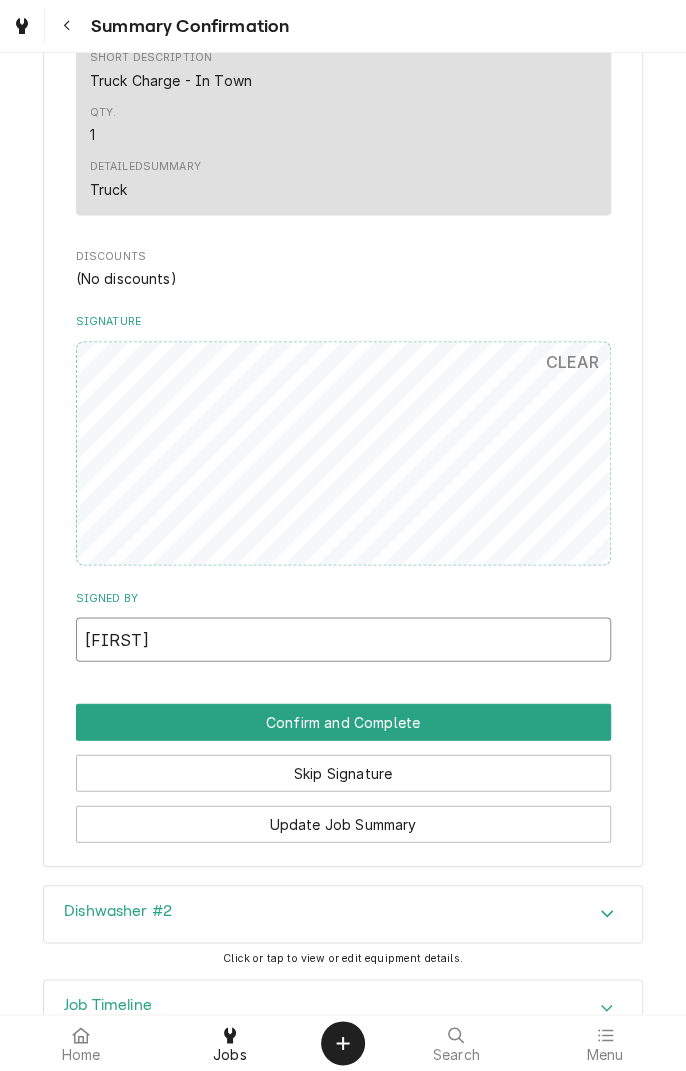 scroll, scrollTop: 956, scrollLeft: 0, axis: vertical 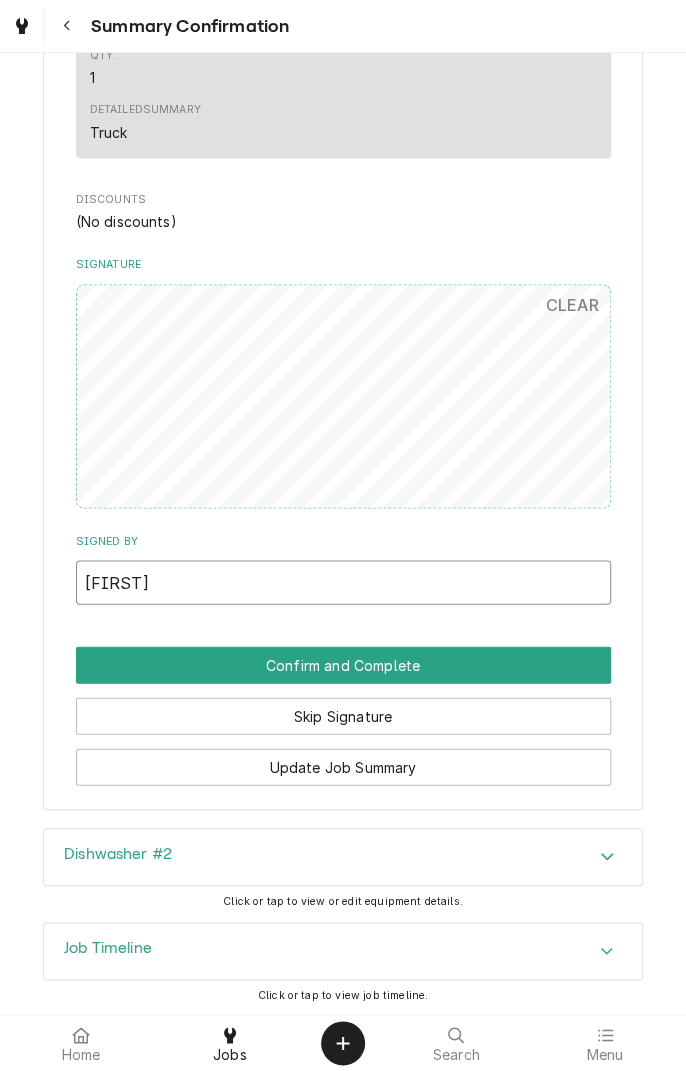 type on "[FIRST]" 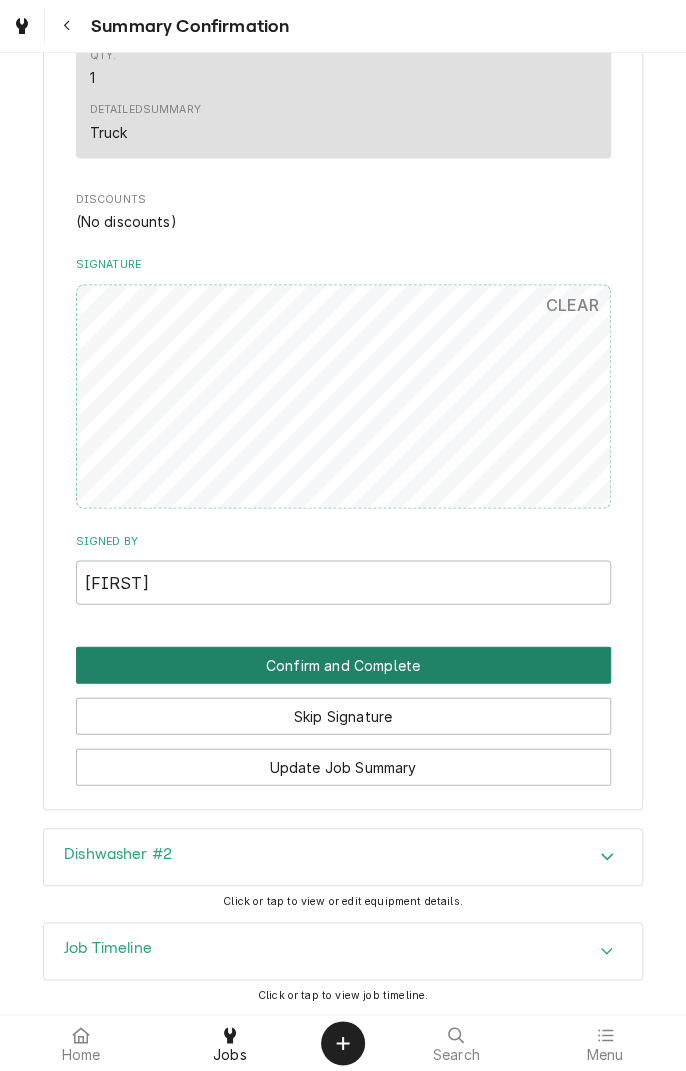 click on "Confirm and Complete" at bounding box center (343, 664) 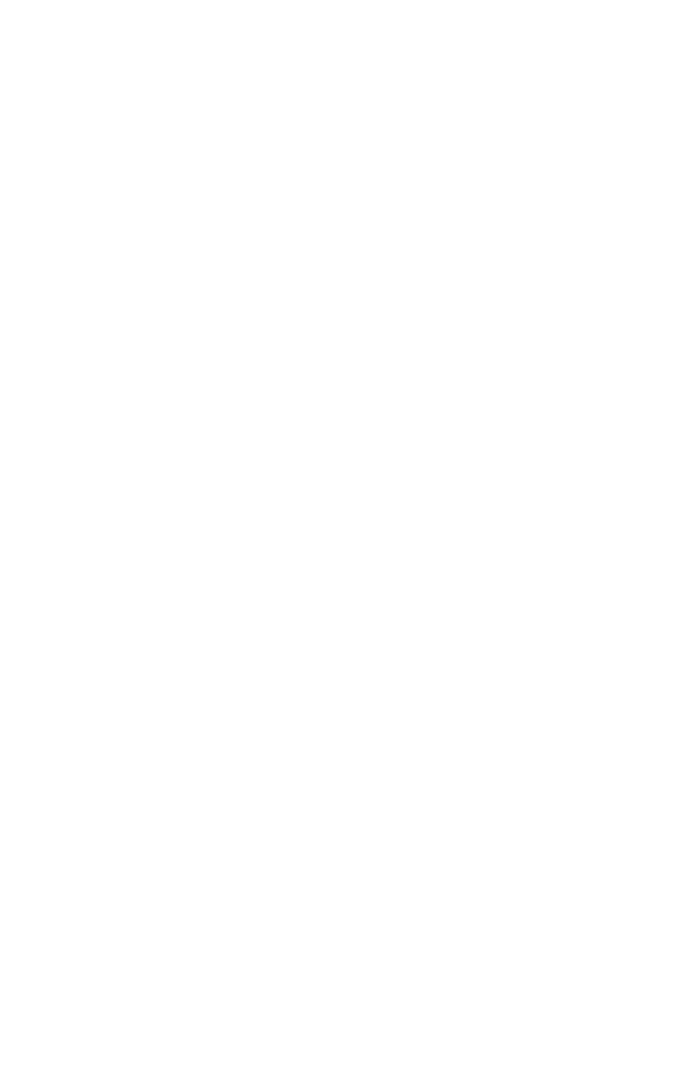 scroll, scrollTop: 0, scrollLeft: 0, axis: both 